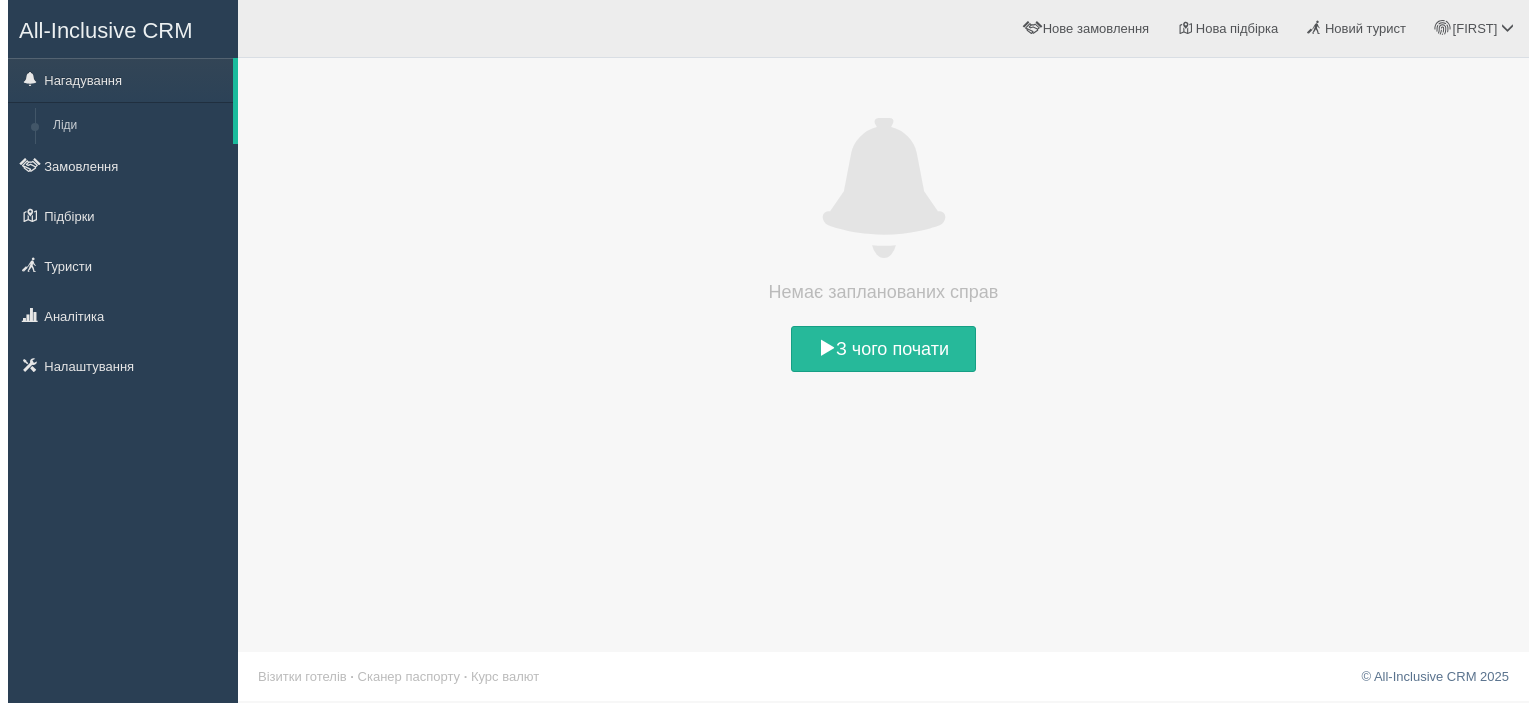 scroll, scrollTop: 0, scrollLeft: 0, axis: both 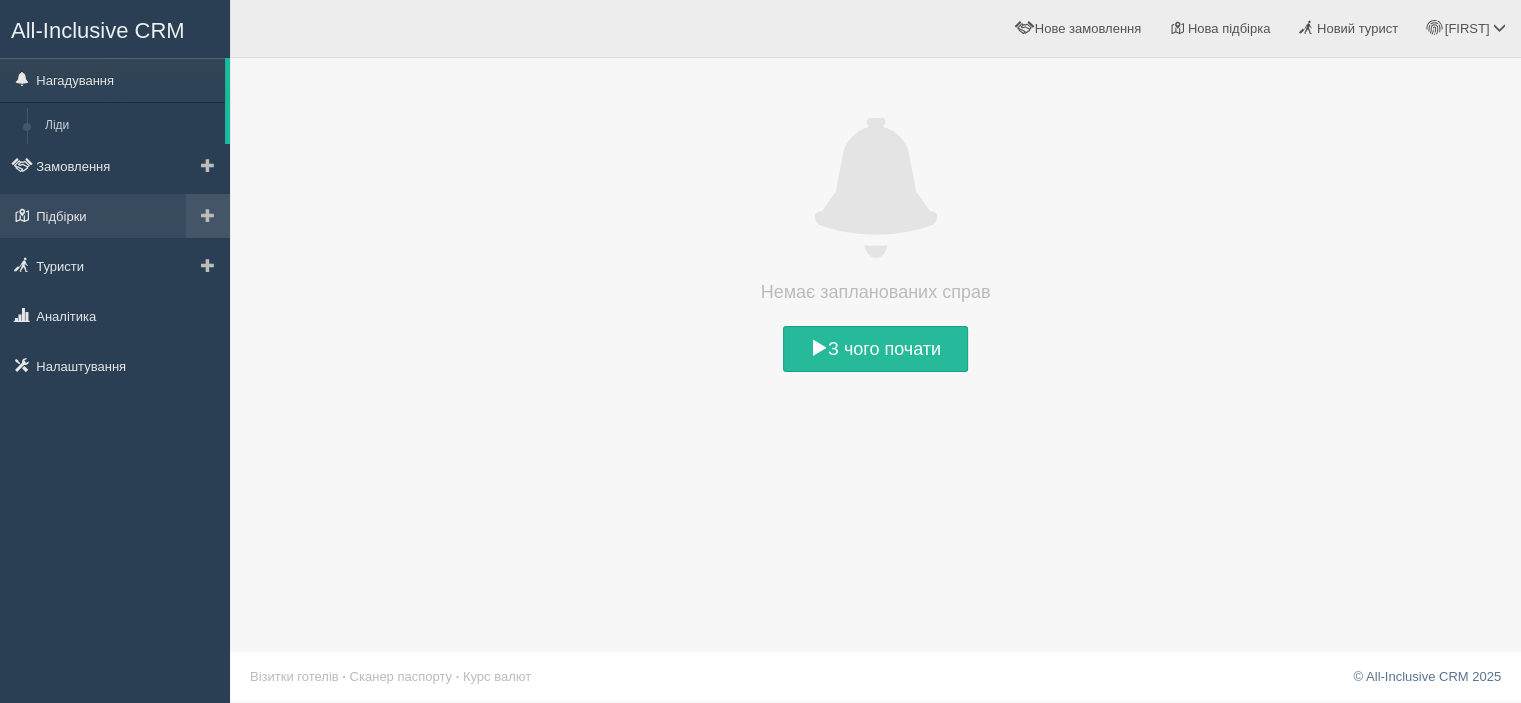 click at bounding box center [208, 215] 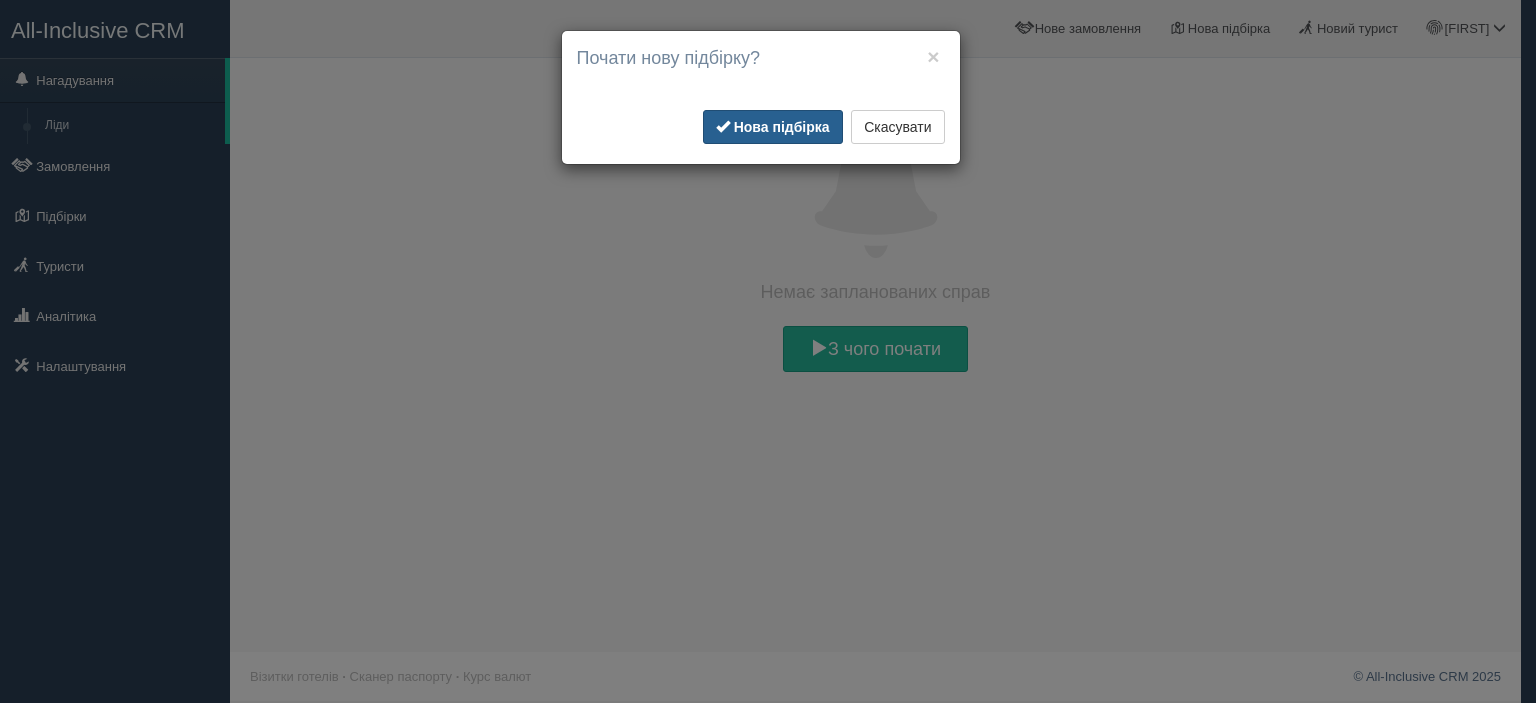 click on "Нова підбірка" at bounding box center (782, 127) 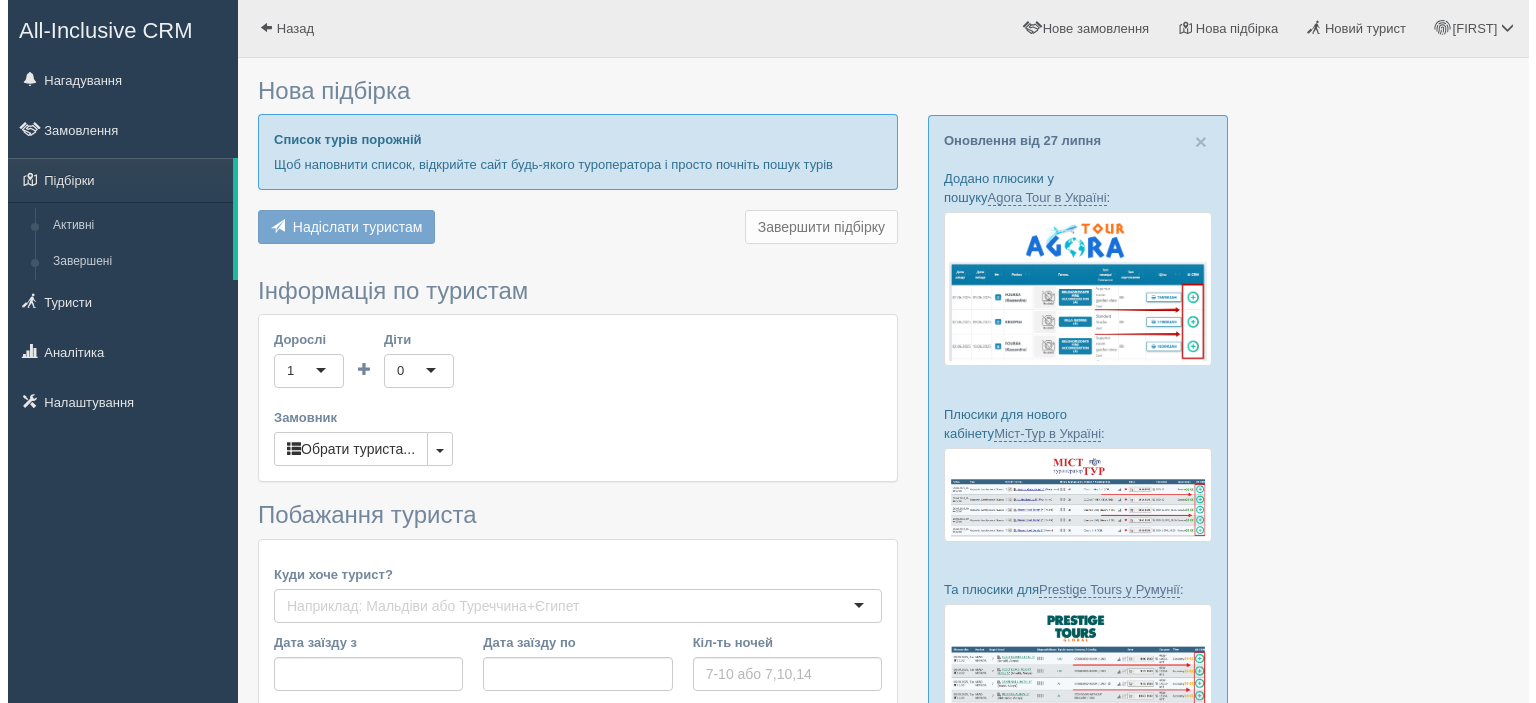 scroll, scrollTop: 0, scrollLeft: 0, axis: both 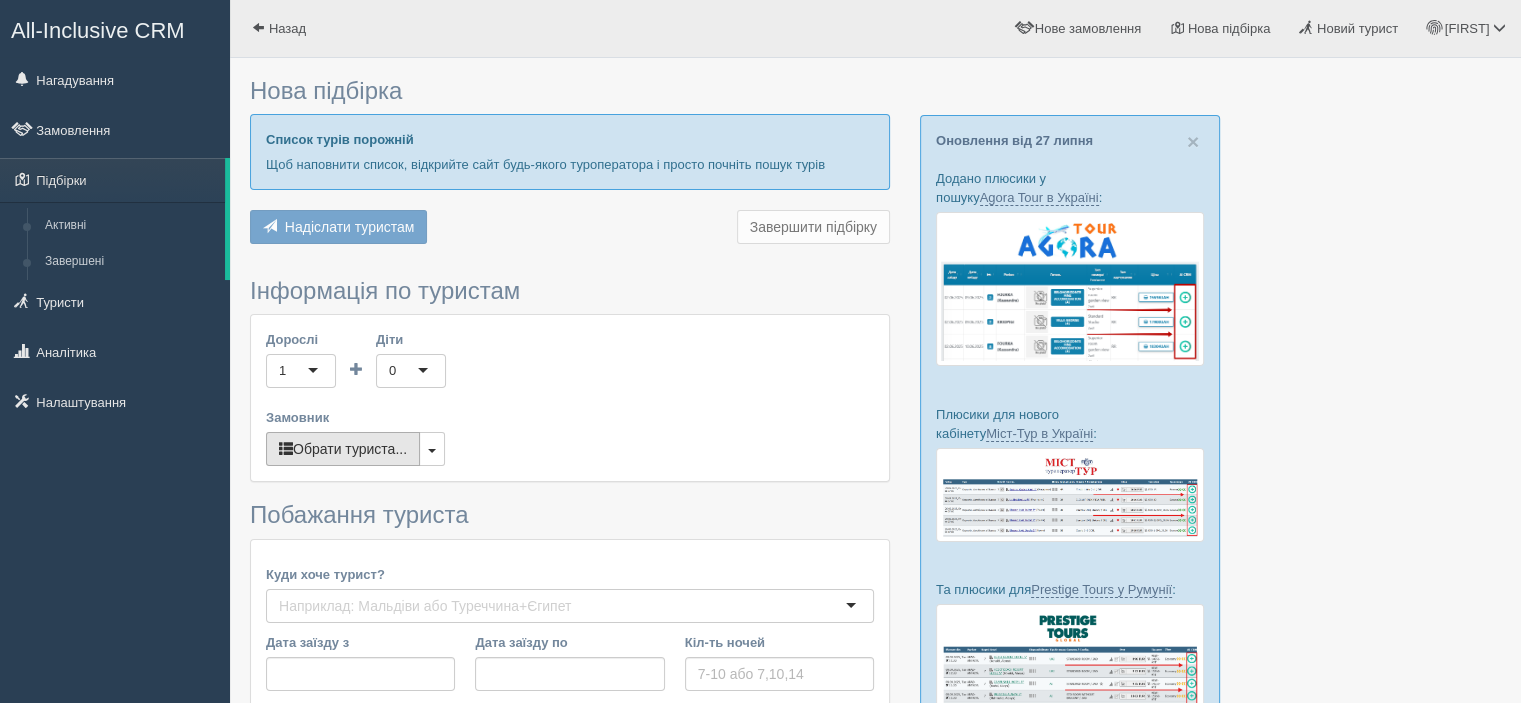 click on "Обрати туриста..." at bounding box center (343, 449) 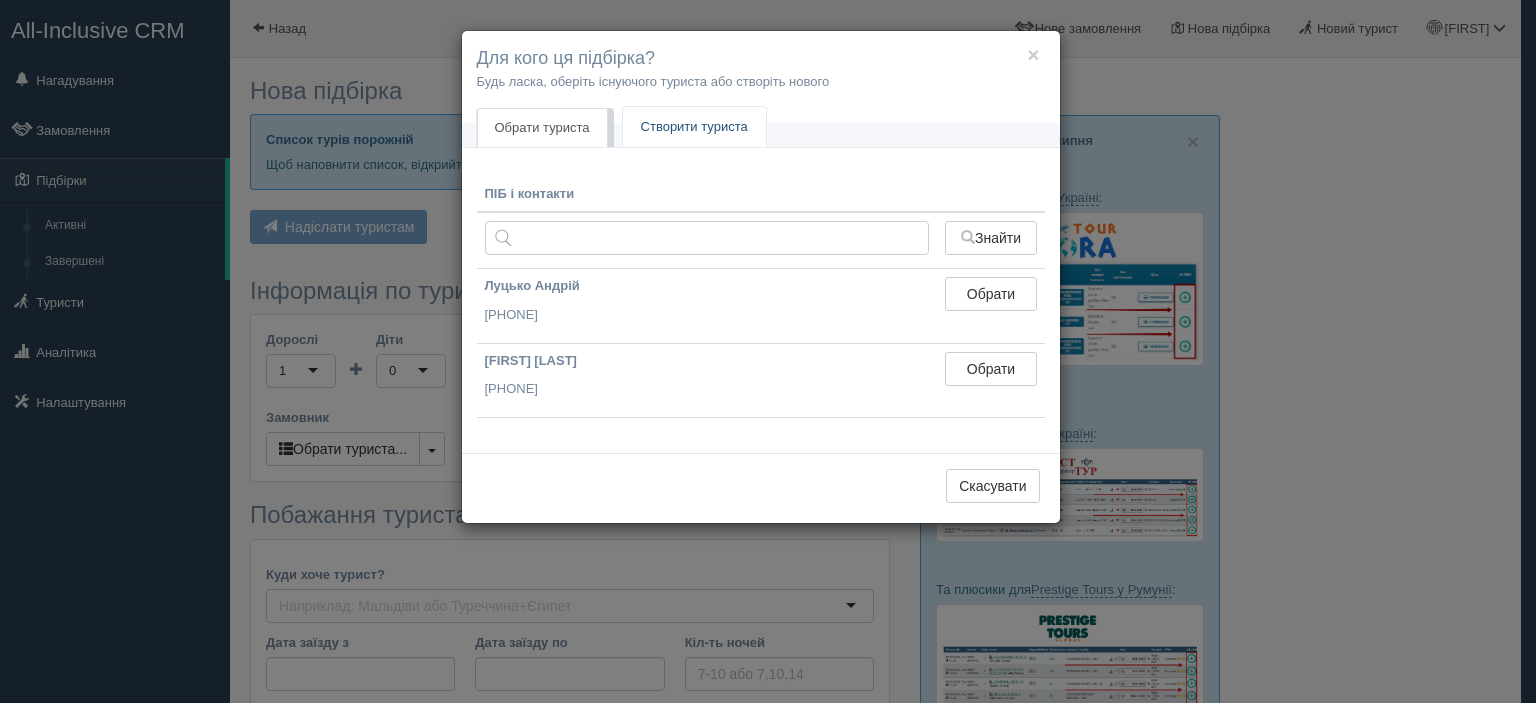 click on "Створити туриста" at bounding box center [694, 127] 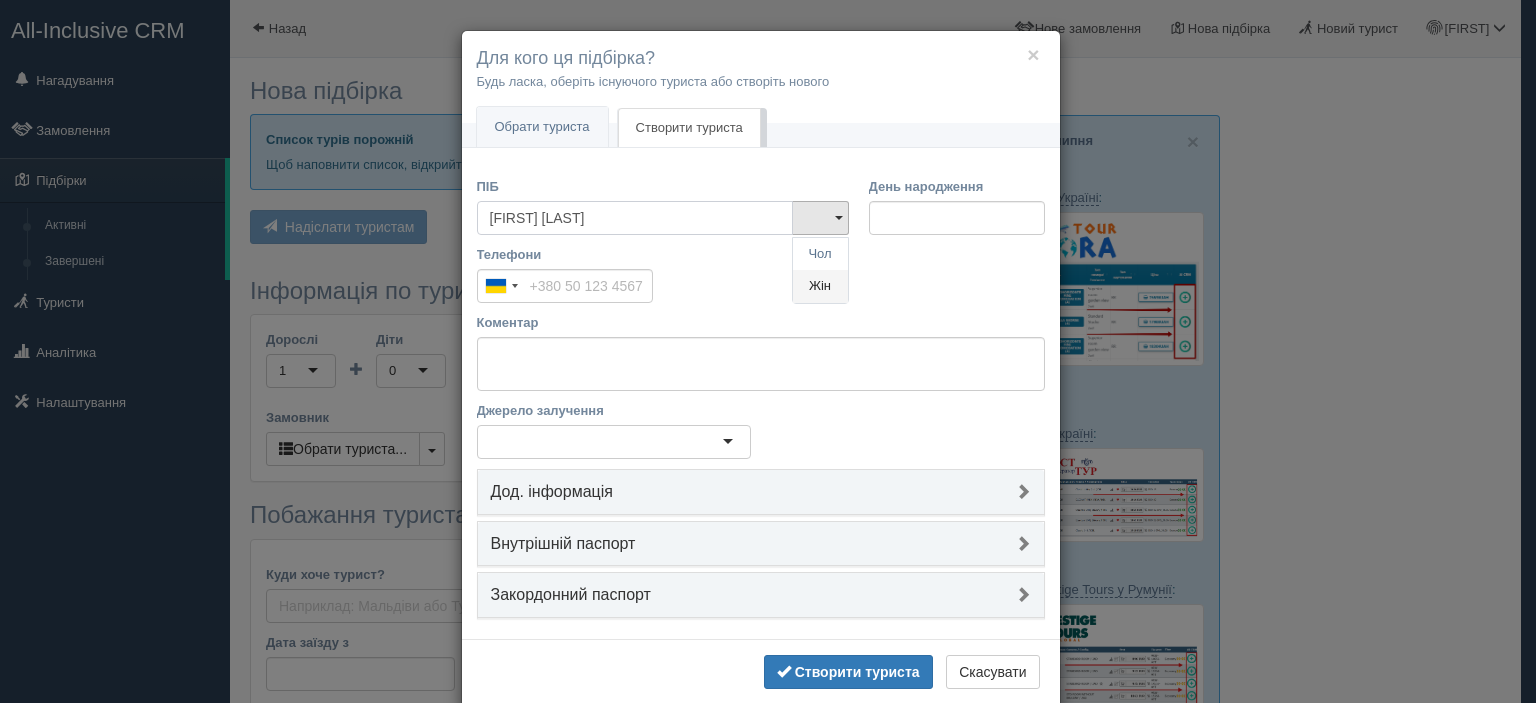 type on "[FIRST] [LAST]" 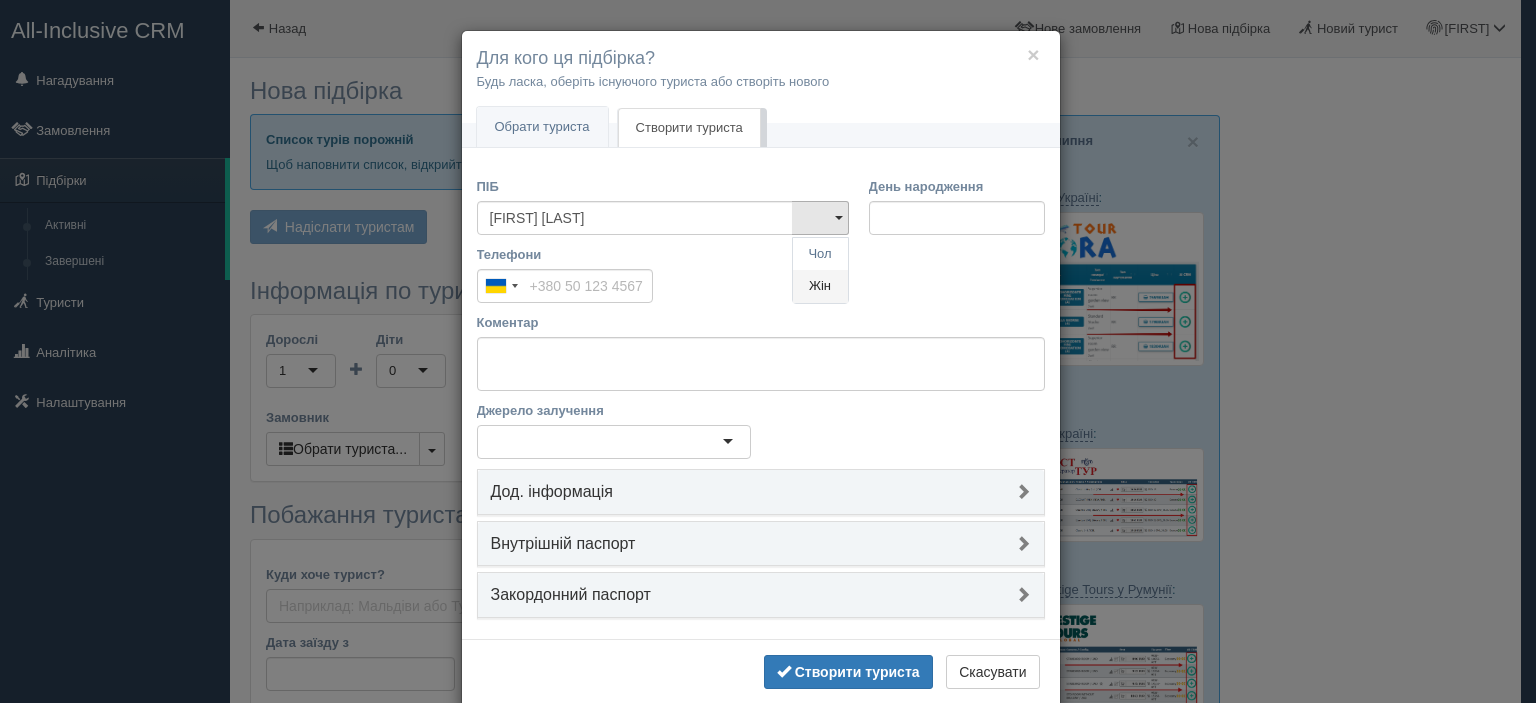click on "Жін" at bounding box center [820, 286] 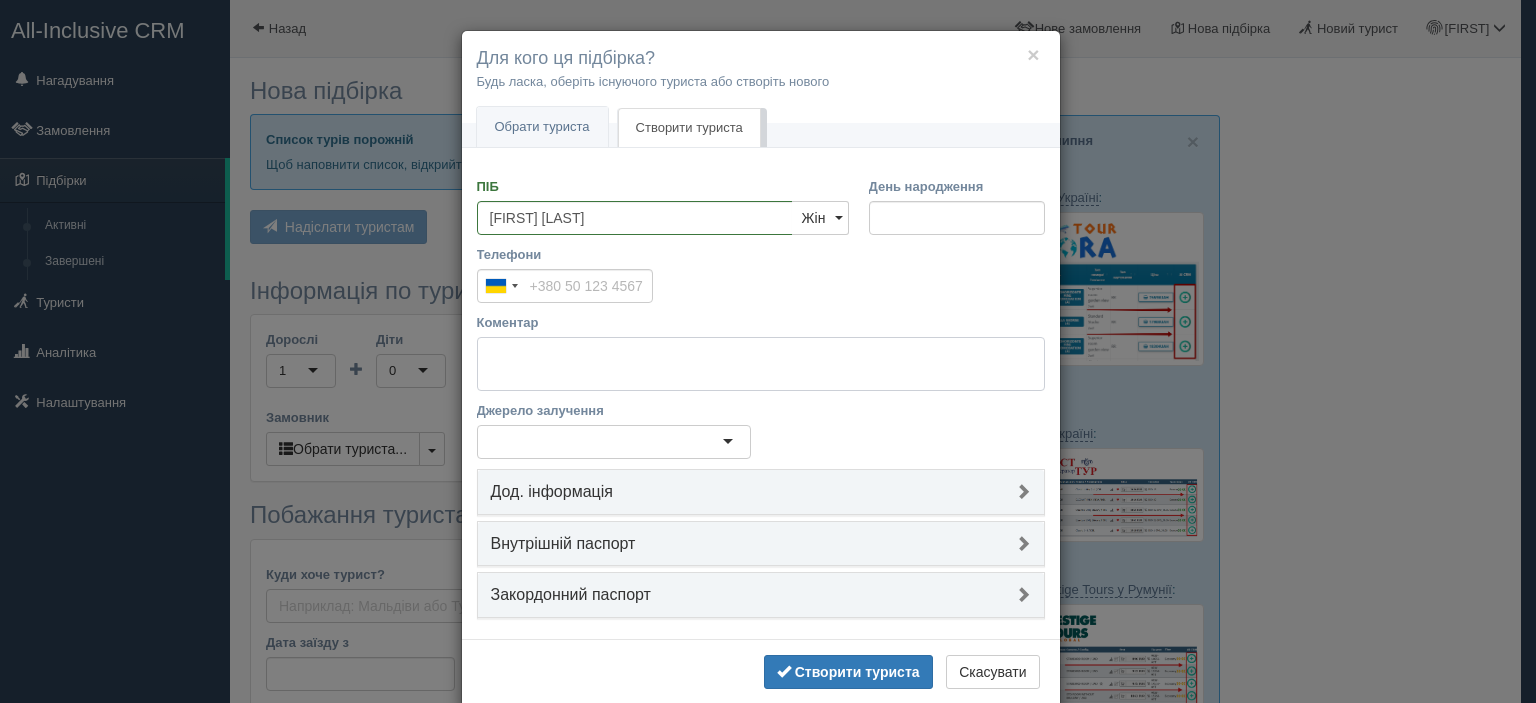 click on "Коментар" at bounding box center (761, 364) 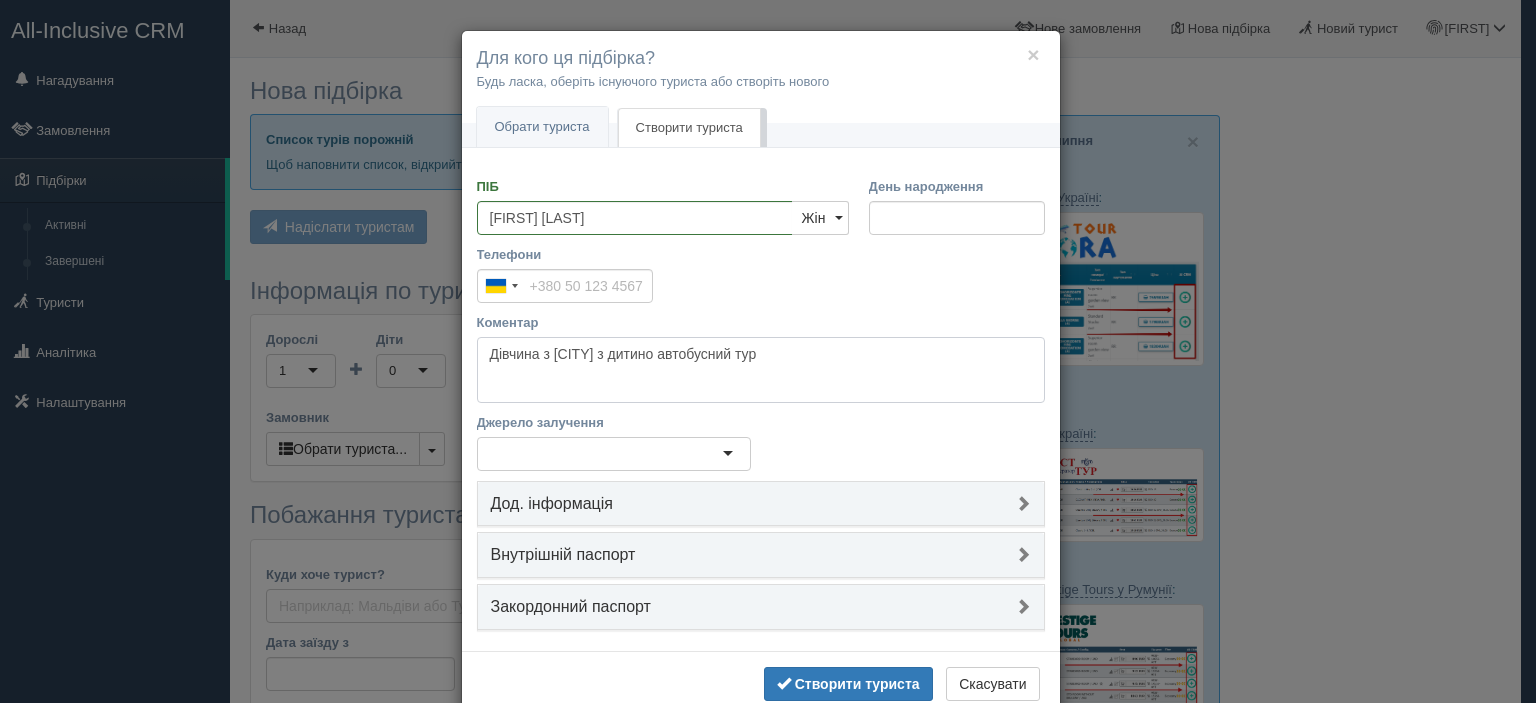 click on "Дівчина з Дніпра з дитино автобусний тур" at bounding box center [761, 370] 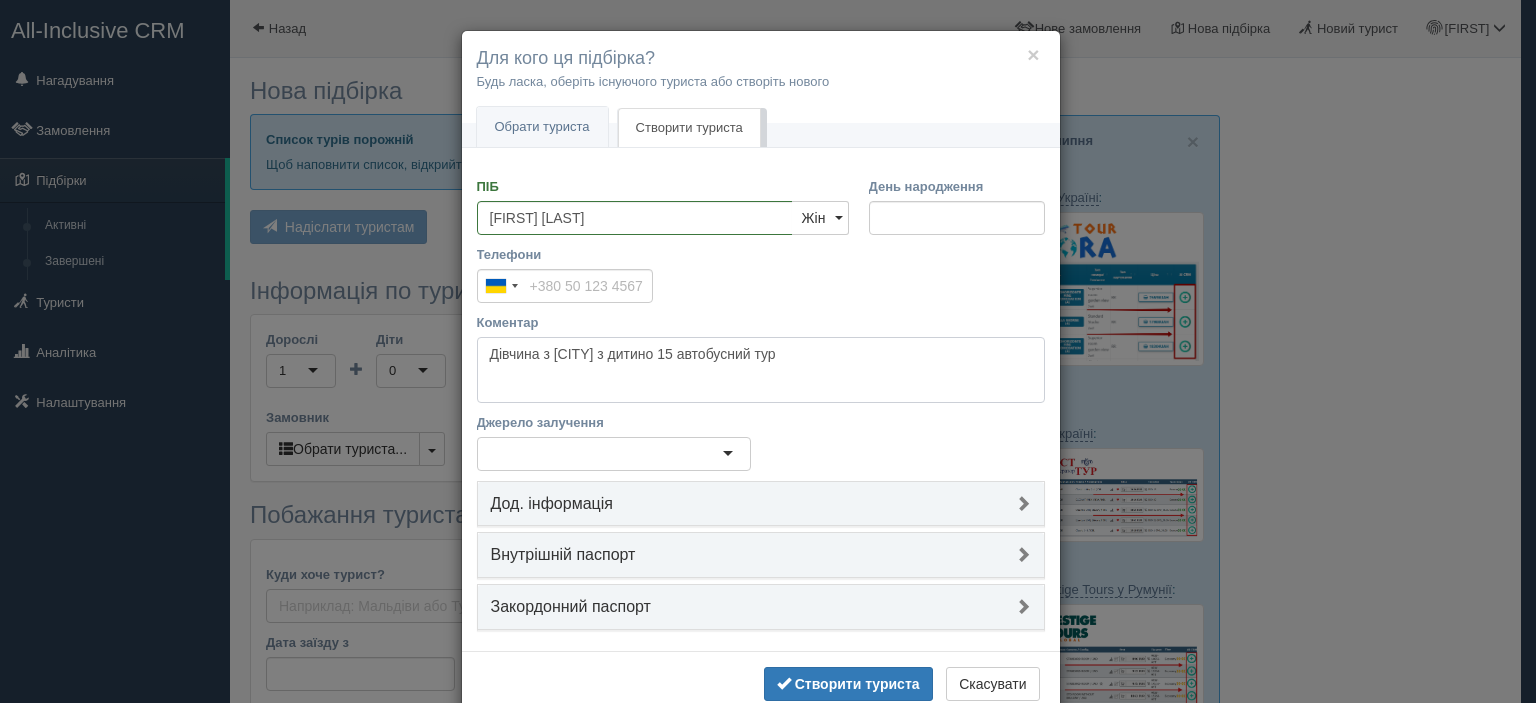 click on "Дівчина з Дніпра з дитино 15 автобусний тур" at bounding box center (761, 370) 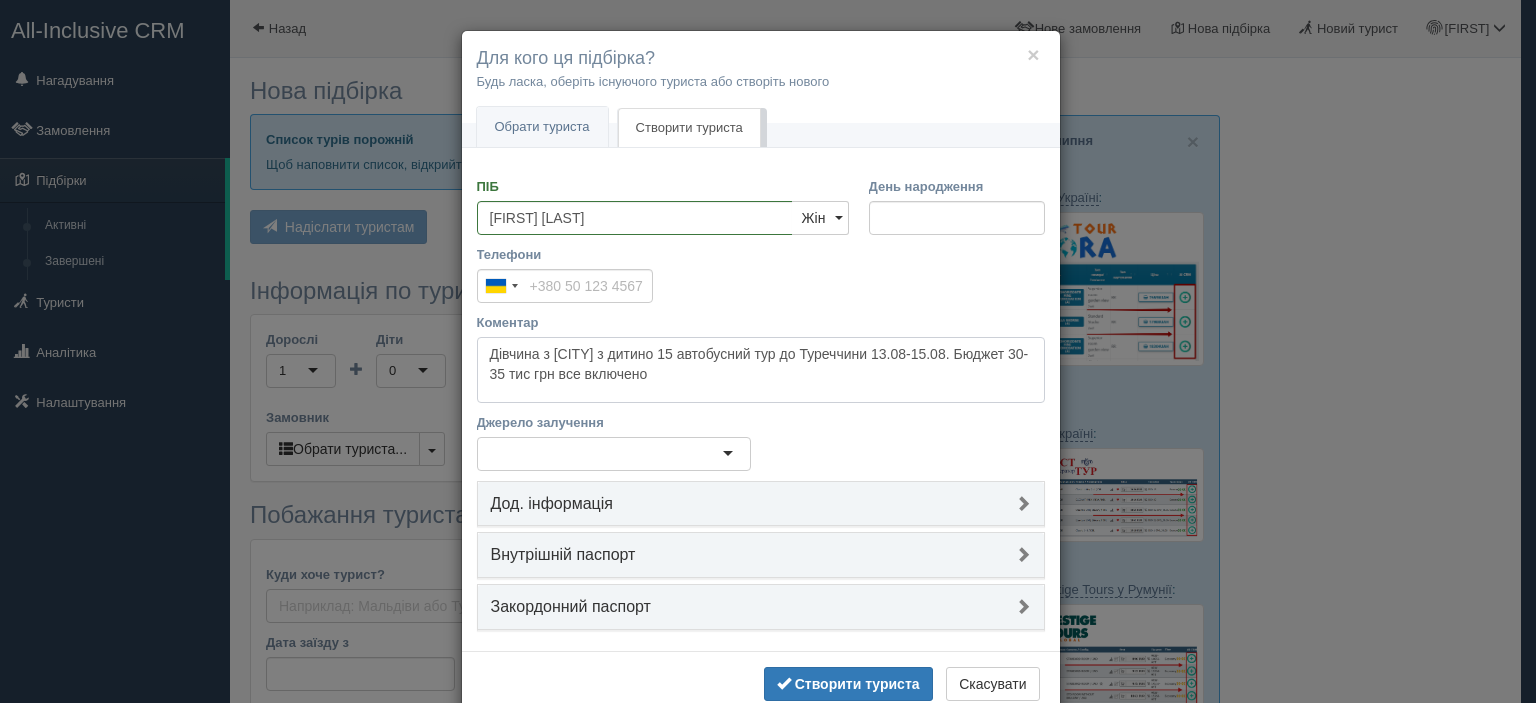type on "Дівчина з Дніпра з дитино 15 автобусний тур до Туреччини 13.08-15.08. Бюджет 30-35 тис грн все включено" 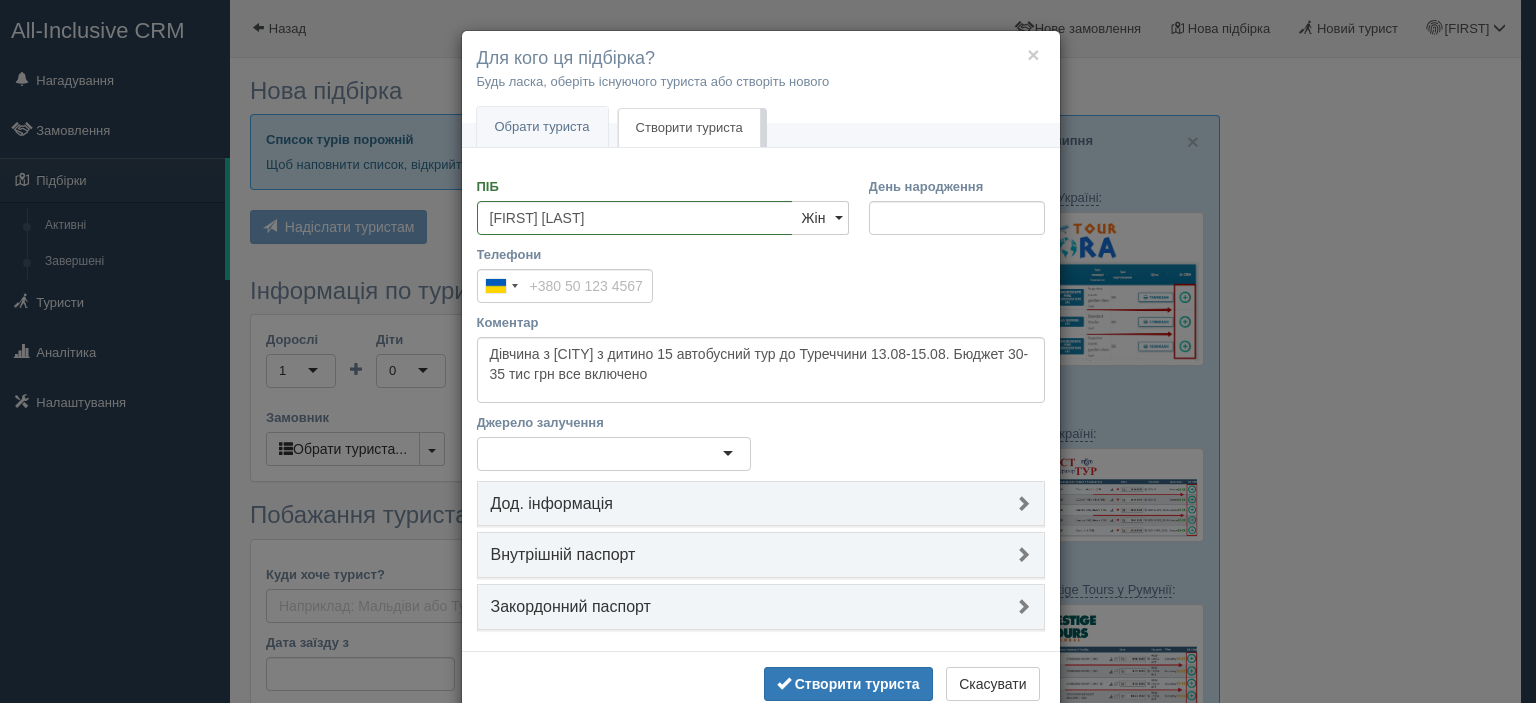 click at bounding box center (614, 454) 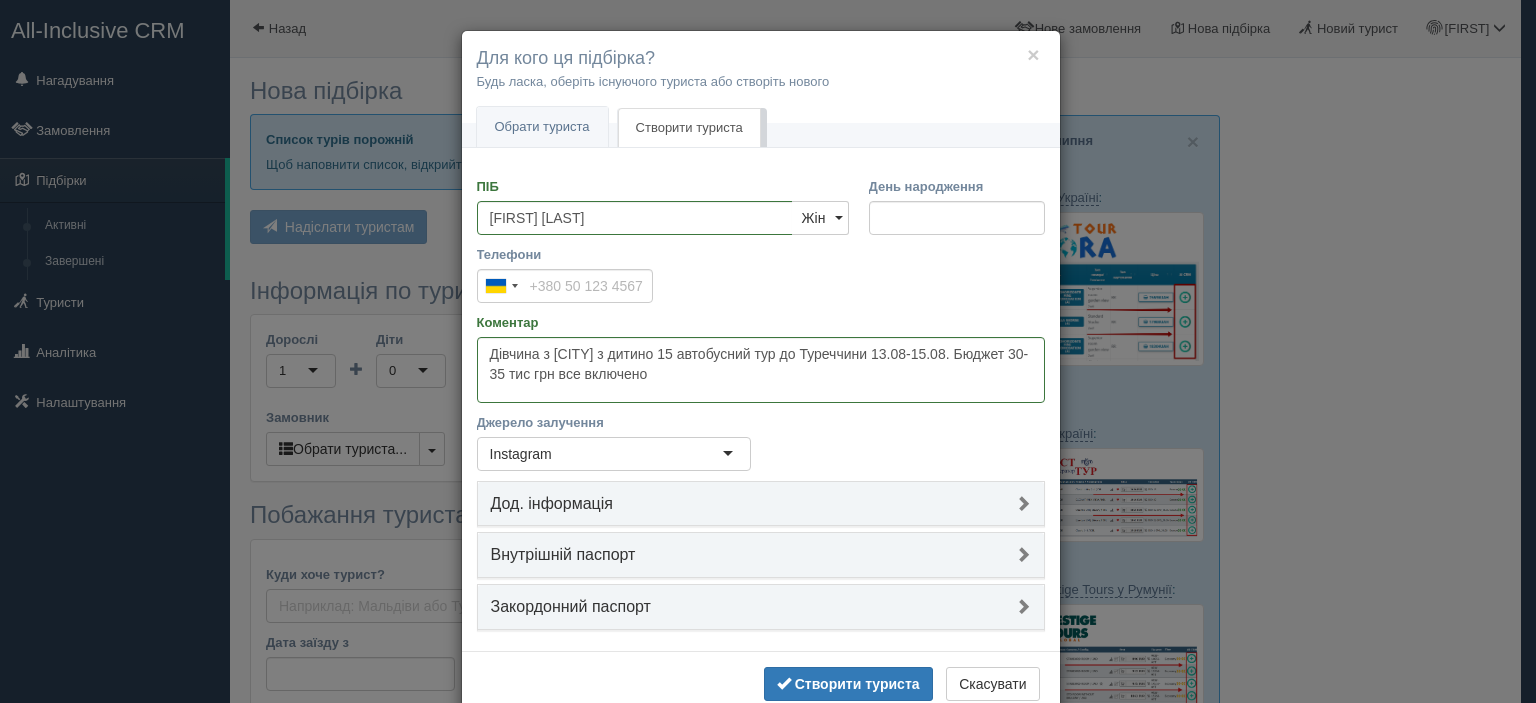 click on "Джерело залучення
Instagram Instagram E-mail розсилка Facebook Instagram SMS розсилка Telegram TikTok Viber Веб-сайт З вулиці Постійний турист Рекомендація
Хто порекомендував" at bounding box center [761, 447] 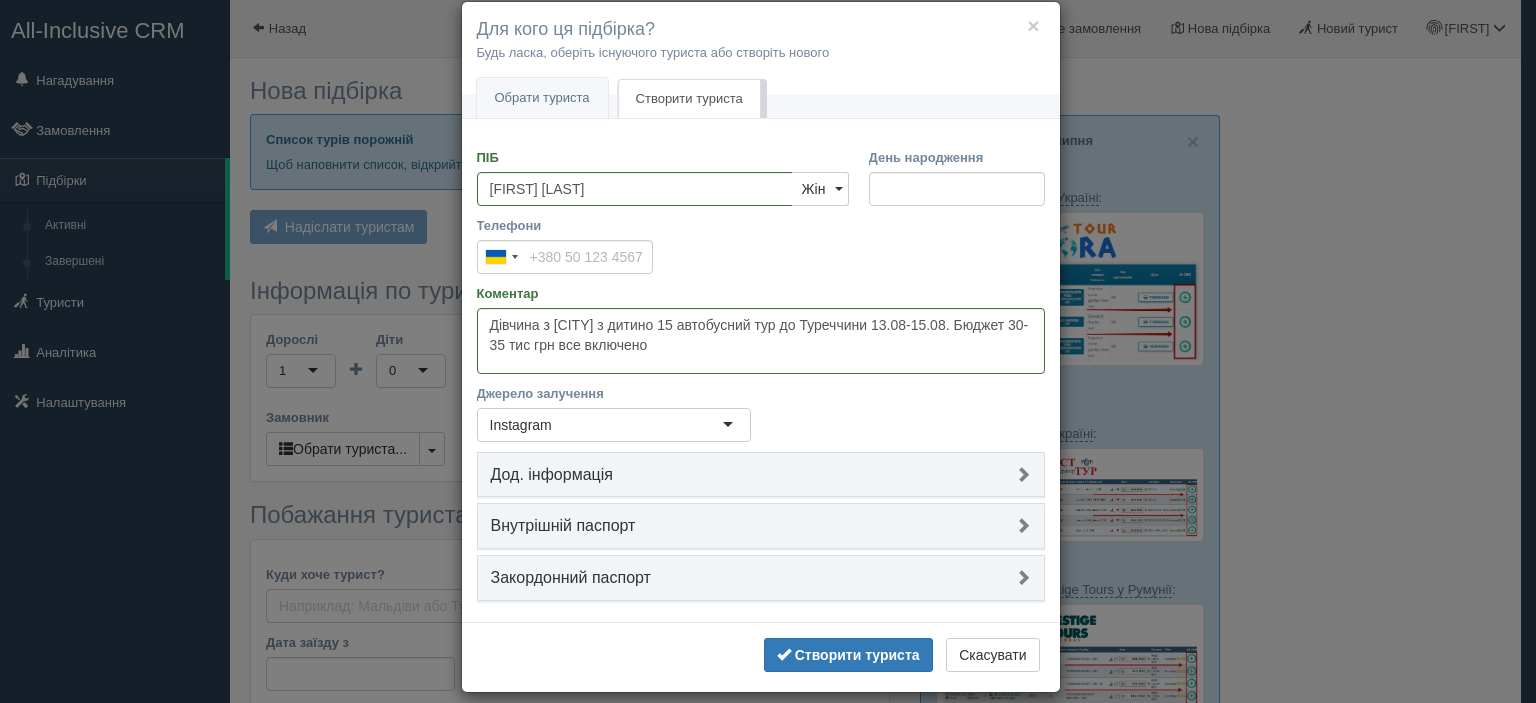 scroll, scrollTop: 45, scrollLeft: 0, axis: vertical 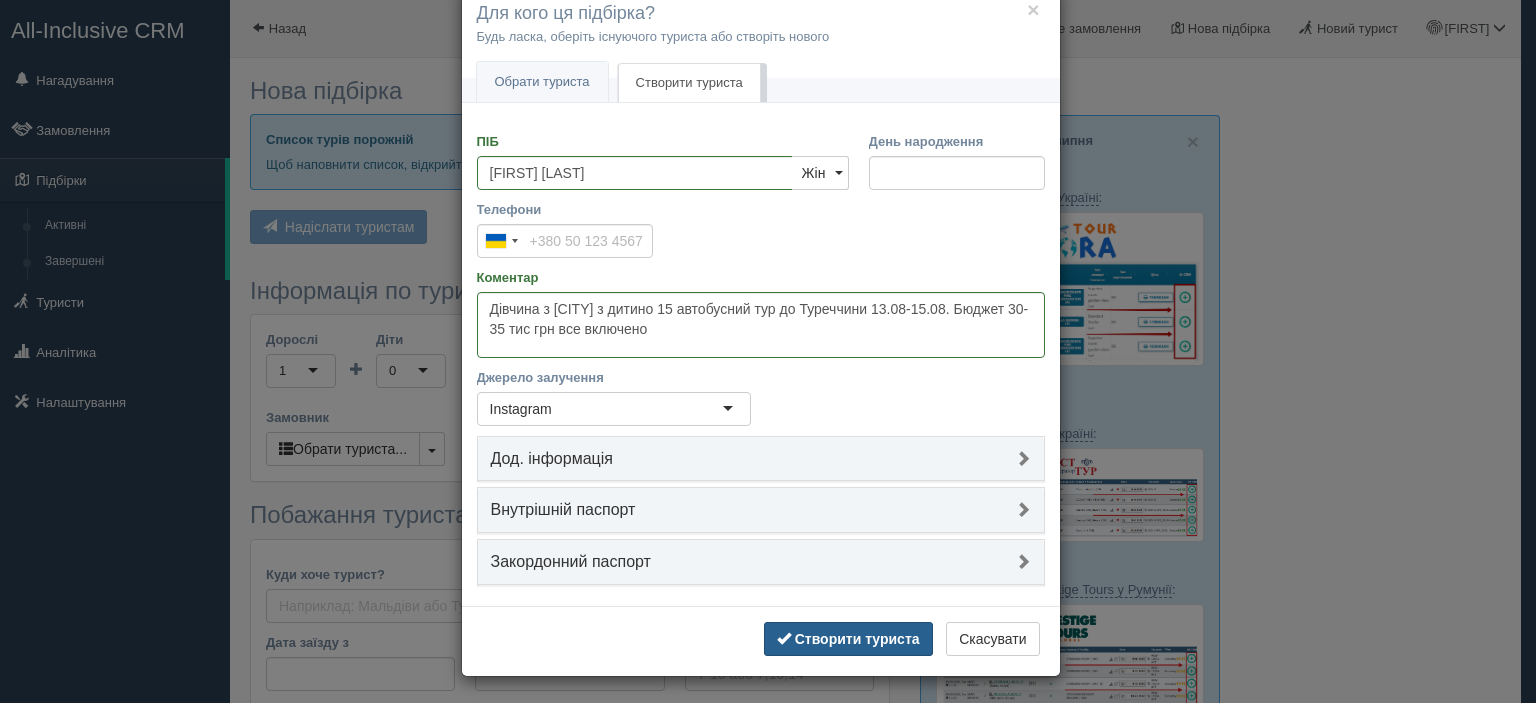 click on "Створити туриста" at bounding box center (857, 639) 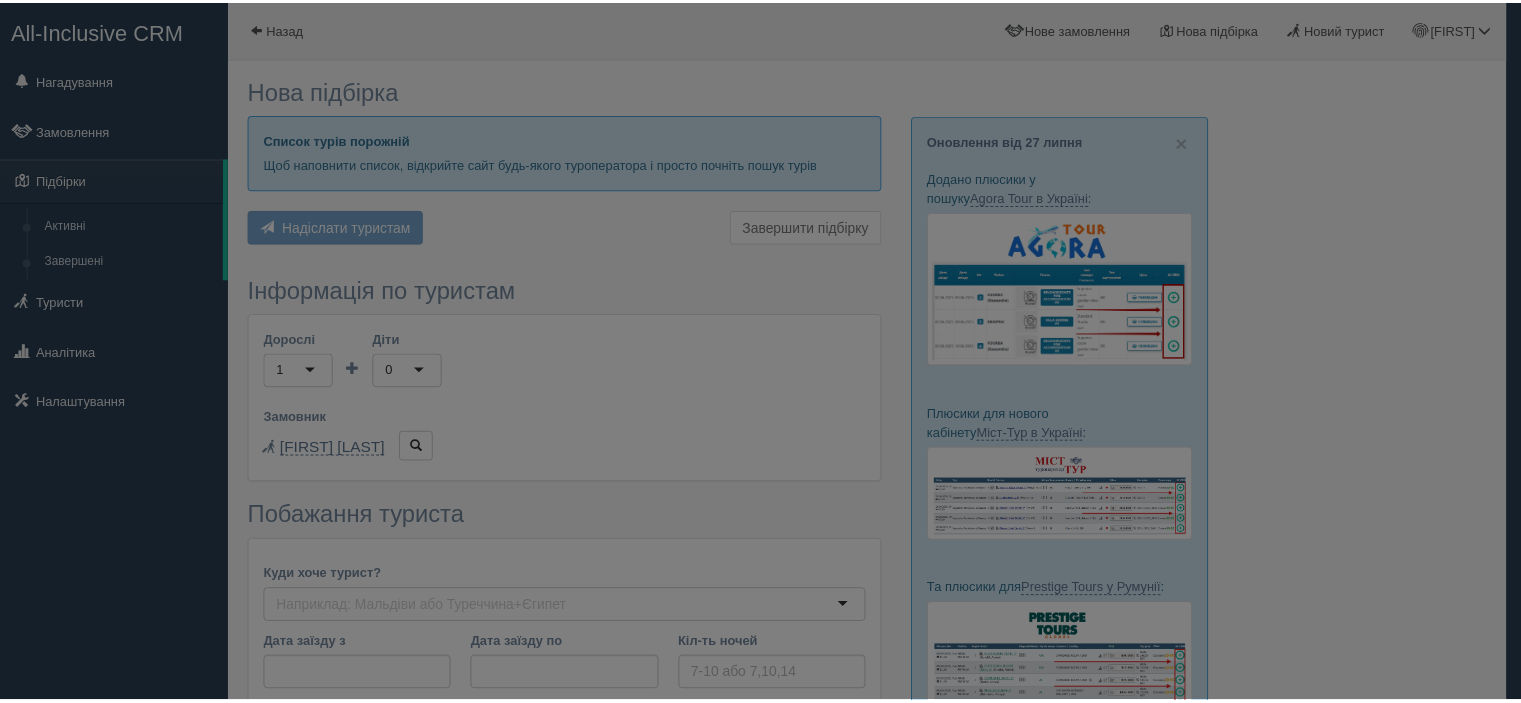 scroll, scrollTop: 33, scrollLeft: 0, axis: vertical 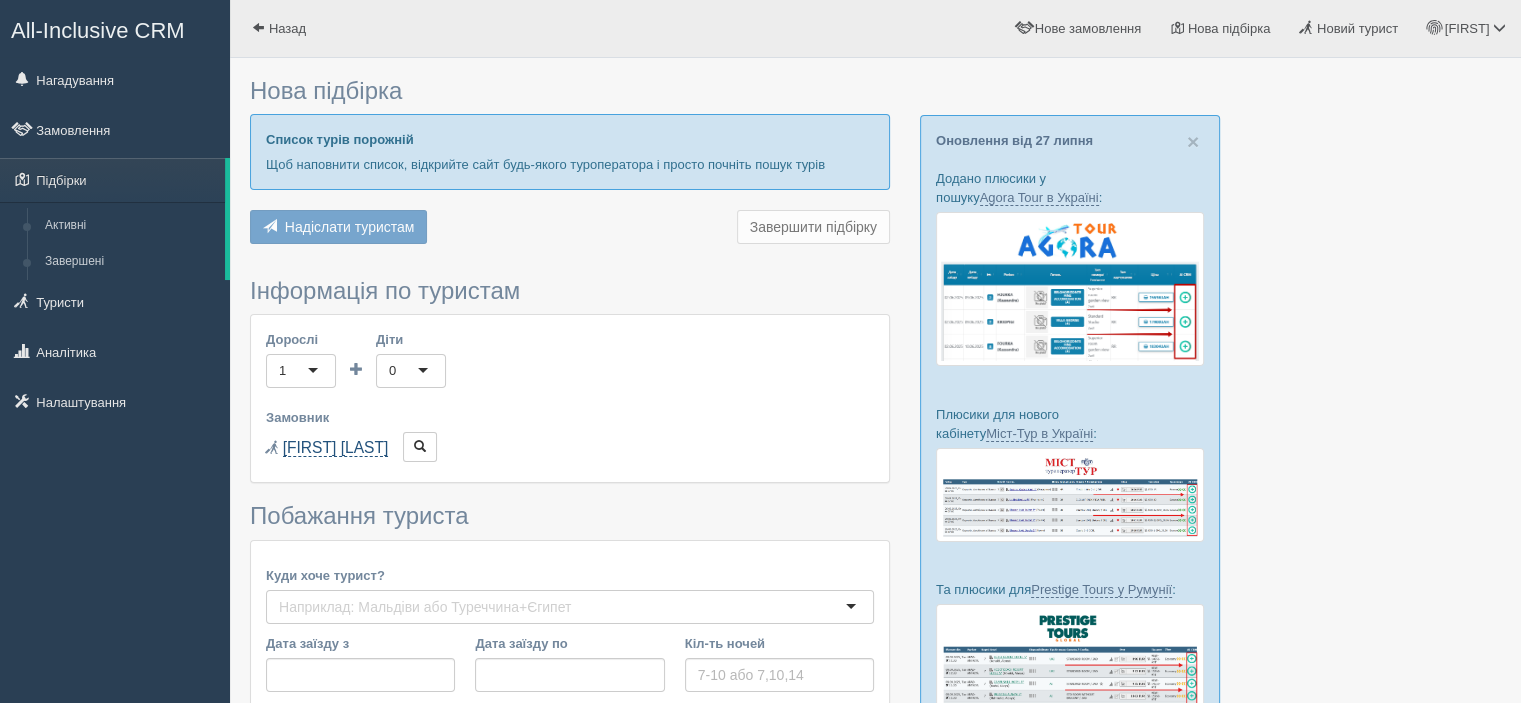 click on "[FIRST] [LAST]" at bounding box center (336, 448) 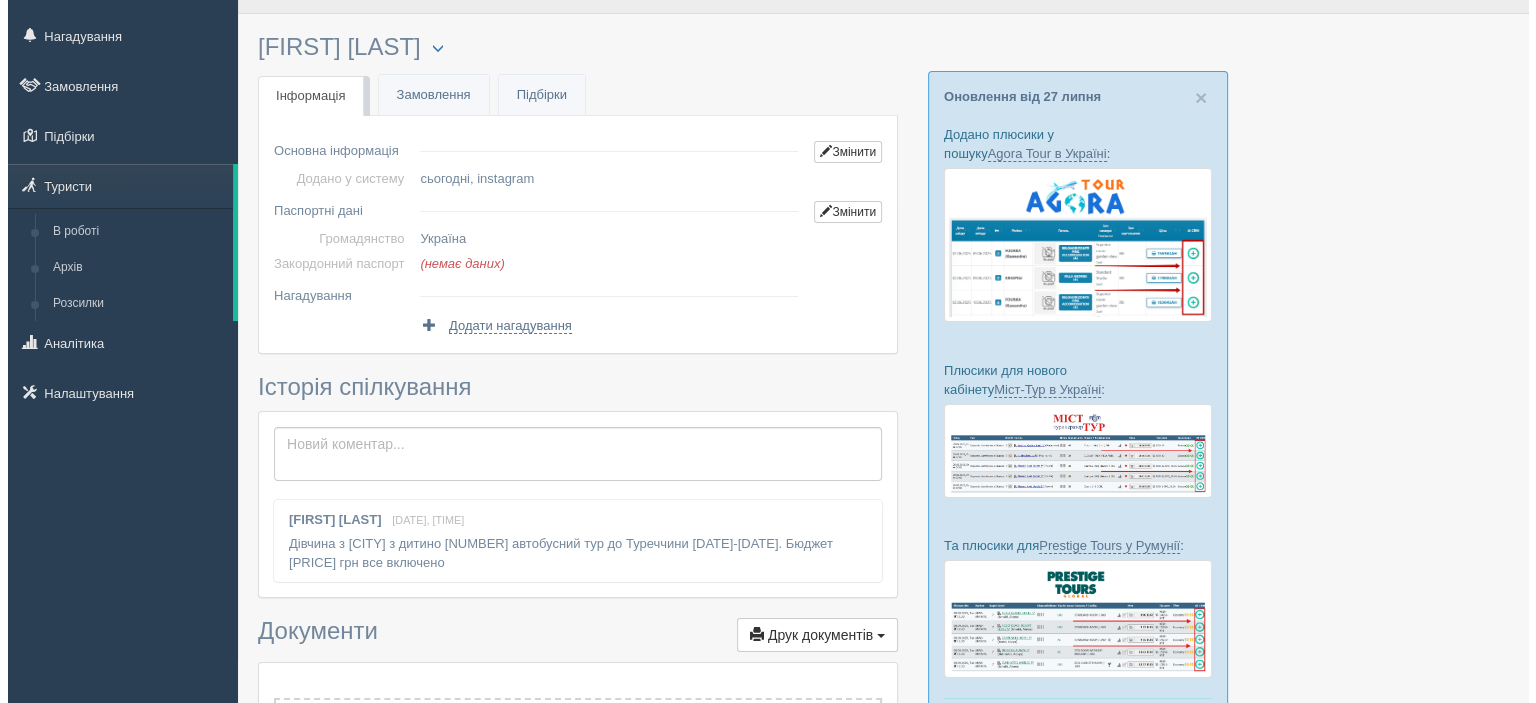 scroll, scrollTop: 0, scrollLeft: 0, axis: both 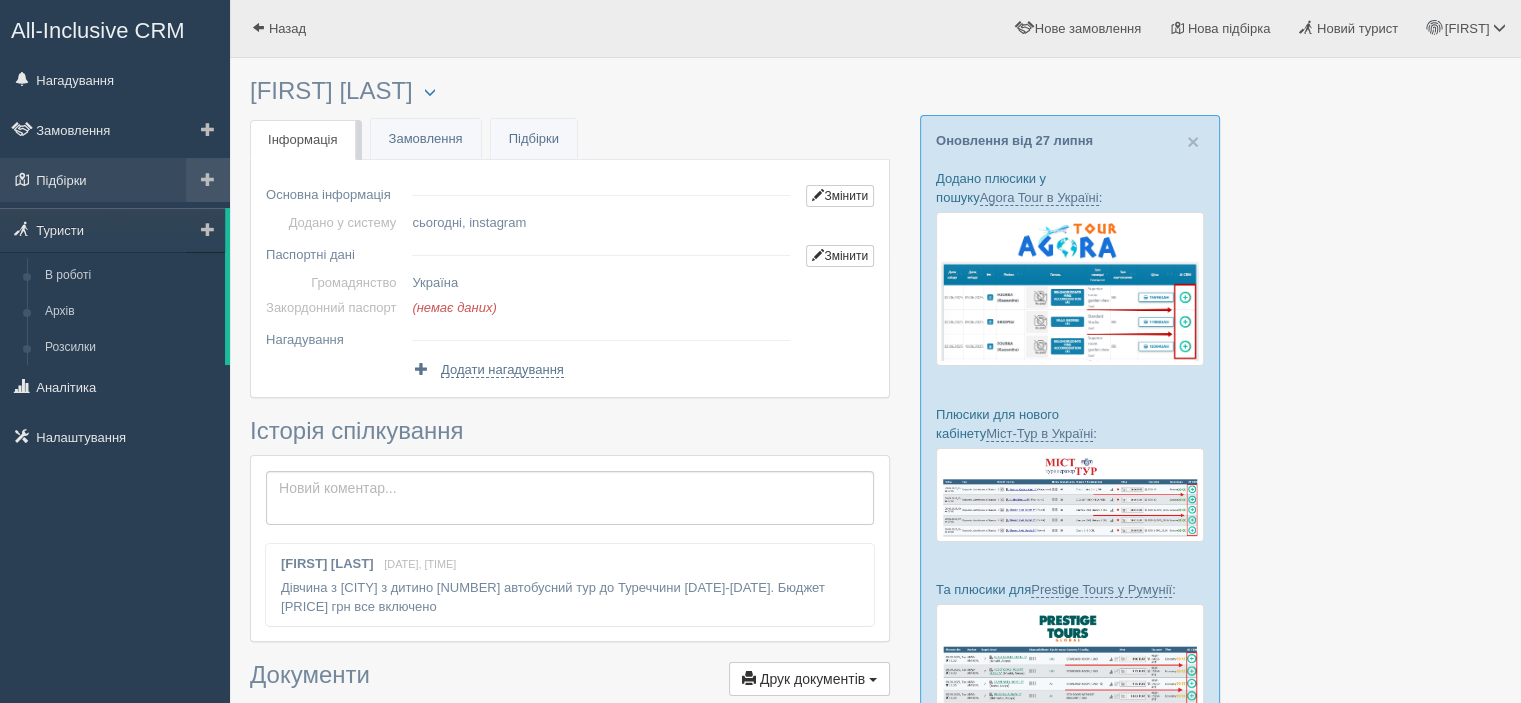 click at bounding box center [208, 179] 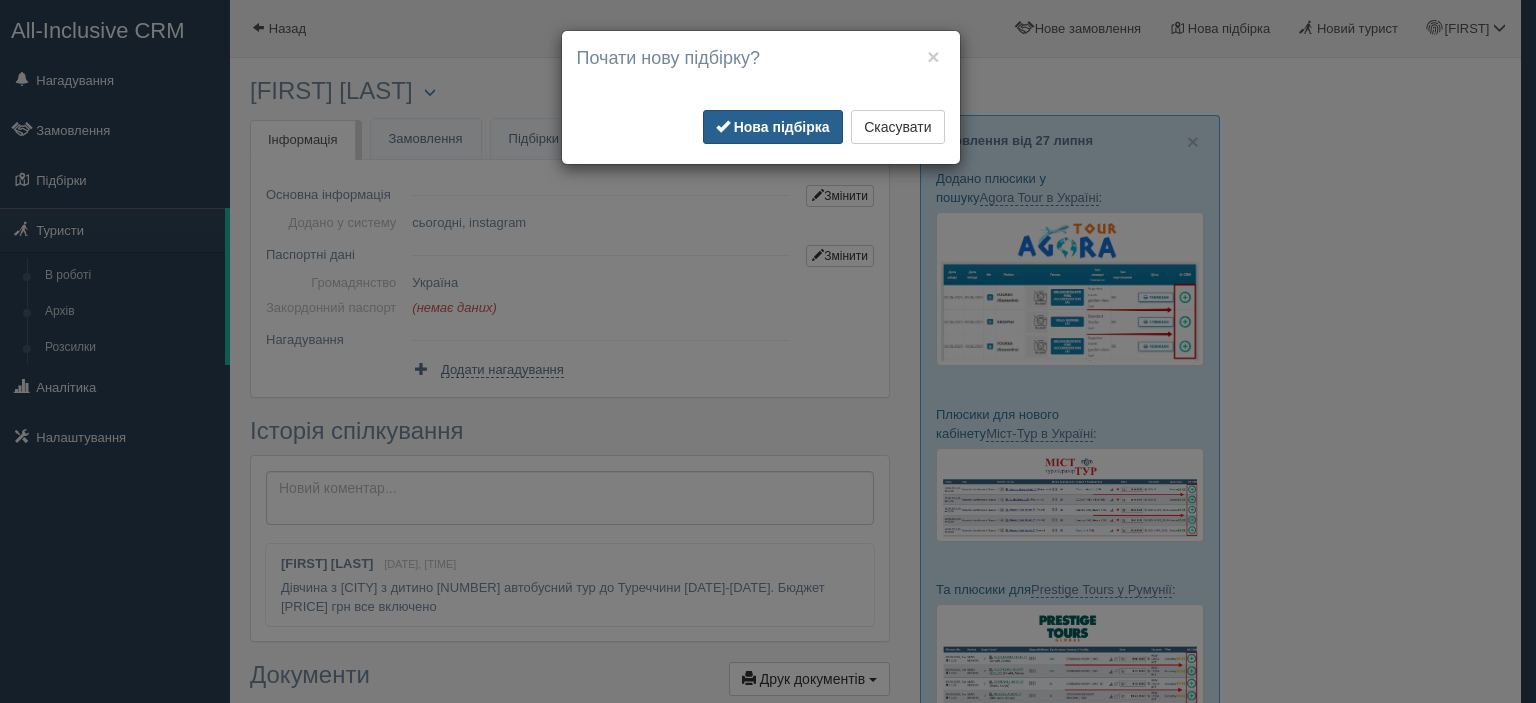 click on "Нова підбірка" at bounding box center (773, 127) 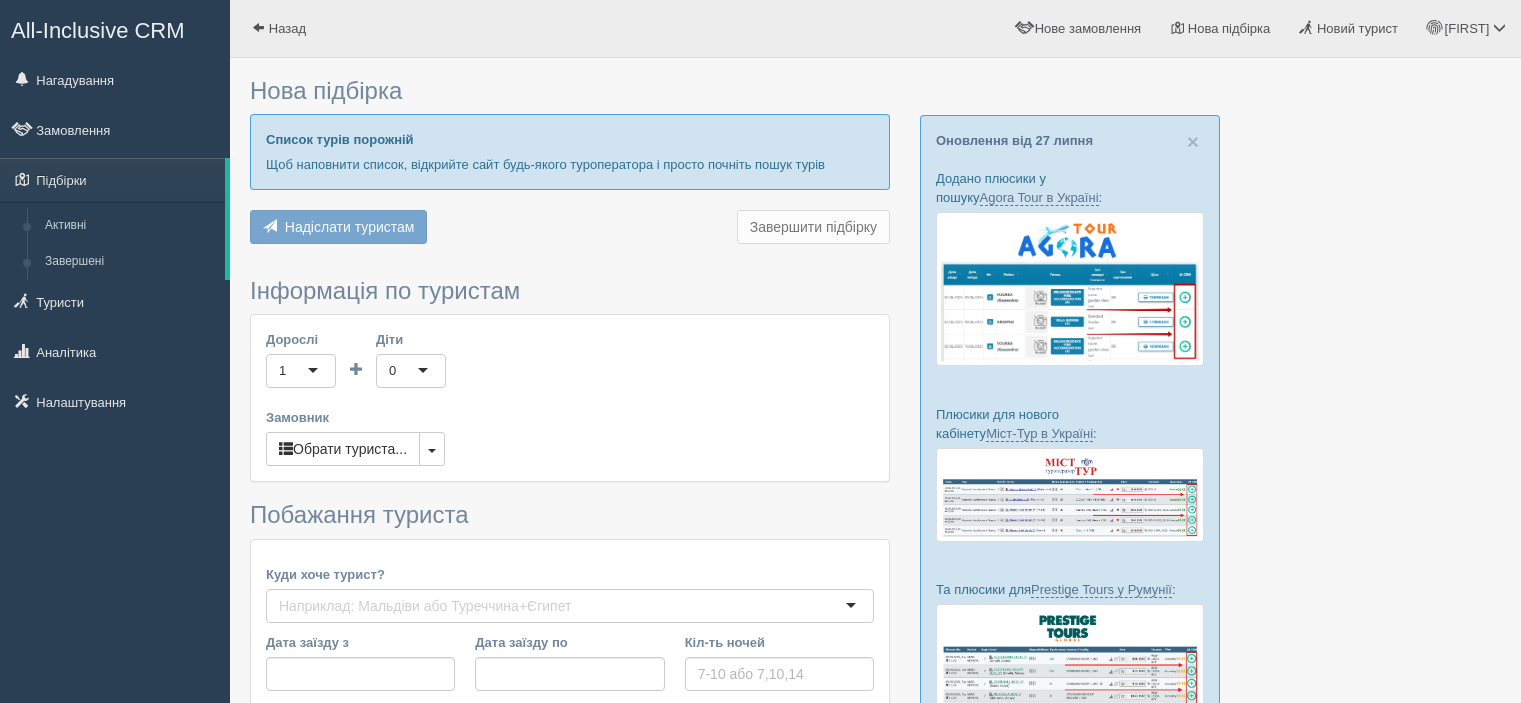 scroll, scrollTop: 0, scrollLeft: 0, axis: both 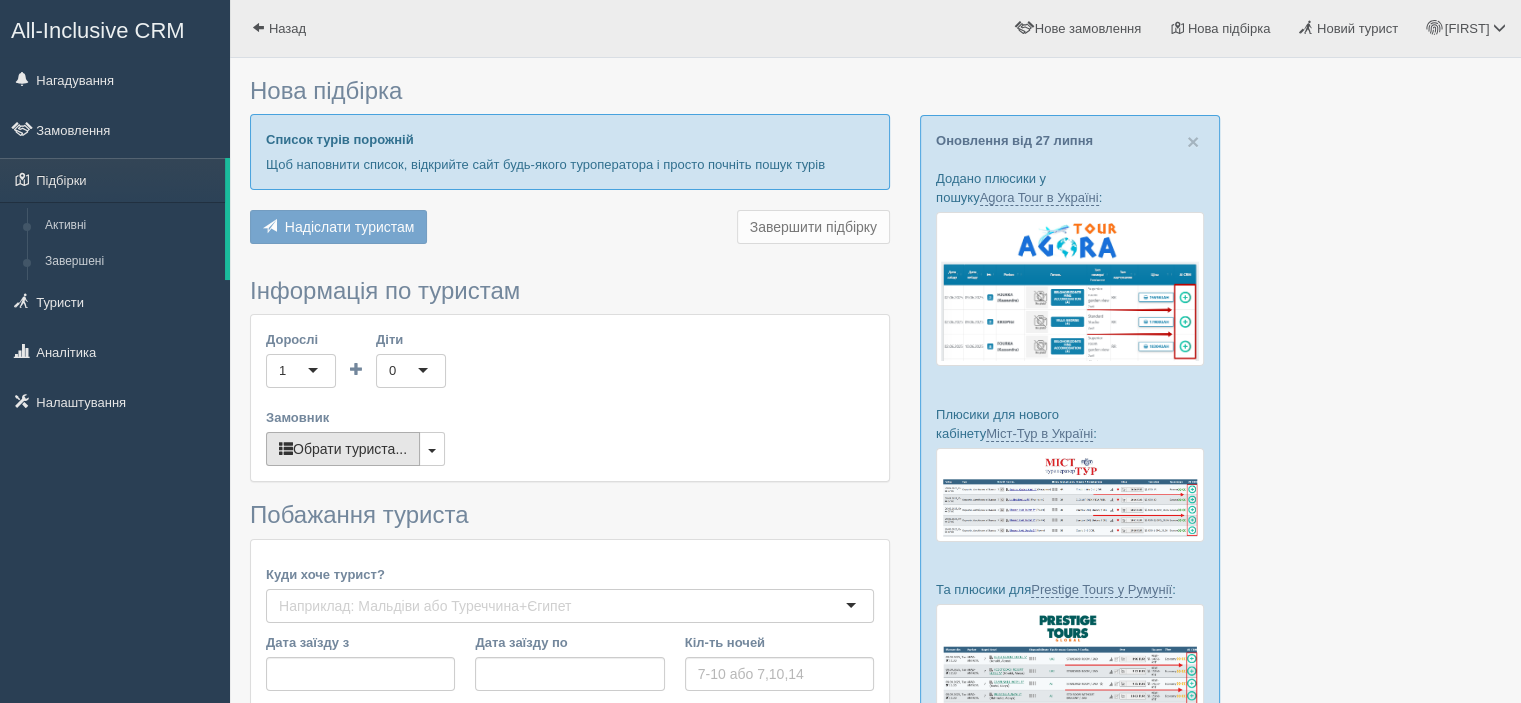 click on "Обрати туриста..." at bounding box center (343, 449) 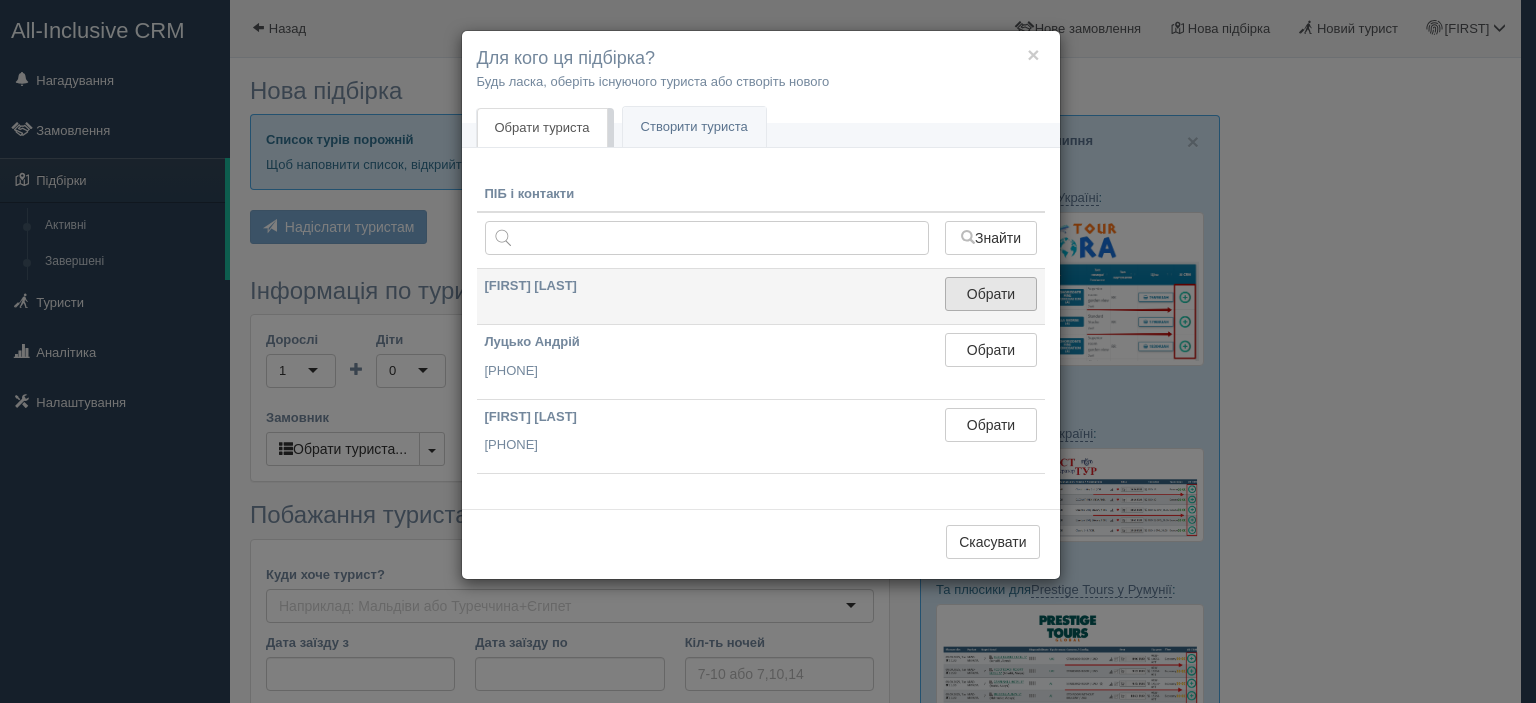 click on "Обрати" at bounding box center [990, 294] 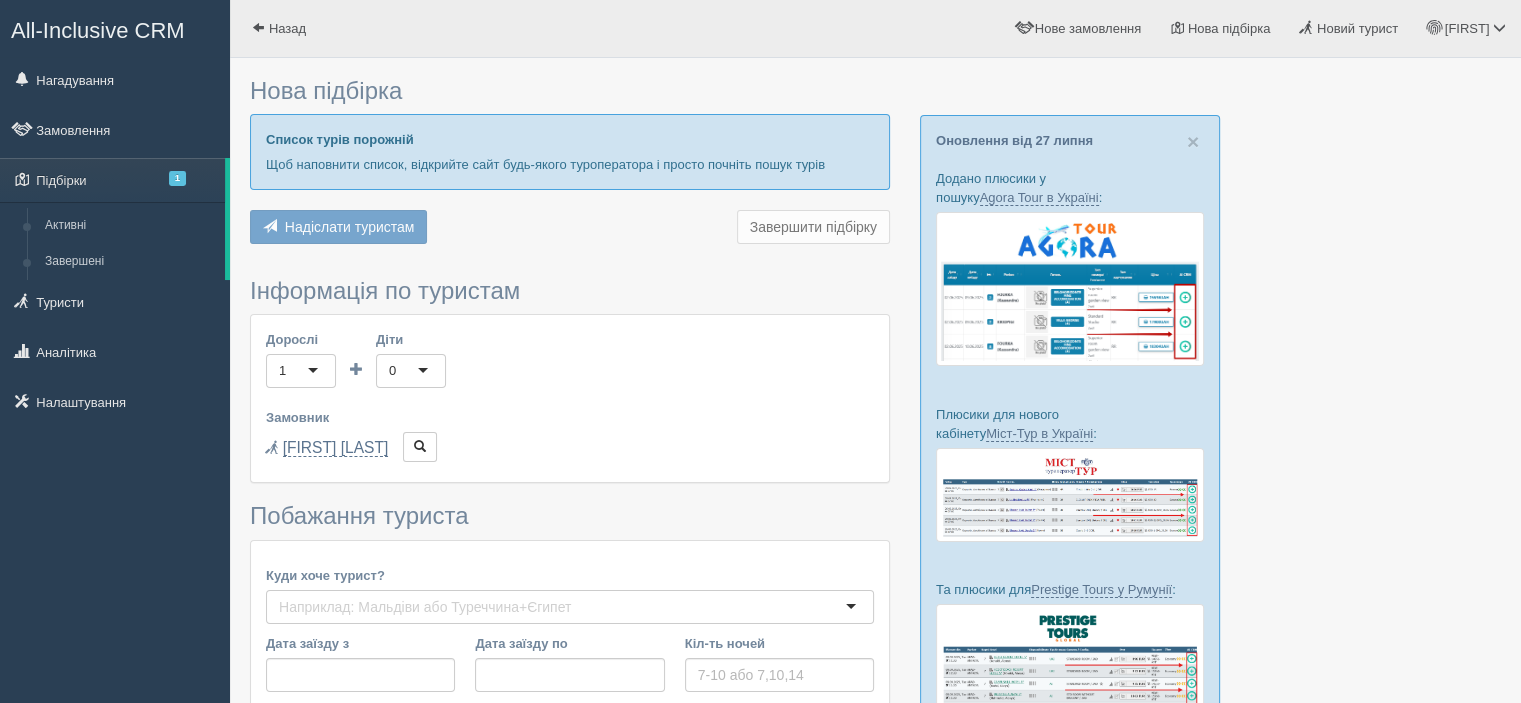 type on "4" 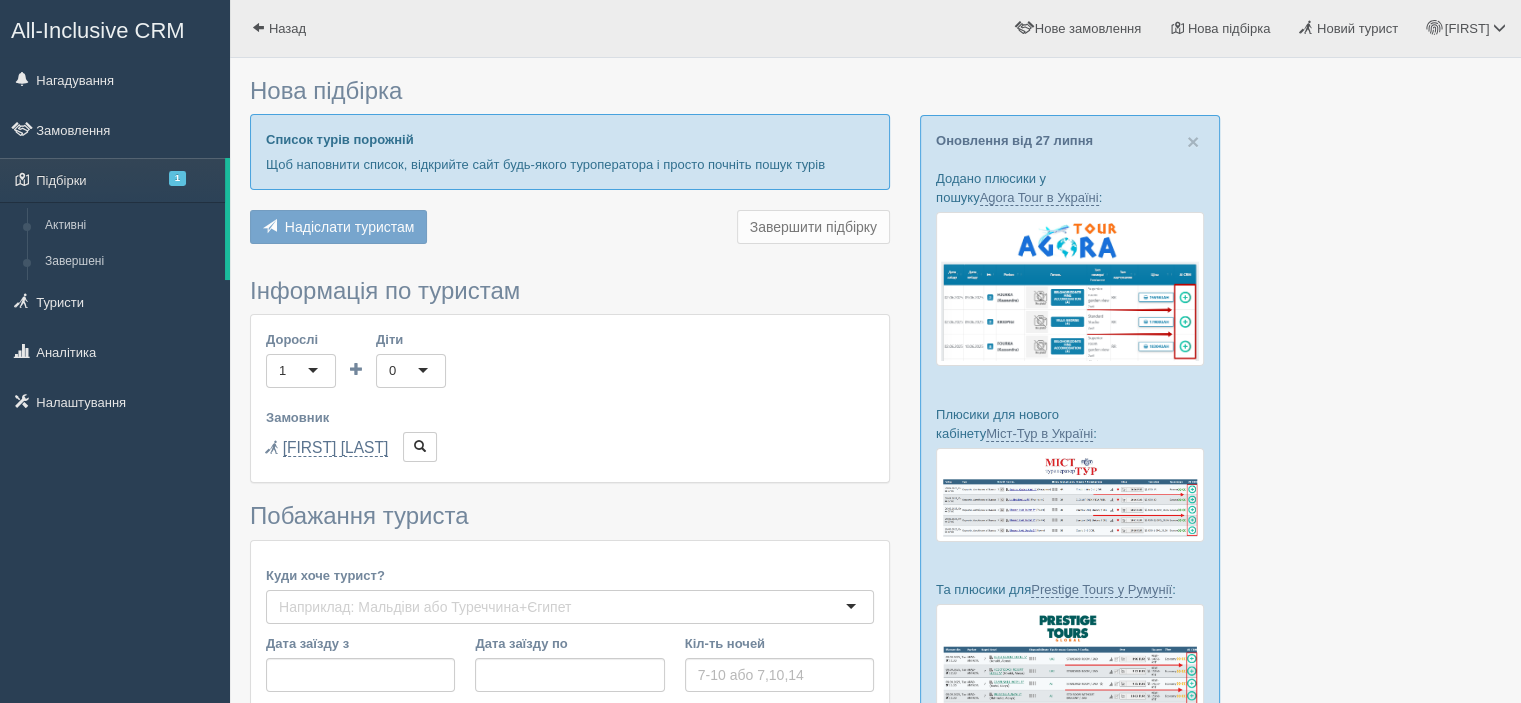 type on "33000" 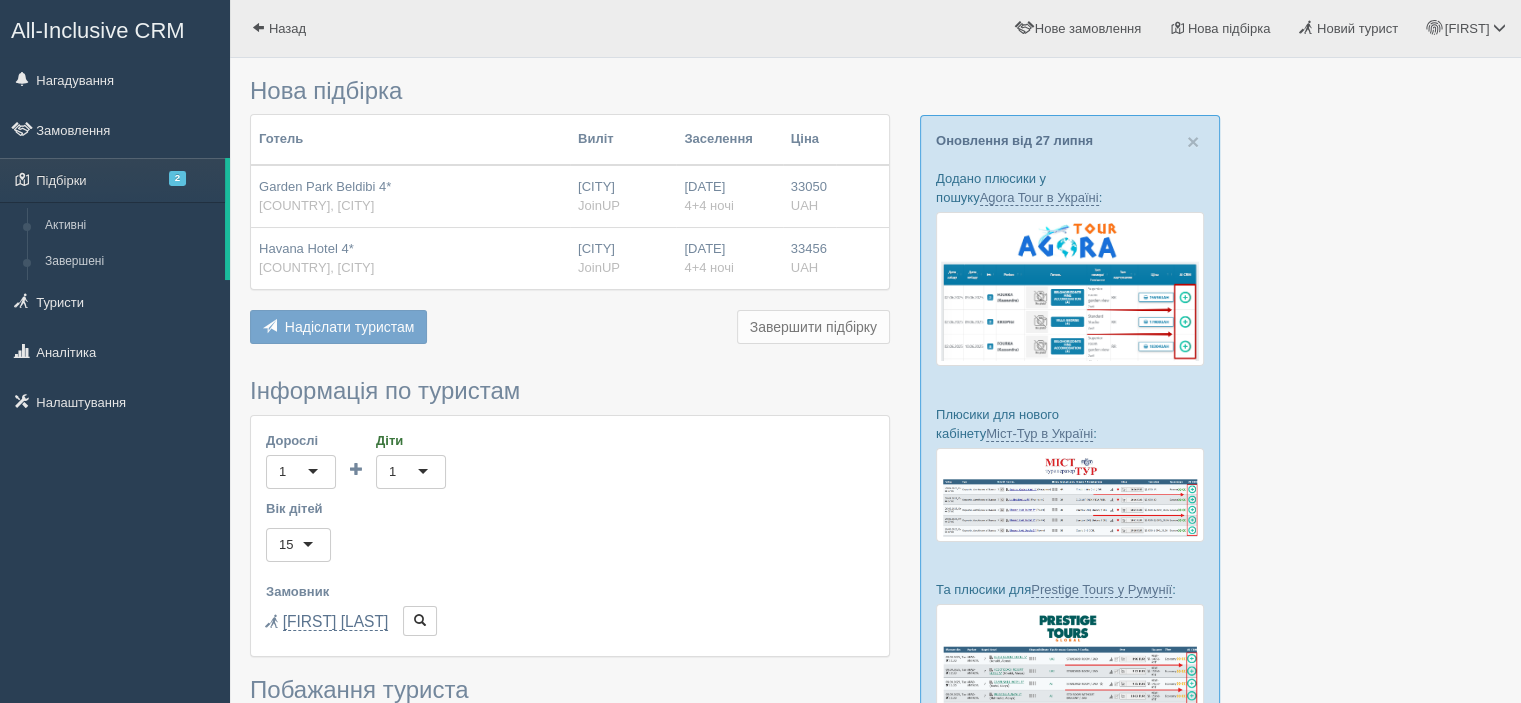 type on "36600" 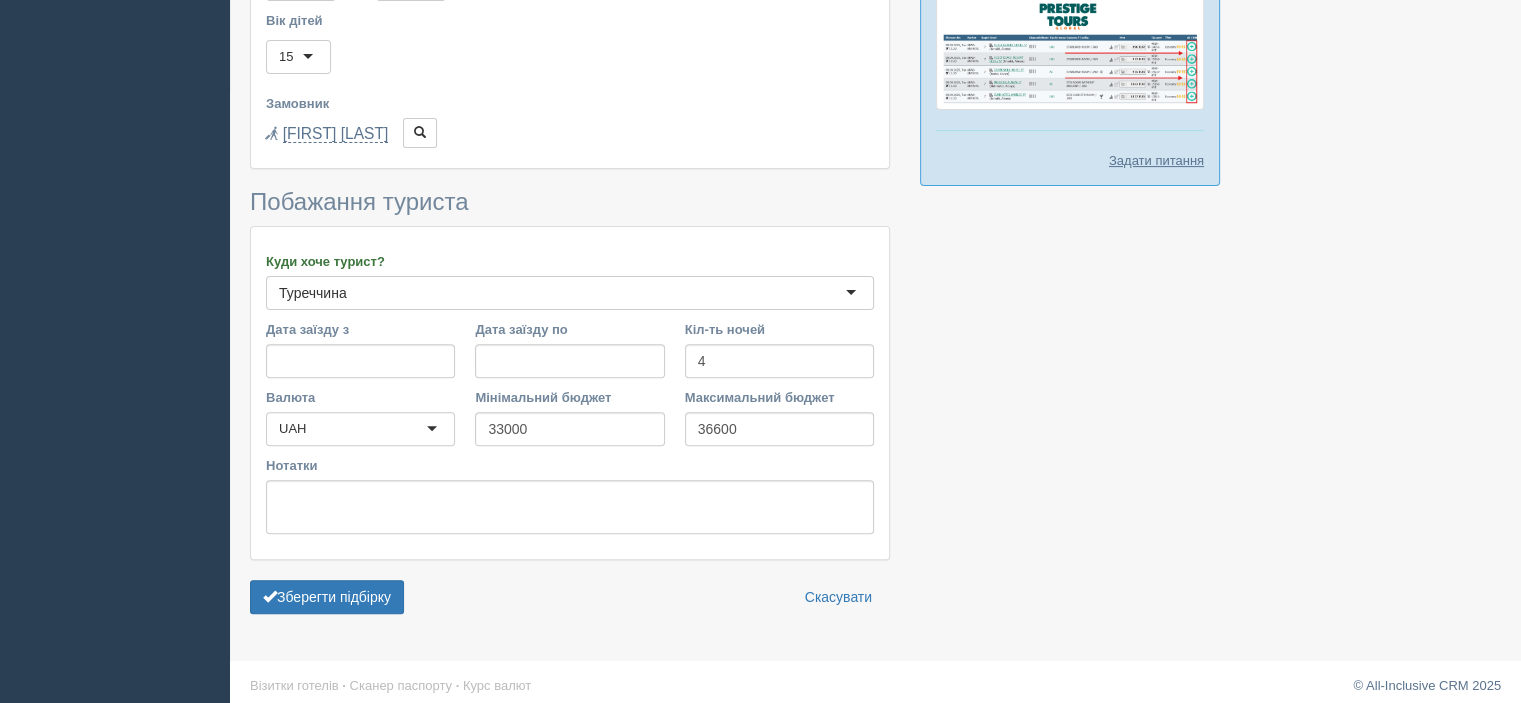 scroll, scrollTop: 619, scrollLeft: 0, axis: vertical 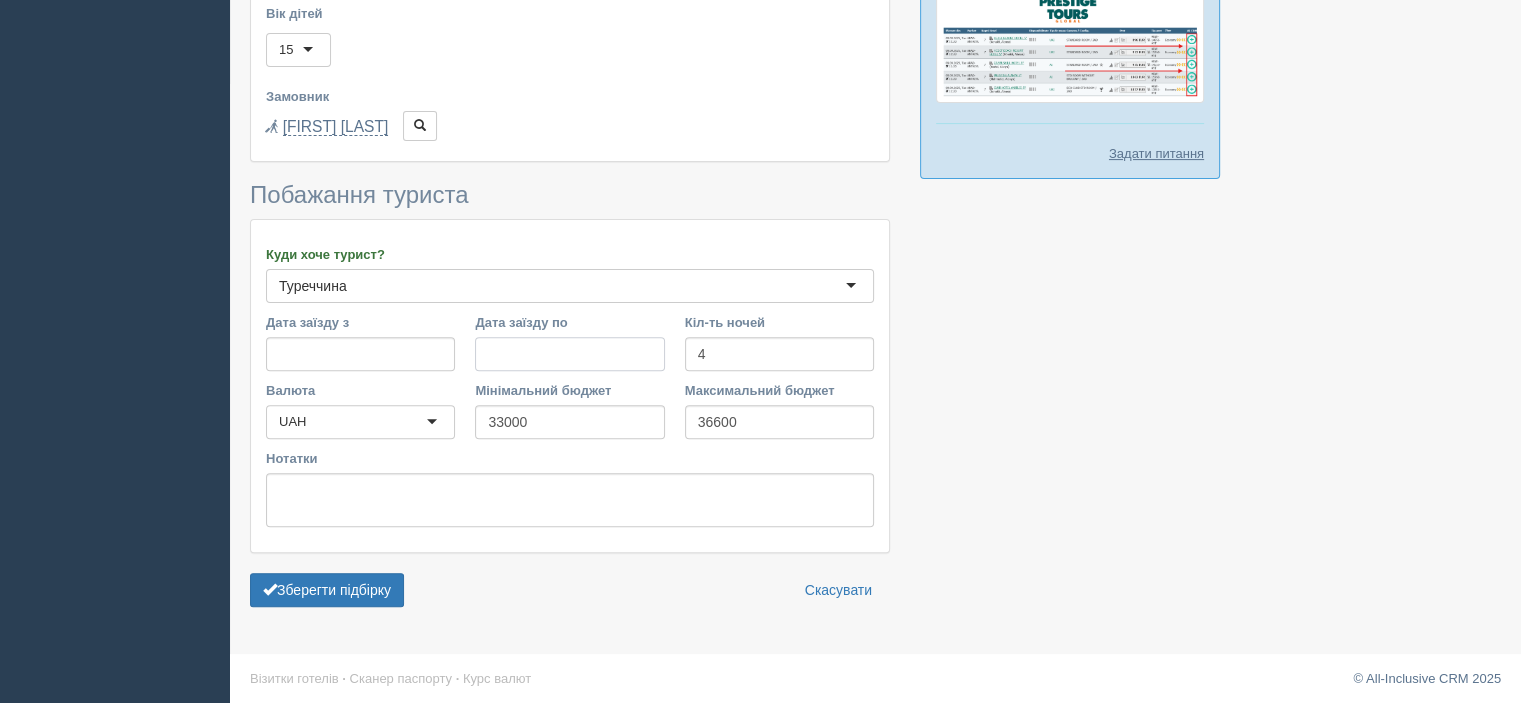 click on "Дата заїзду по" at bounding box center [569, 354] 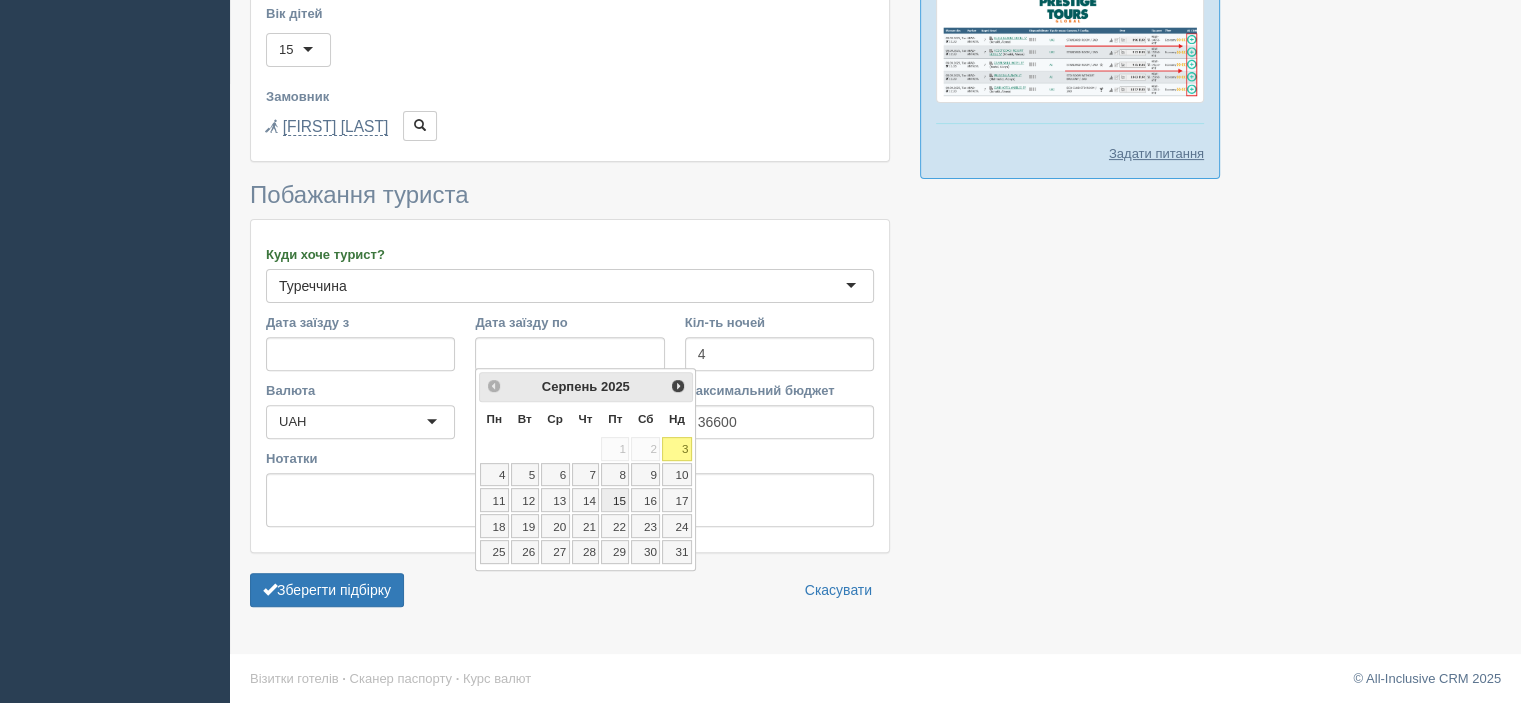 click on "15" at bounding box center [615, 500] 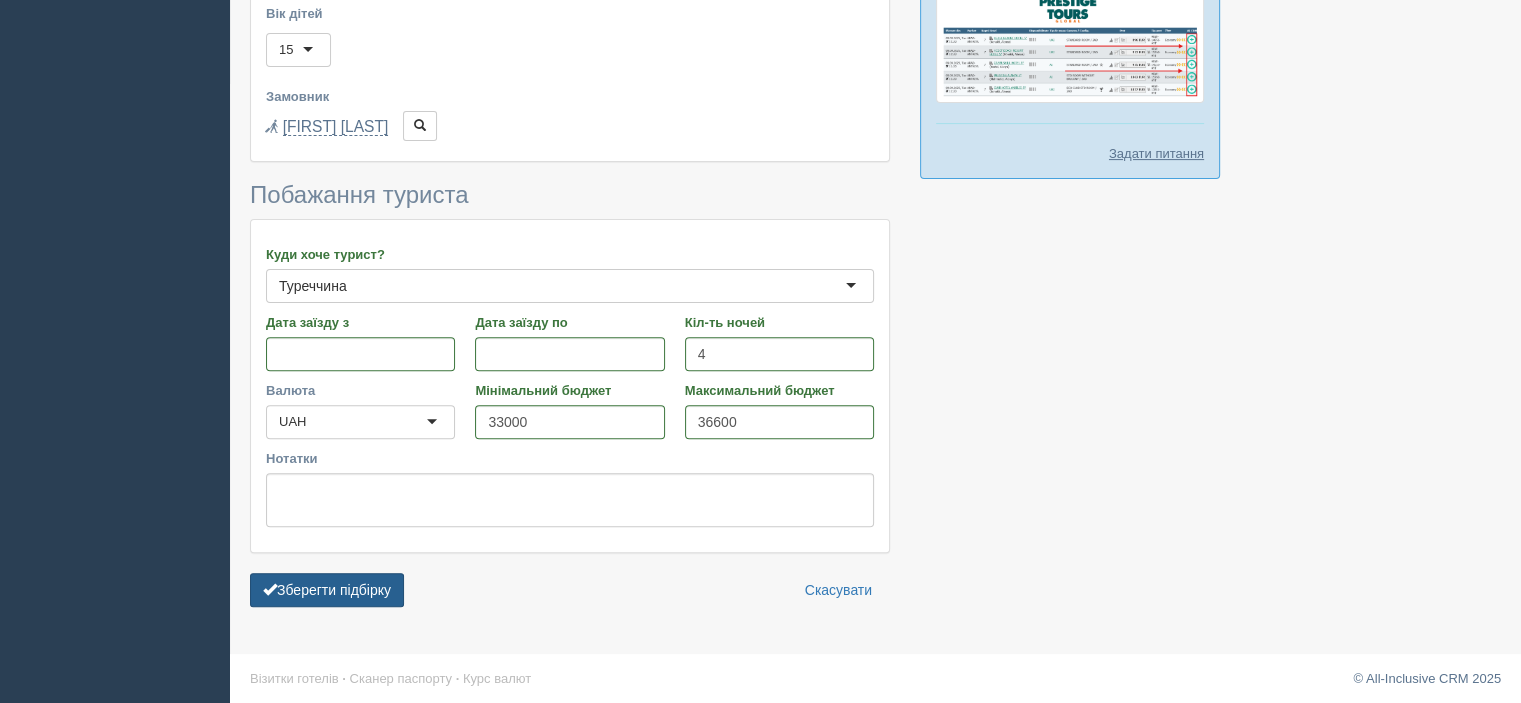 click on "Зберегти підбірку" at bounding box center (327, 590) 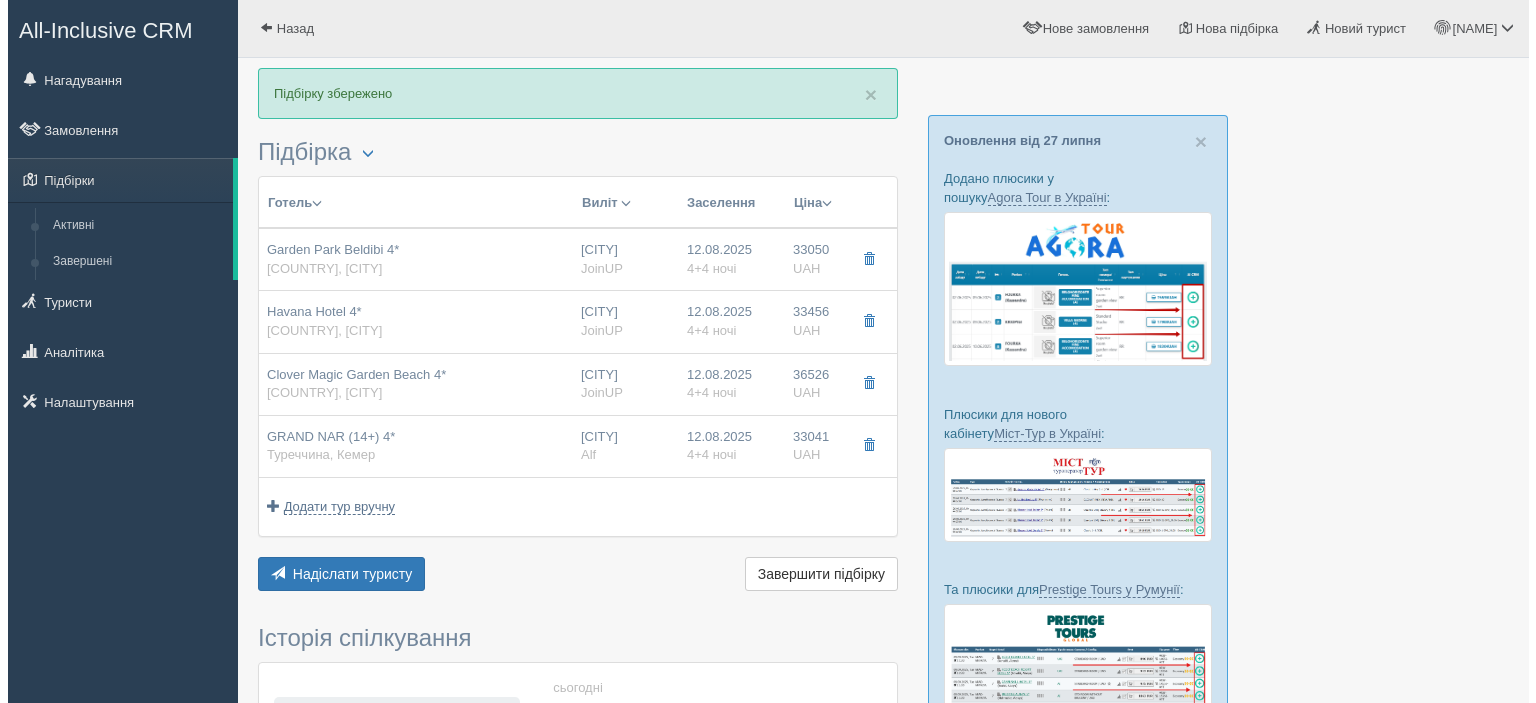 scroll, scrollTop: 0, scrollLeft: 0, axis: both 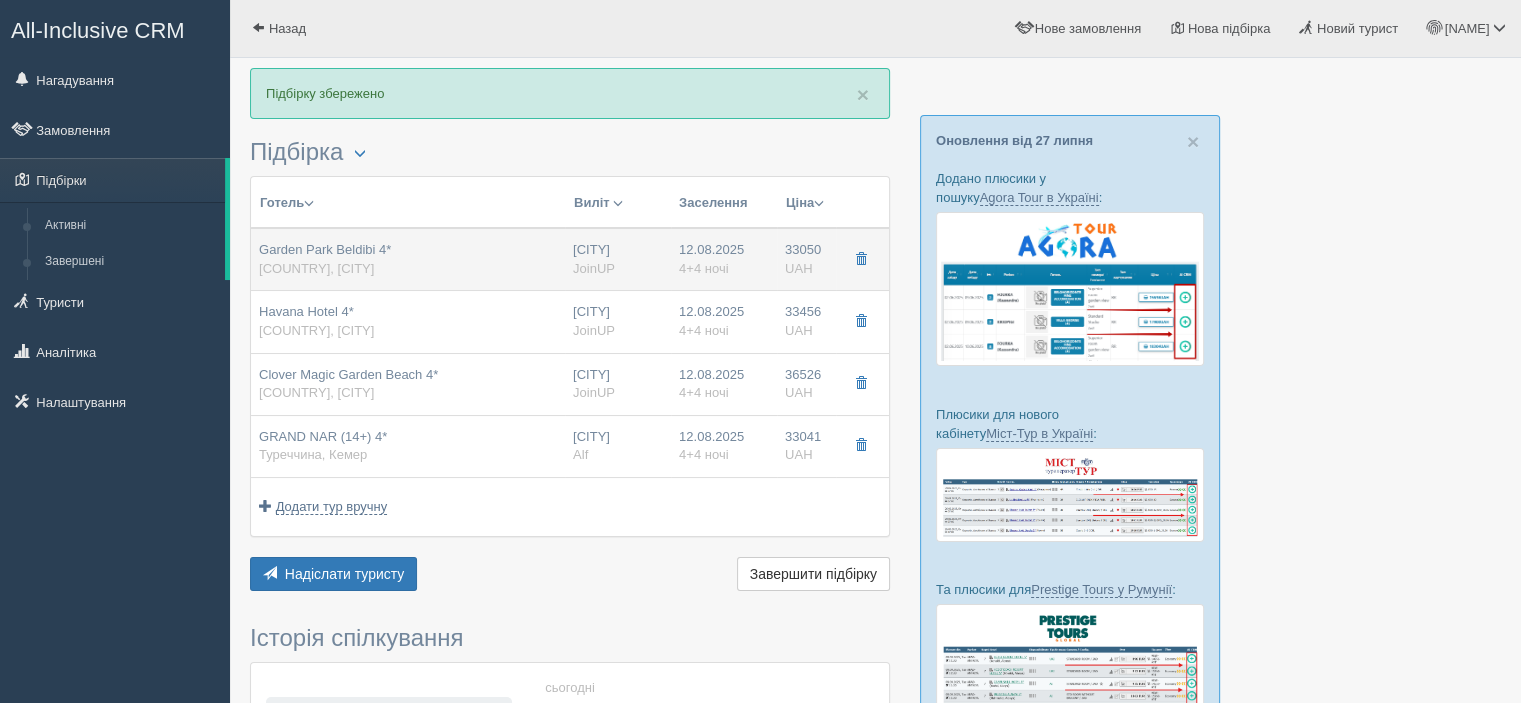 click on "Garden Park Beldibi 4*" at bounding box center [325, 249] 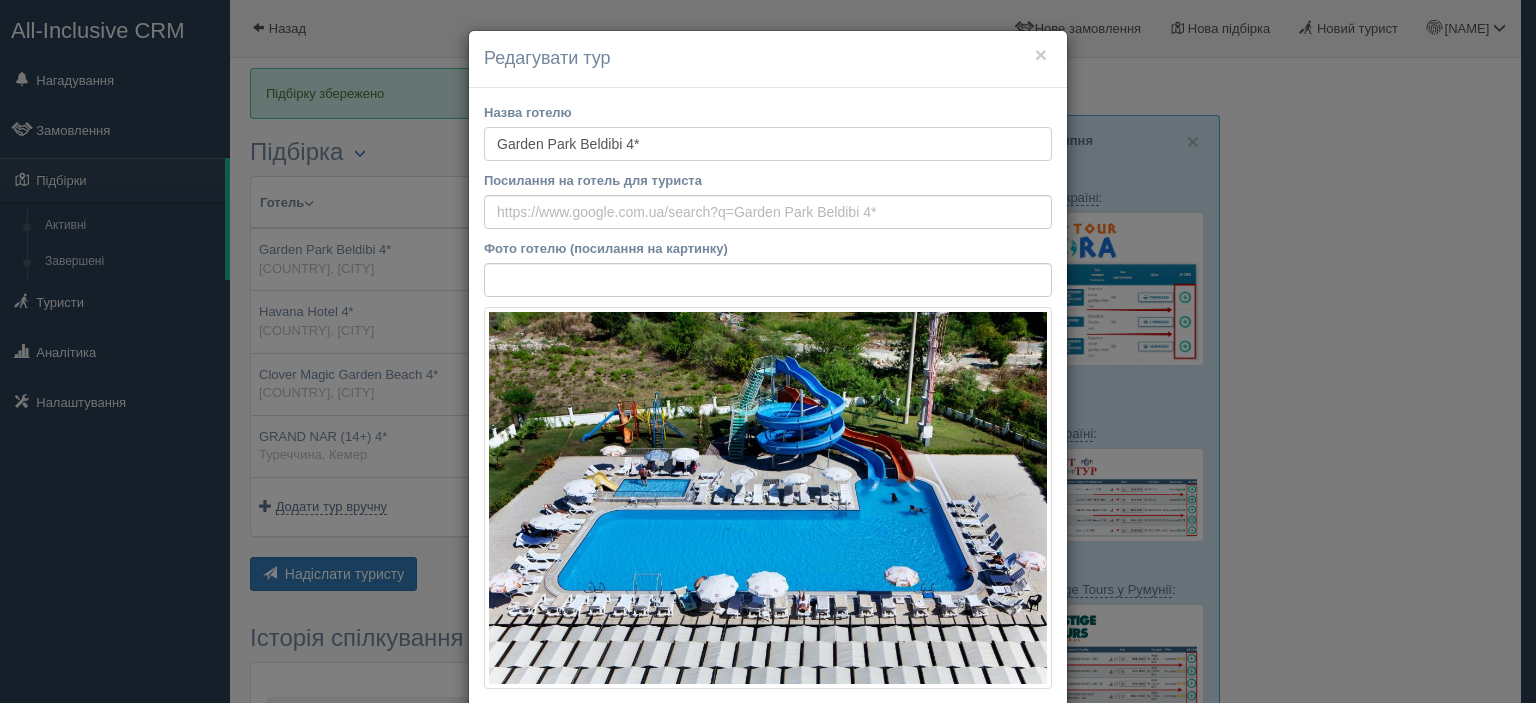 drag, startPoint x: 640, startPoint y: 146, endPoint x: 489, endPoint y: 142, distance: 151.05296 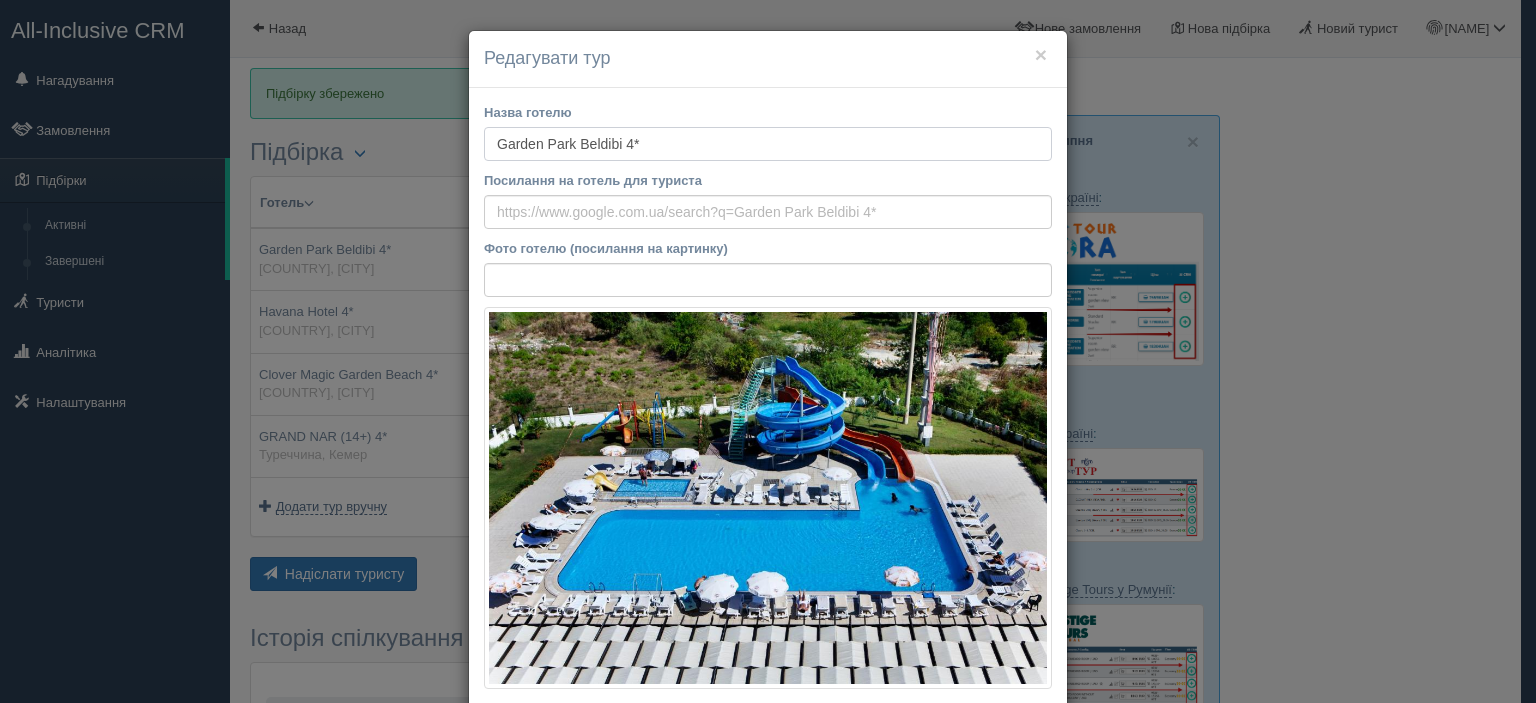 click on "Garden Park Beldibi 4*" at bounding box center (768, 144) 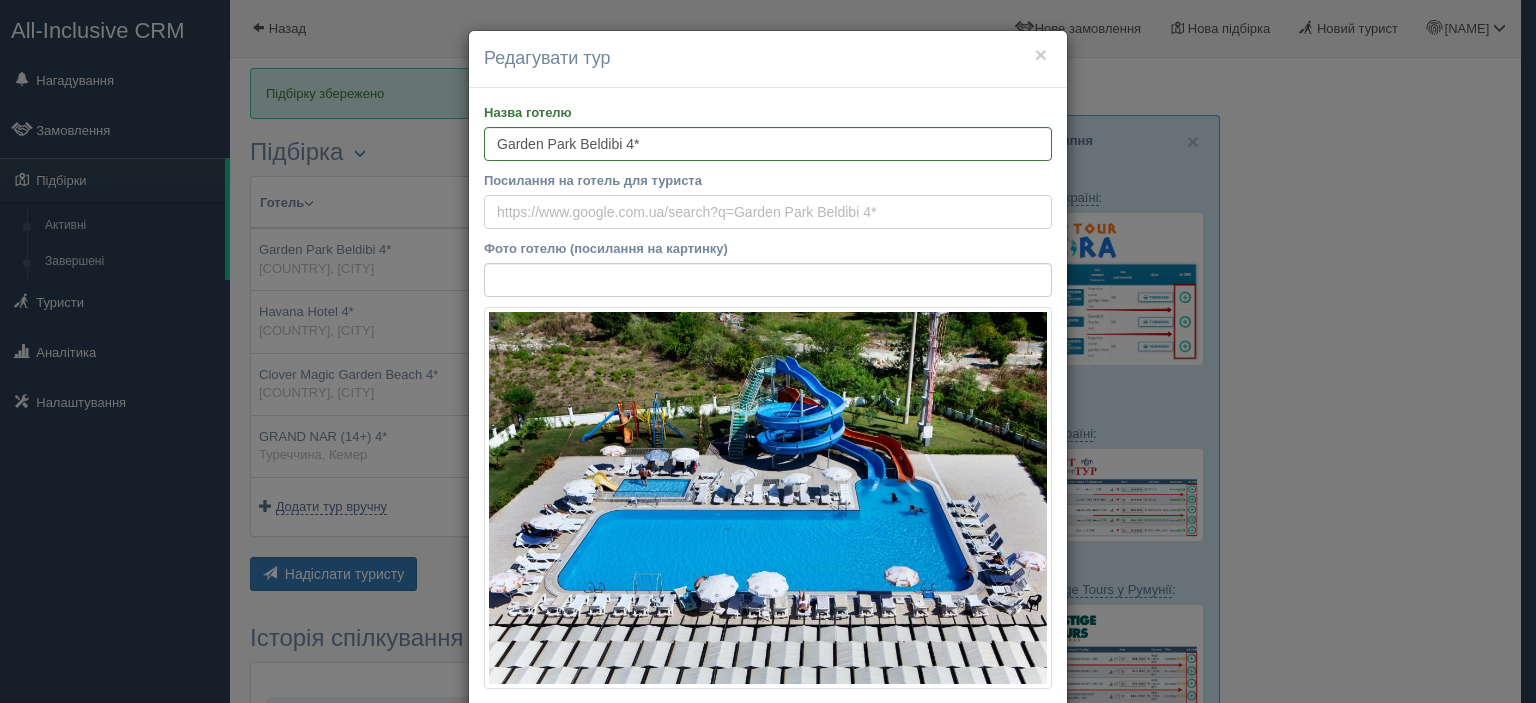 click on "Посилання на готель для туриста" at bounding box center (768, 212) 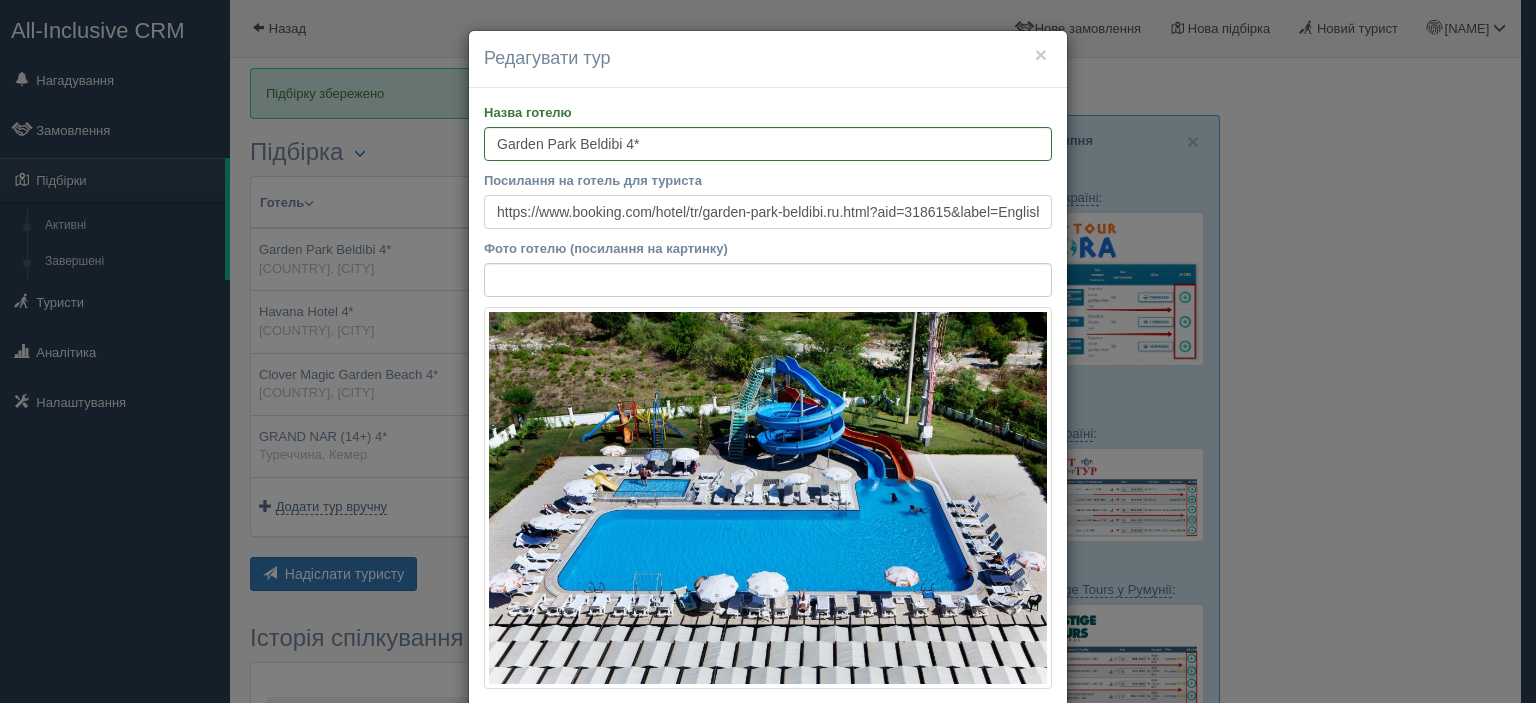 scroll, scrollTop: 0, scrollLeft: 3332, axis: horizontal 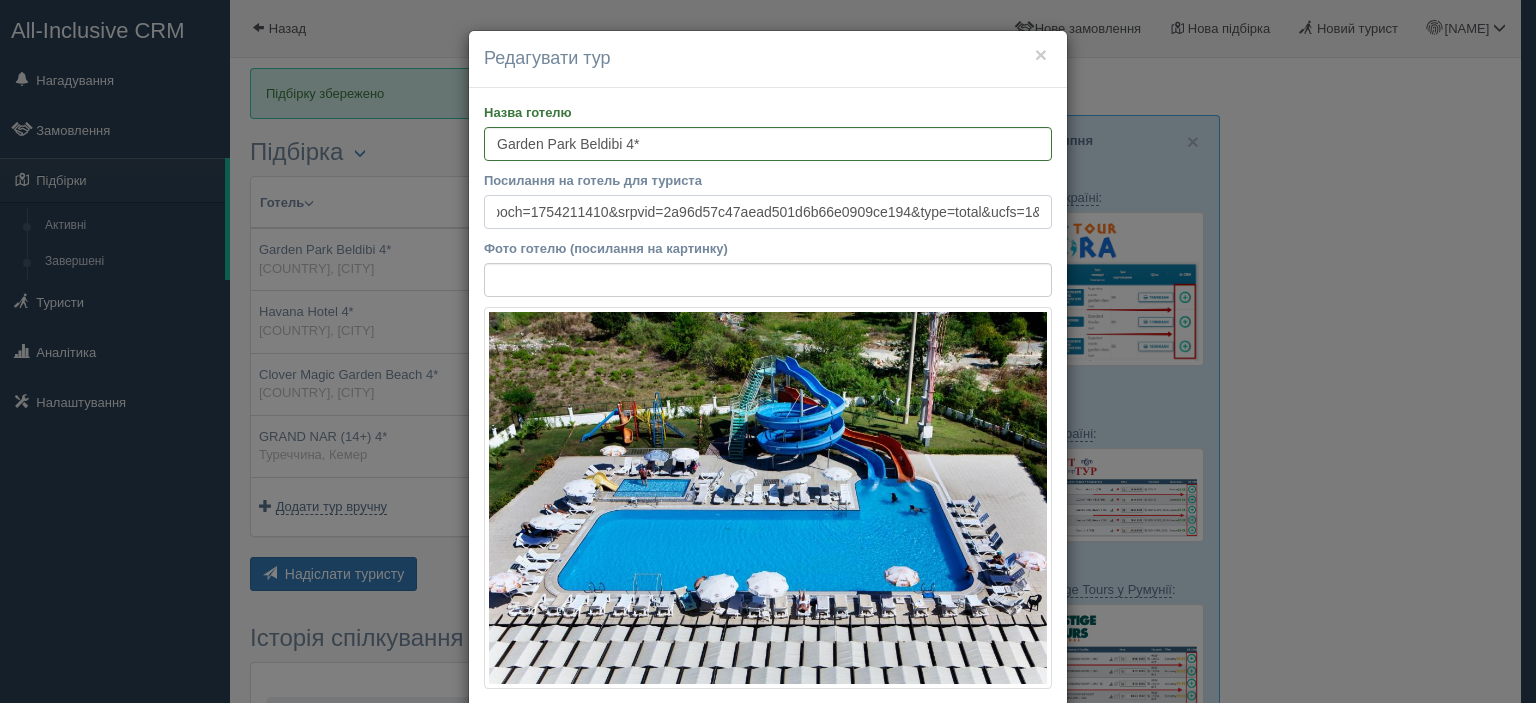 type on "https://www.booking.com/hotel/tr/garden-park-beldibi.ru.html?aid=318615&label=English_Ukraine_EN_UA_29379679225-z0ZSgQG_u7fhNrYcNDxuFAS217275968600%3Apl%3Ata%3Ap1%3Ap2%3Aac%3Aap%3Aneg%3Afi%3Atidsa-64415224945%3Alp1030430%3Ali%3Adec%3Adm&sid=341a258f789cf244ee4786ca717215ed&dest_id=-738715&dest_type=city&dist=0&group_adults=2&group_children=0&hapos=1&hpos=1&no_rooms=1&req_adults=2&req_children=0&room1=A%2CA&sb_price_type=total&sr_order=popularity&srepoch=1754211410&srpvid=2a96d57c47aead501d6b66e0909ce194&type=total&ucfs=1&" 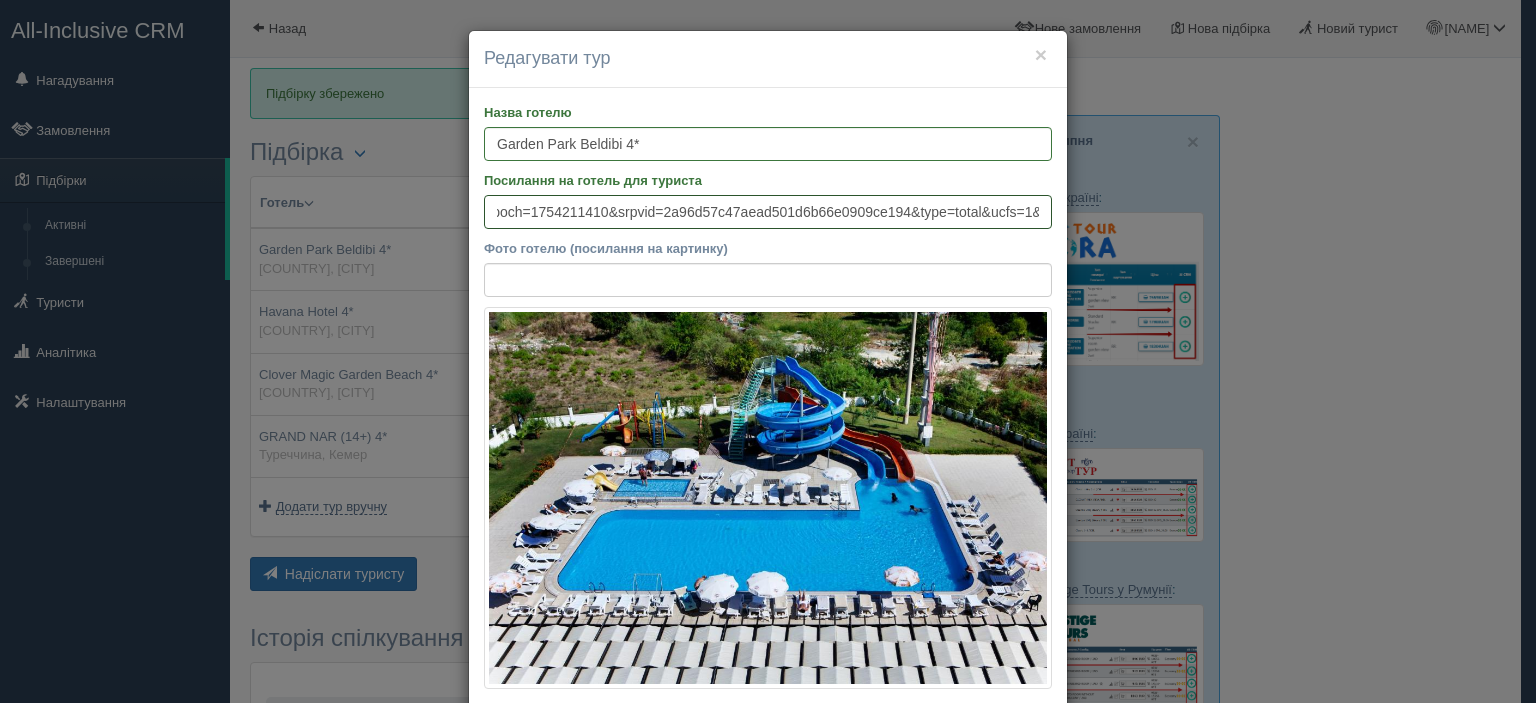 scroll, scrollTop: 0, scrollLeft: 0, axis: both 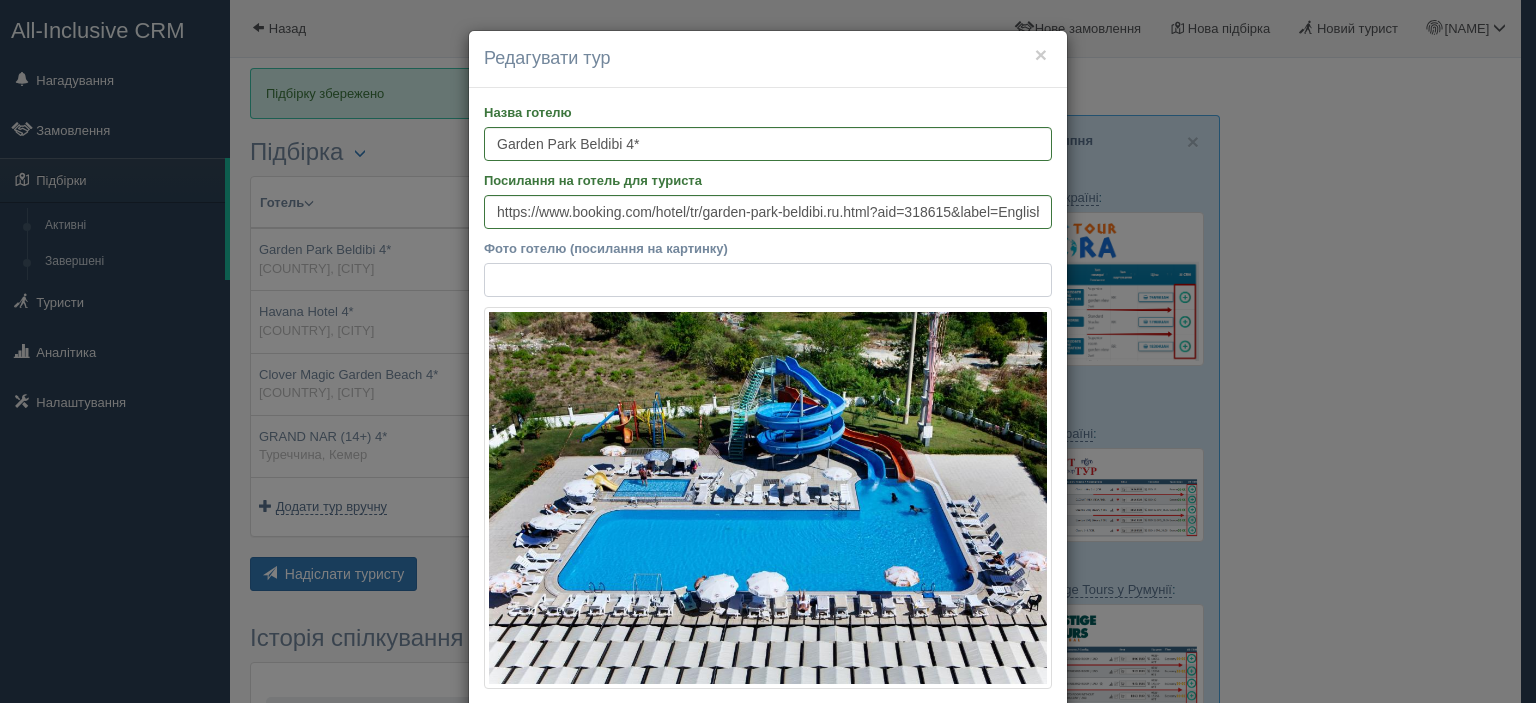 click on "Фото готелю (посилання на картинку)" at bounding box center (768, 280) 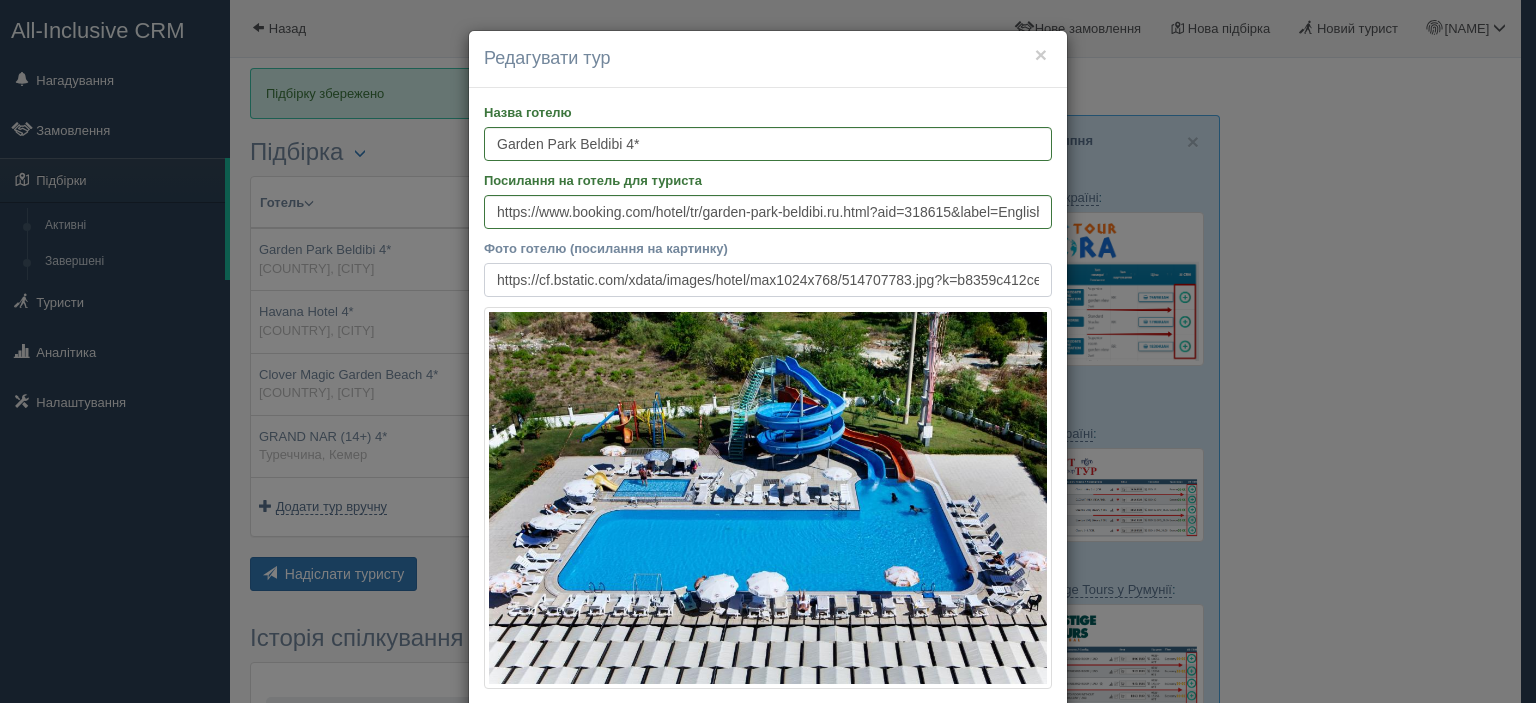 scroll, scrollTop: 0, scrollLeft: 426, axis: horizontal 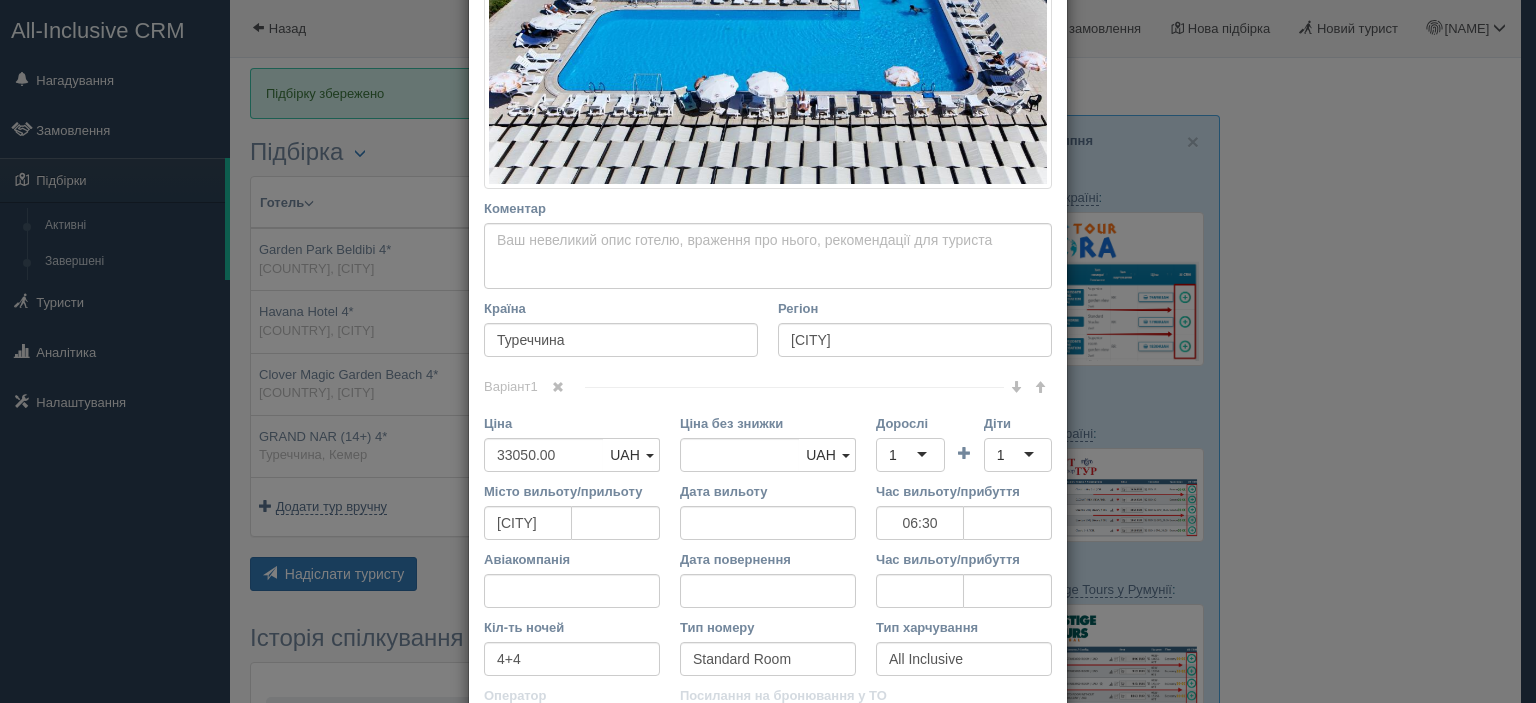 type on "https://cf.bstatic.com/xdata/images/hotel/max1024x768/514707783.jpg?k=b8359c412ce6bbf1fd36cddbd1bc756a38b30bd4c046d40d24cc487ee0ca617d&o=" 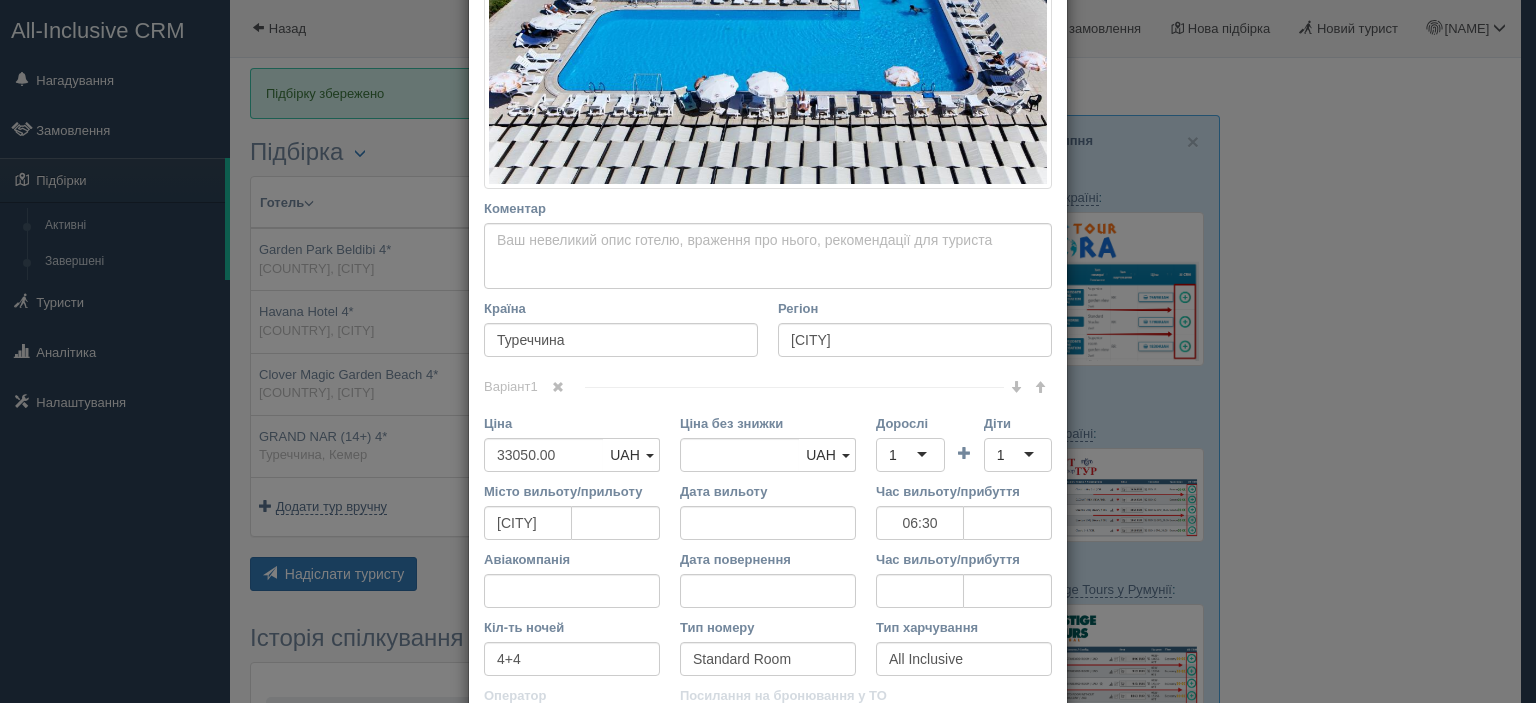 scroll, scrollTop: 0, scrollLeft: 0, axis: both 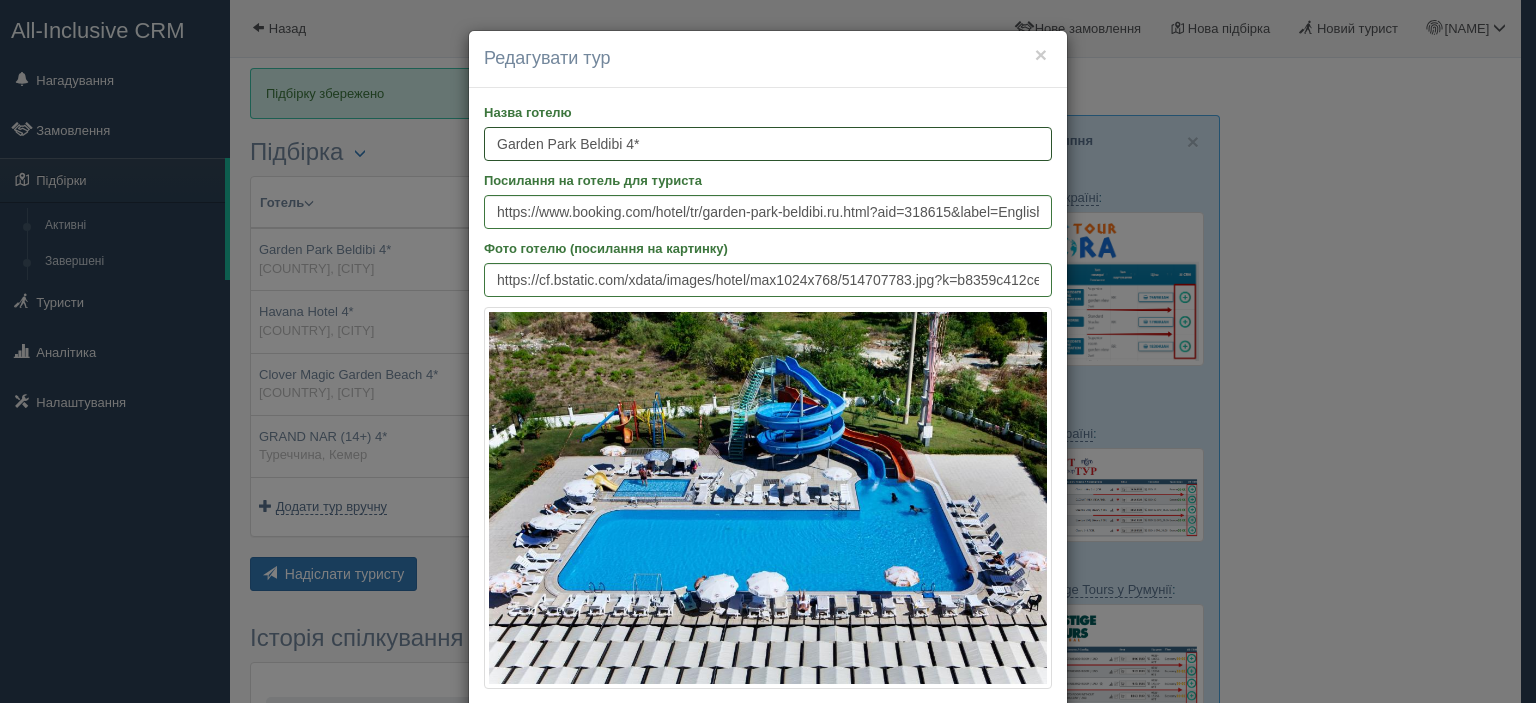 click on "Garden Park Beldibi 4*" at bounding box center (768, 144) 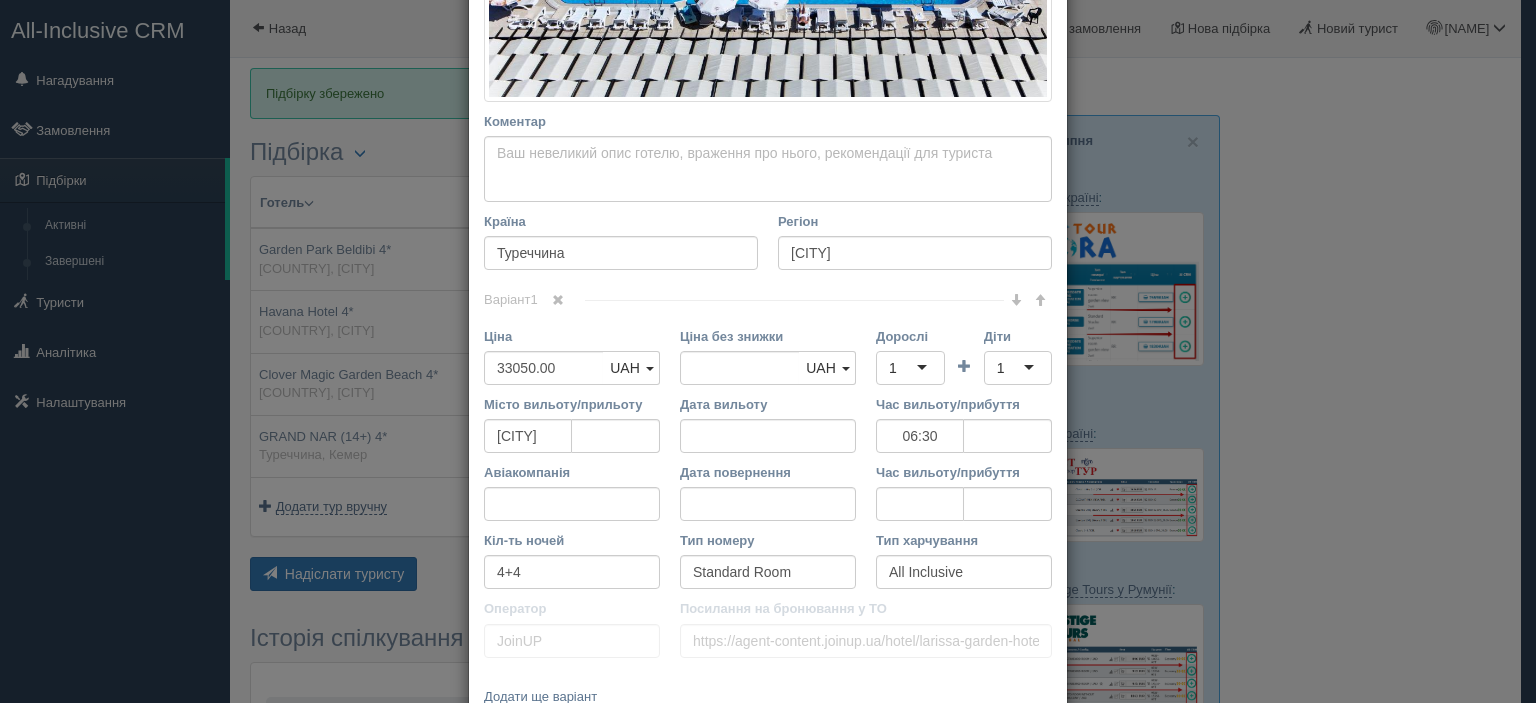 scroll, scrollTop: 600, scrollLeft: 0, axis: vertical 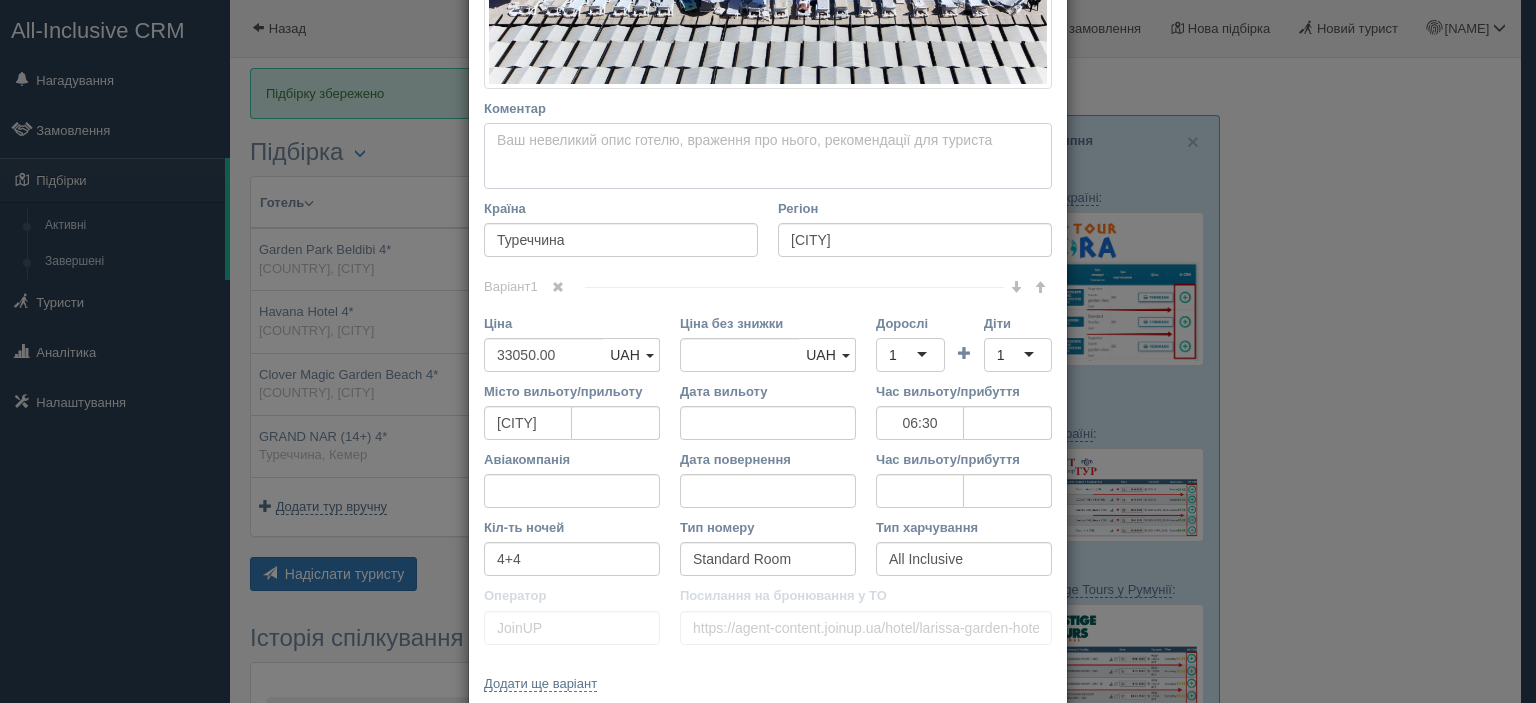 click on "Коментар
Основний опис
Додатковий опис
Закріпити
Збережено
Необхідно вказати назву готелю і країну" at bounding box center (768, 156) 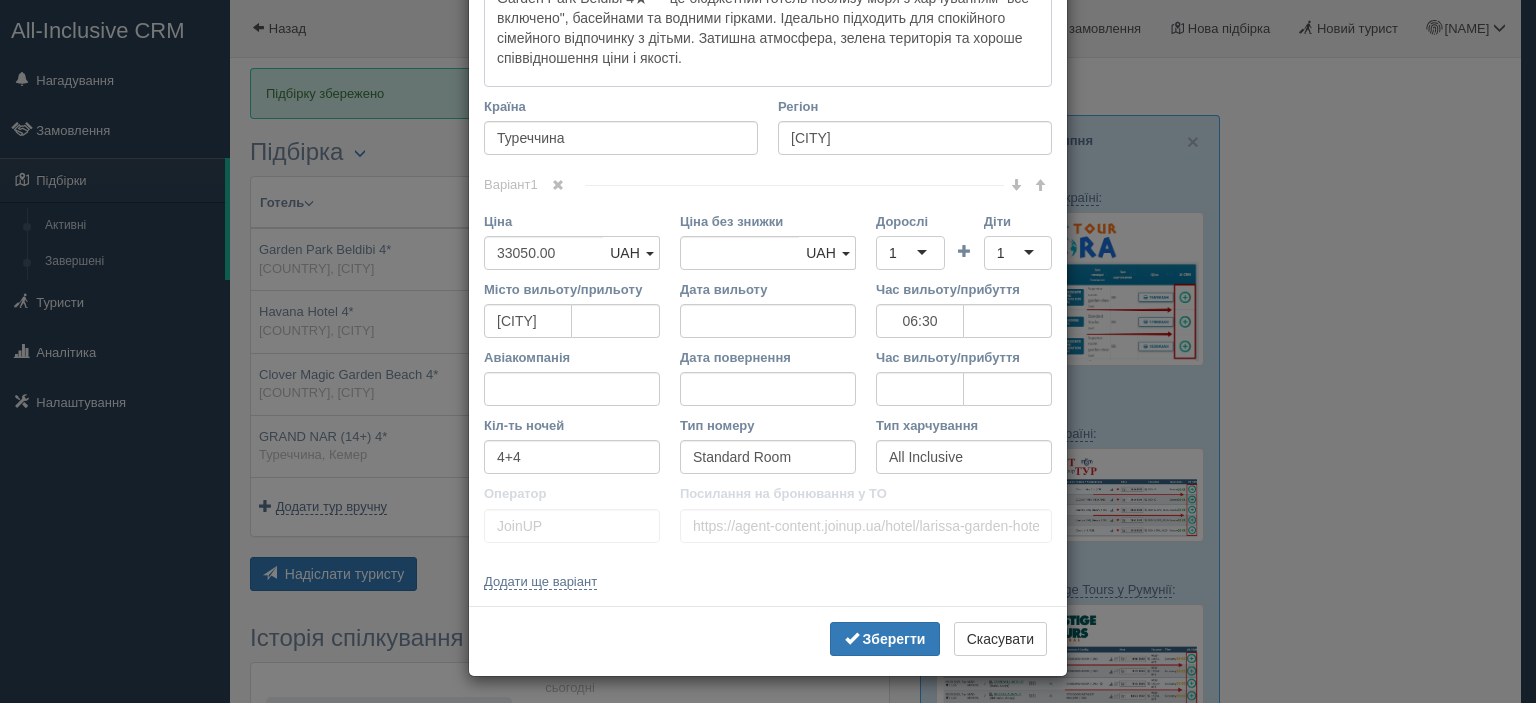 scroll, scrollTop: 744, scrollLeft: 0, axis: vertical 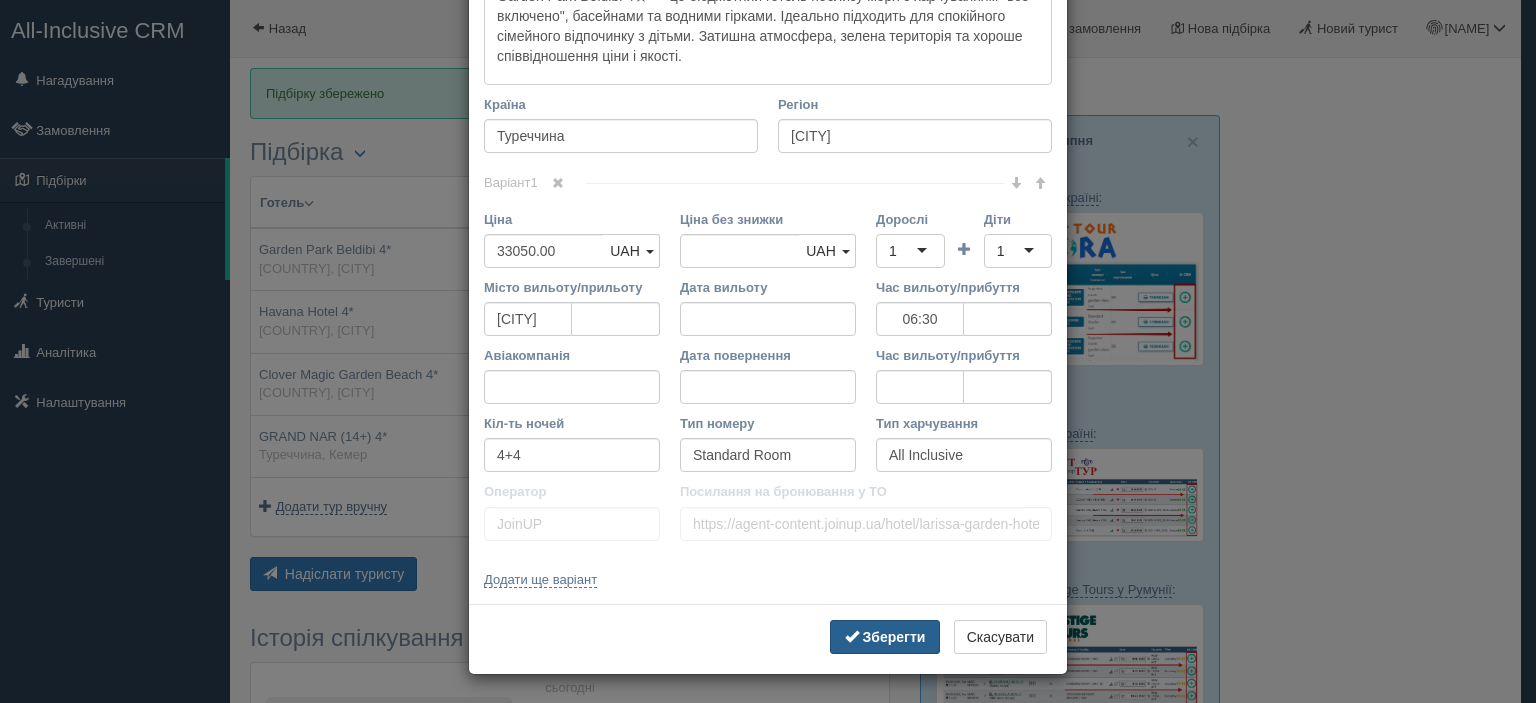 type on "Garden Park Beldibi 4★ — це бюджетний готель поблизу моря з харчуванням "все включено", басейнами та водними гірками. Ідеально підходить для спокійного сімейного відпочинку з дітьми. Затишна атмосфера, зелена територія та хороше співвідношення ціни і якості." 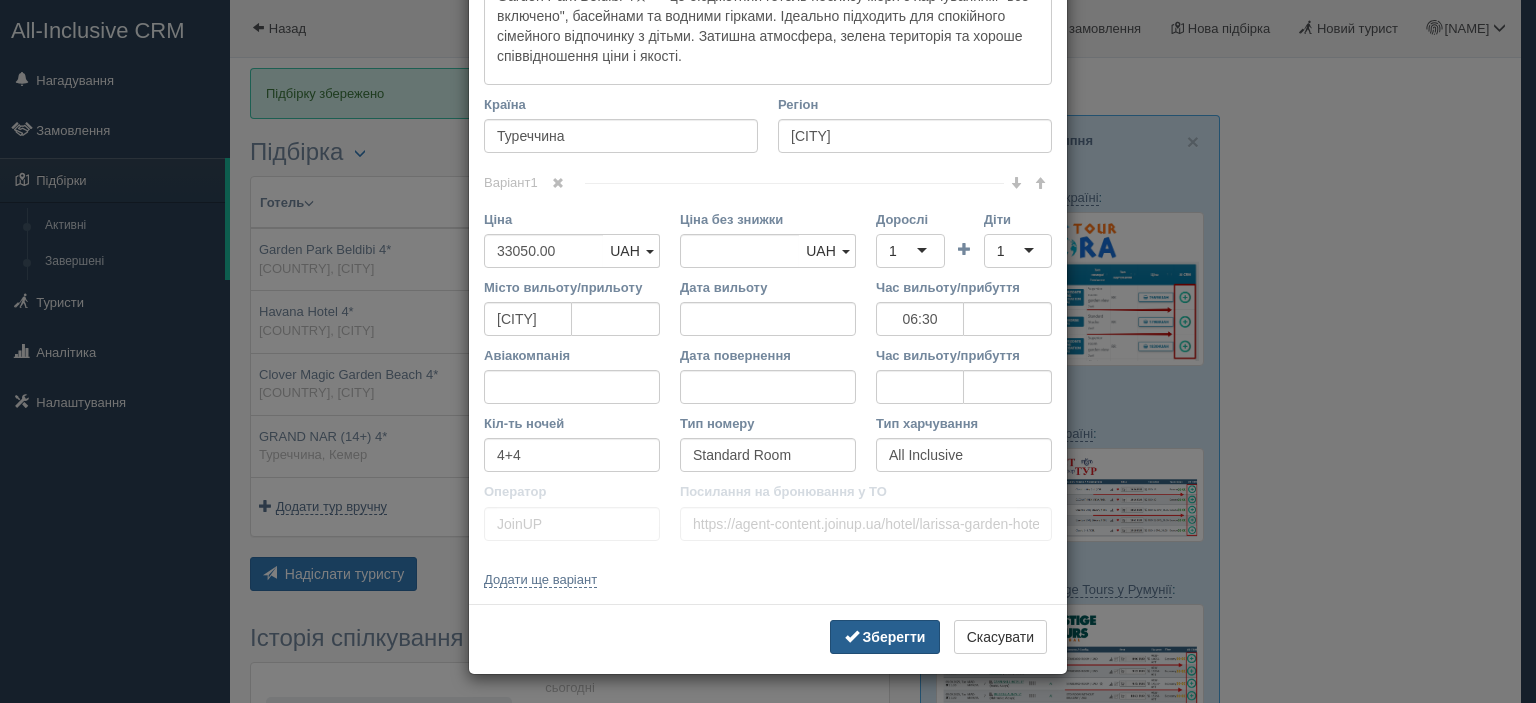 click on "Зберегти" at bounding box center (894, 637) 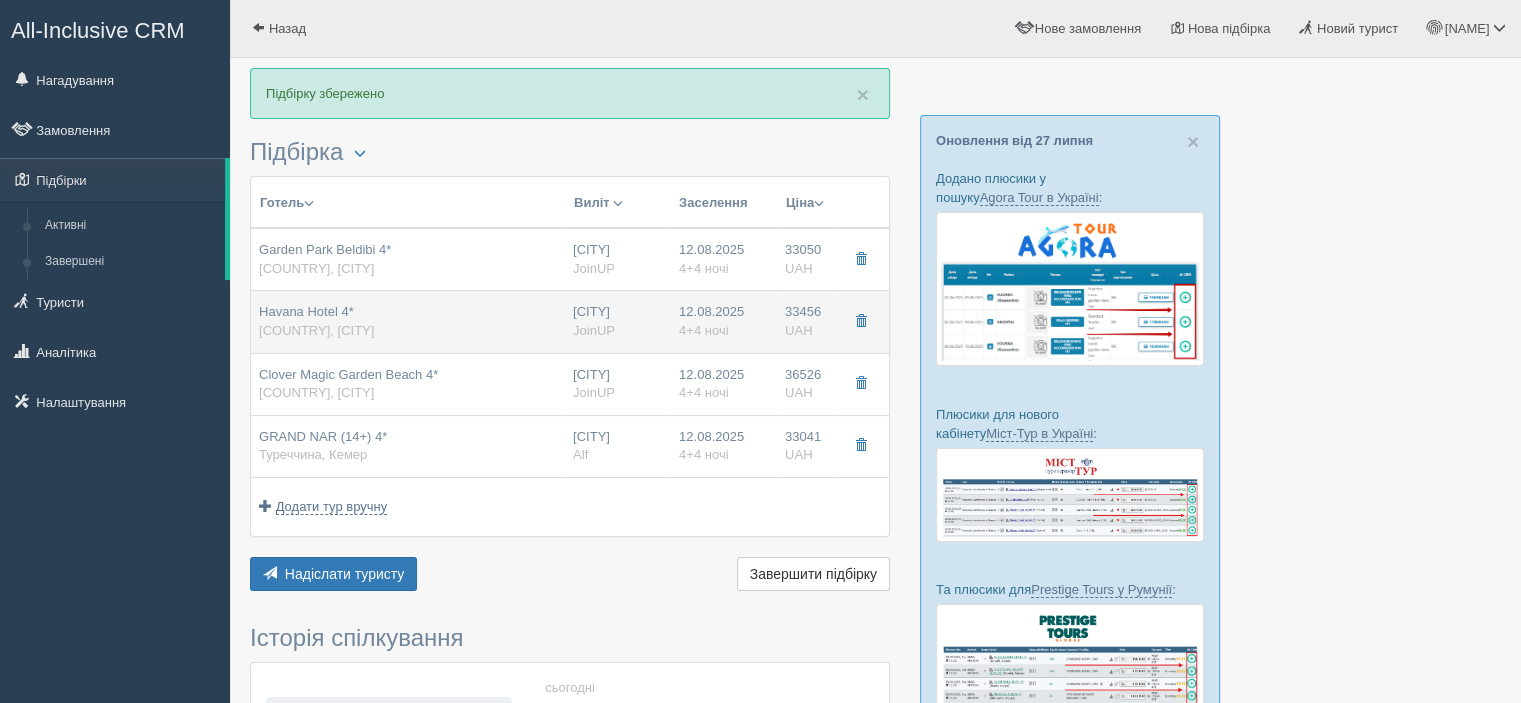 click on "Havana Hotel 4*
Туреччина, Kemer" at bounding box center [408, 321] 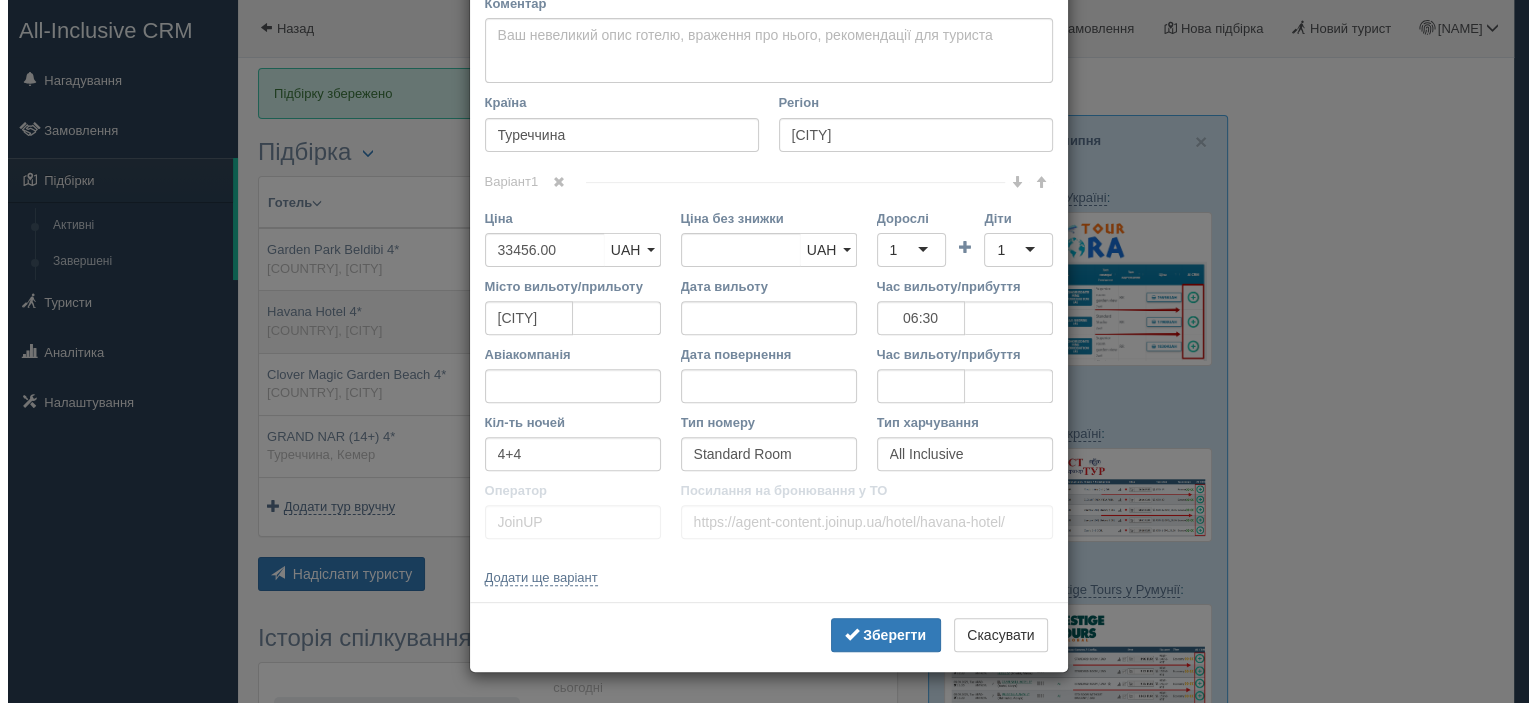 scroll, scrollTop: 0, scrollLeft: 0, axis: both 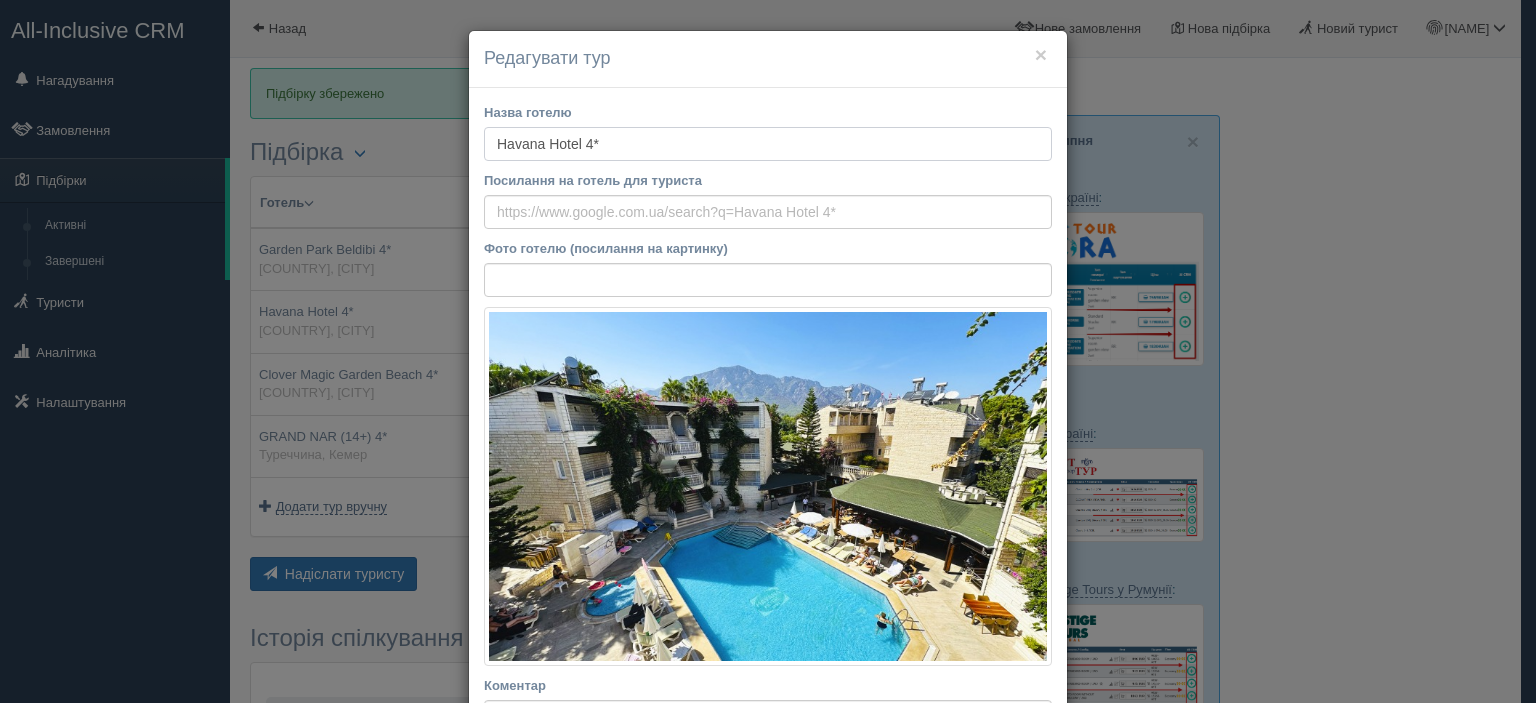 click on "Havana Hotel 4*" at bounding box center (768, 144) 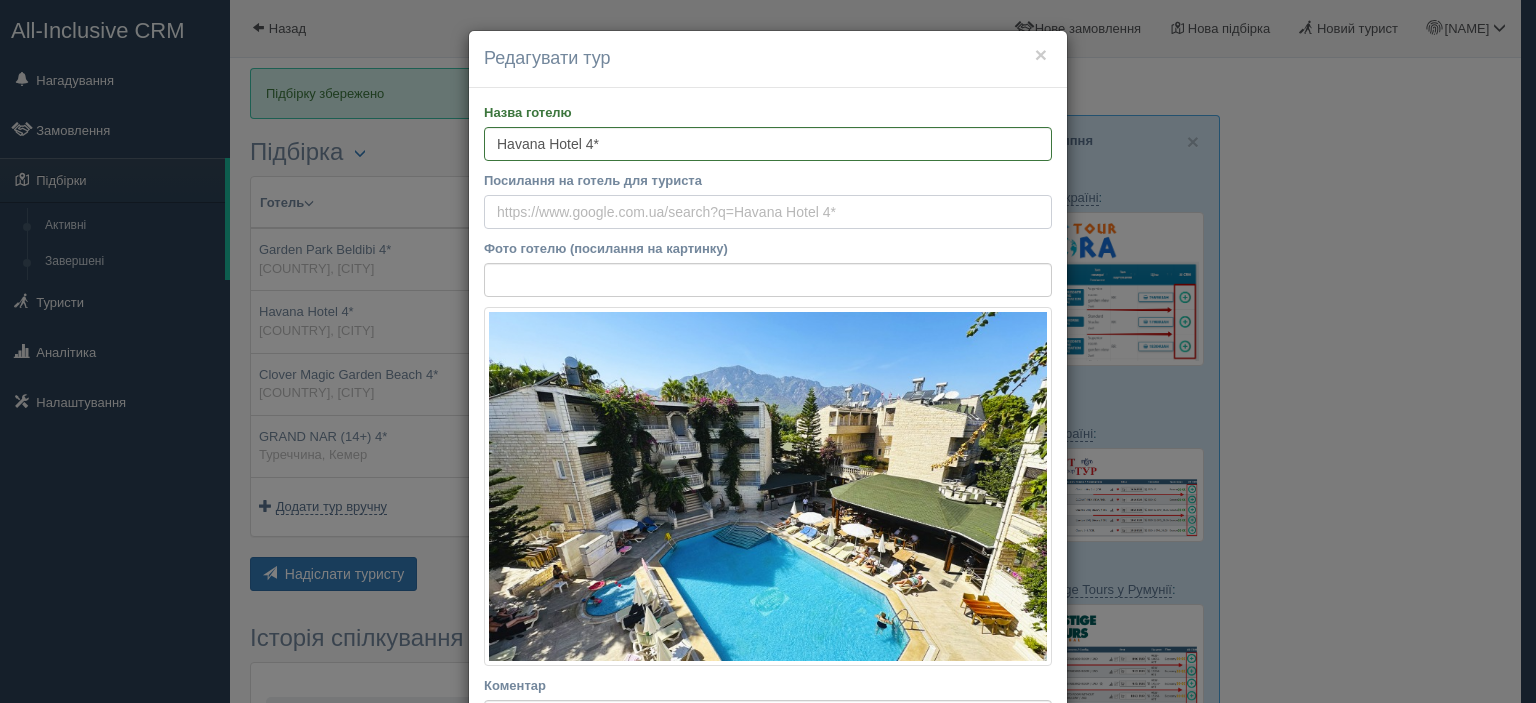 click on "Посилання на готель для туриста" at bounding box center [768, 212] 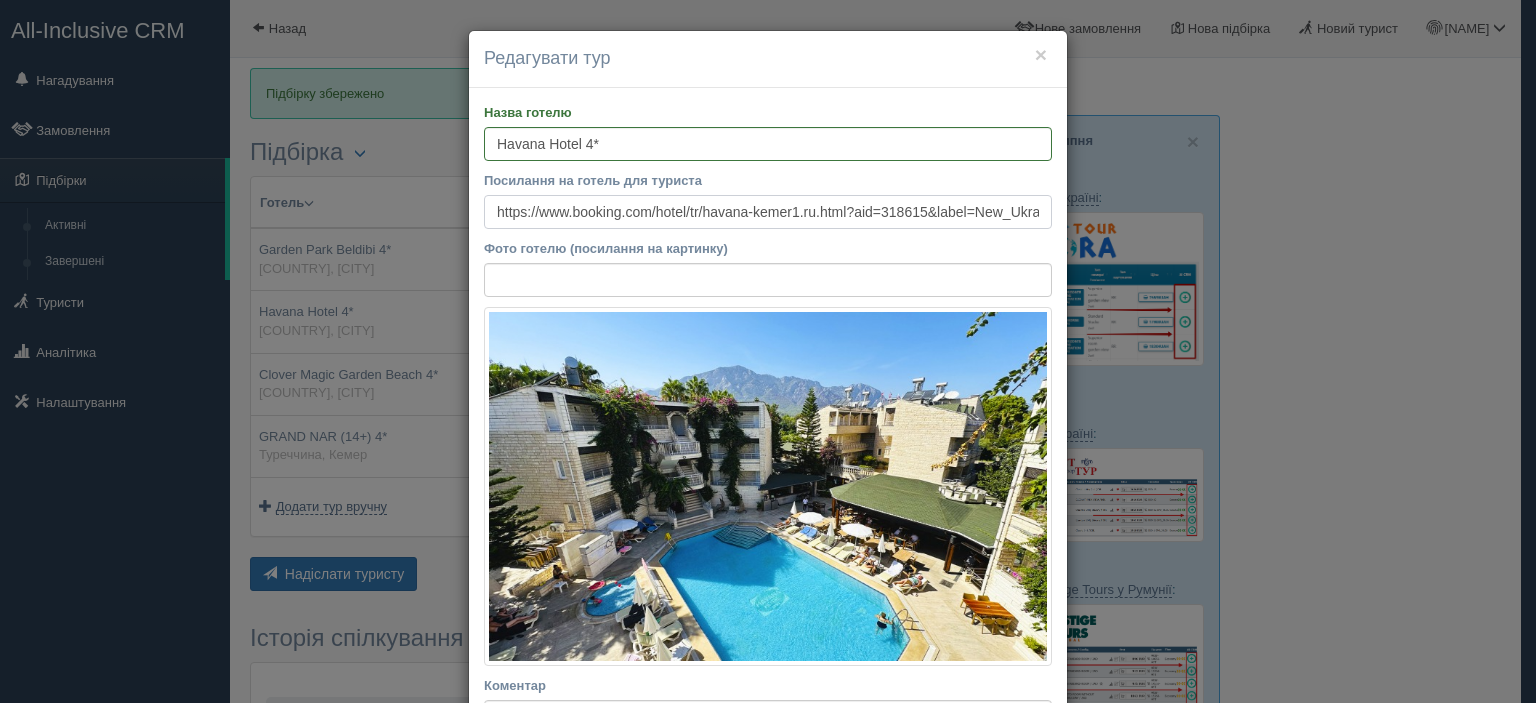 scroll, scrollTop: 0, scrollLeft: 2868, axis: horizontal 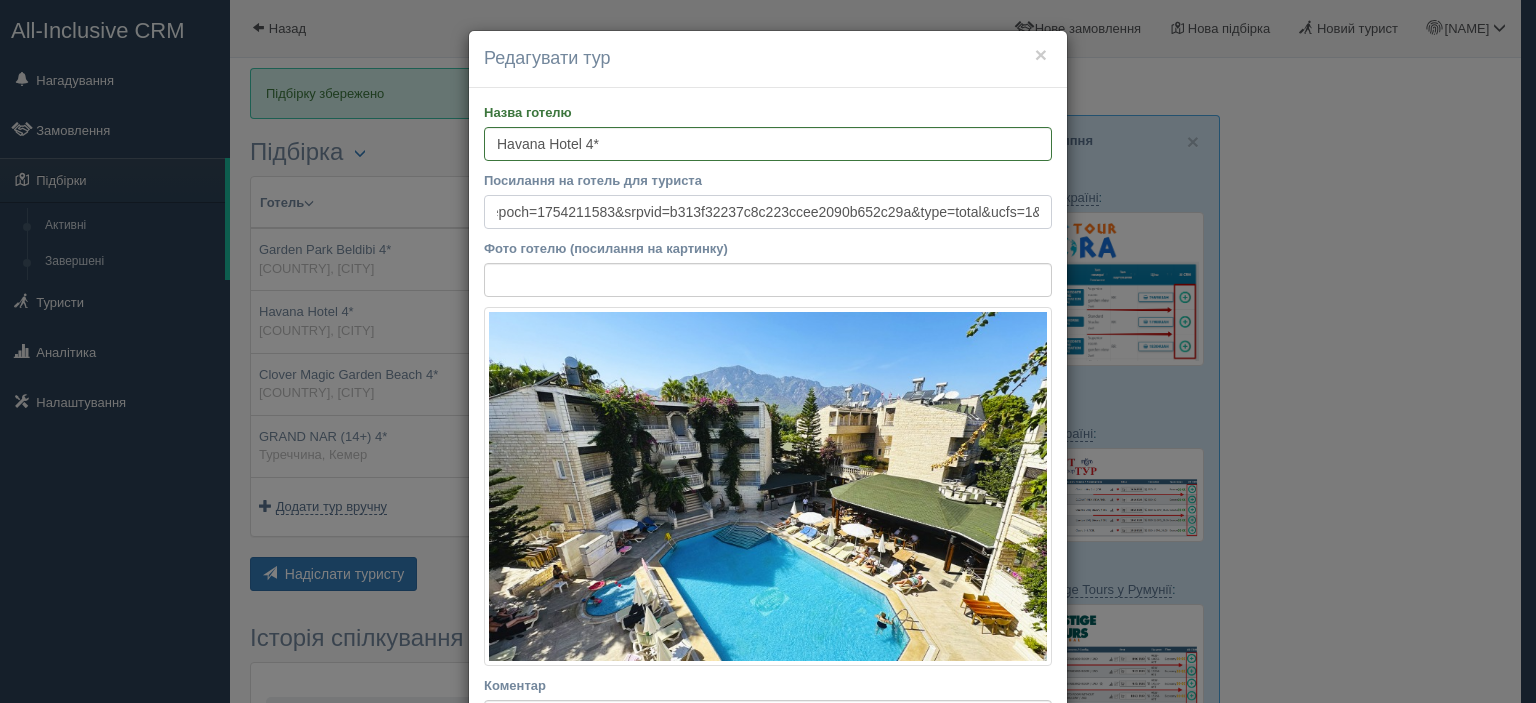 type on "https://www.booking.com/hotel/tr/havana-kemer1.ru.html?aid=318615&label=New_Ukrainian_UK_5226437665-yIkX6W%2AEJoVw6HRjm85eXAS217246880040%3Apl%3Ata%3Ap1%3Ap2%3Aac%3Aap%3Aneg&sid=341a258f789cf244ee4786ca717215ed&dest_id=-759455&dest_type=city&dist=0&group_adults=2&group_children=0&hapos=1&hpos=1&no_rooms=1&req_adults=2&req_children=0&room1=A%2CA&sb_price_type=total&sr_order=popularity&srepoch=1754211583&srpvid=b313f32237c8c223ccee2090b652c29a&type=total&ucfs=1&" 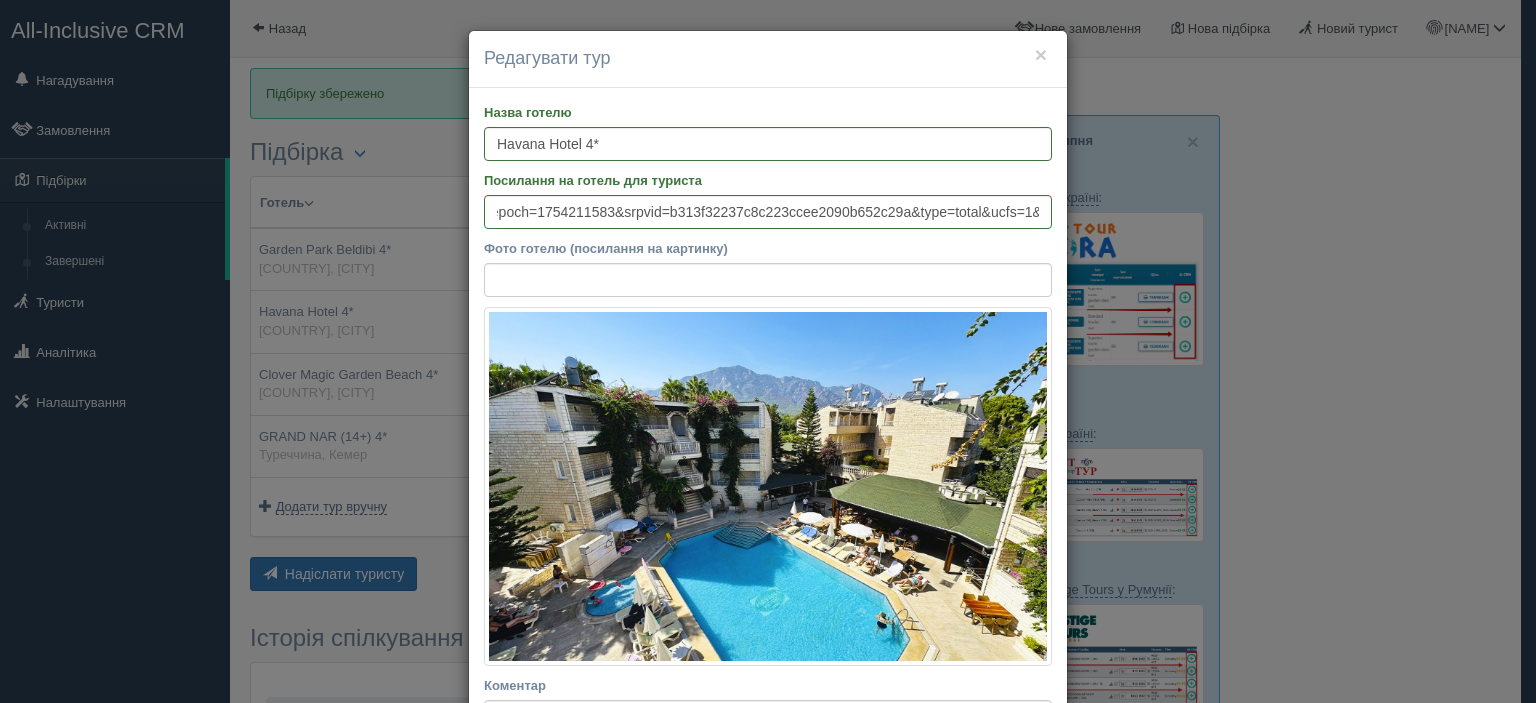 scroll, scrollTop: 0, scrollLeft: 0, axis: both 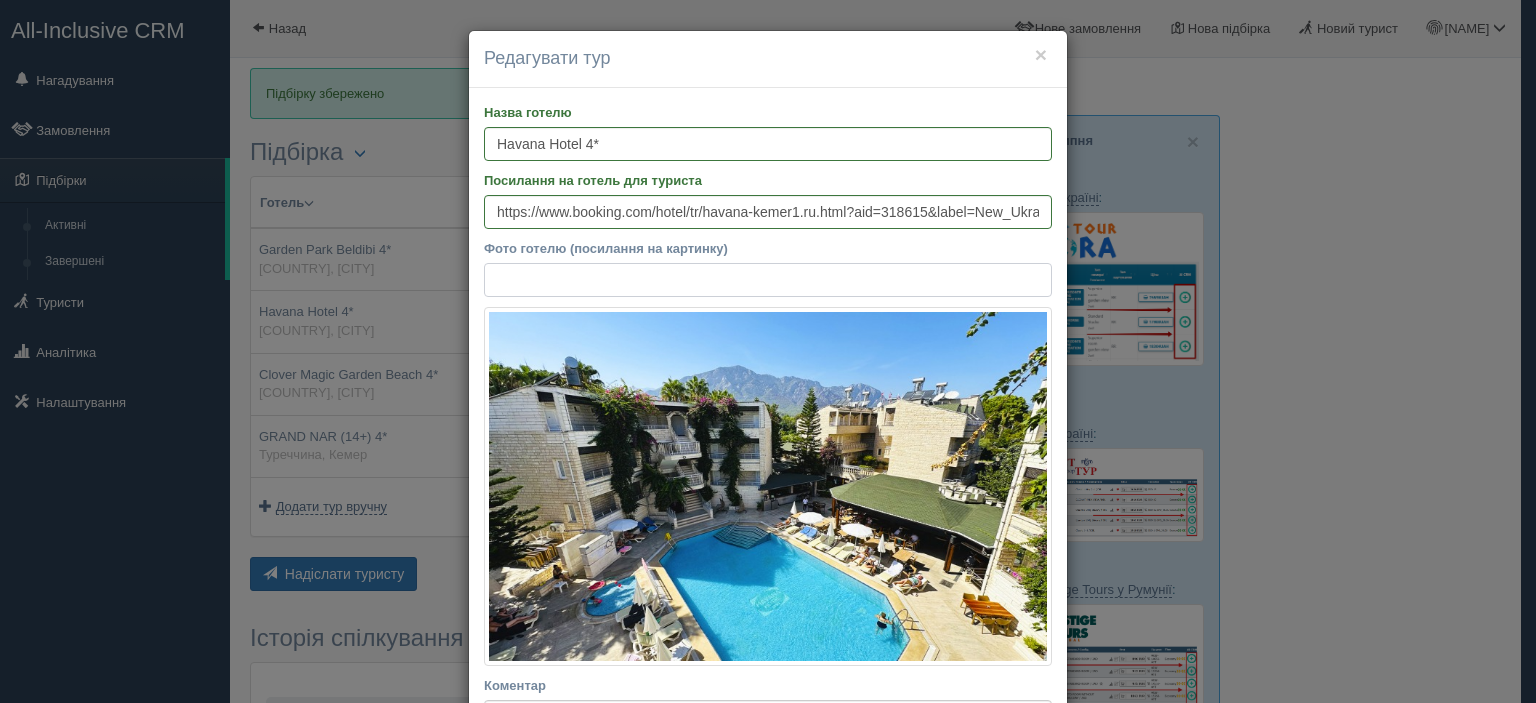 click on "Фото готелю (посилання на картинку)" at bounding box center [768, 280] 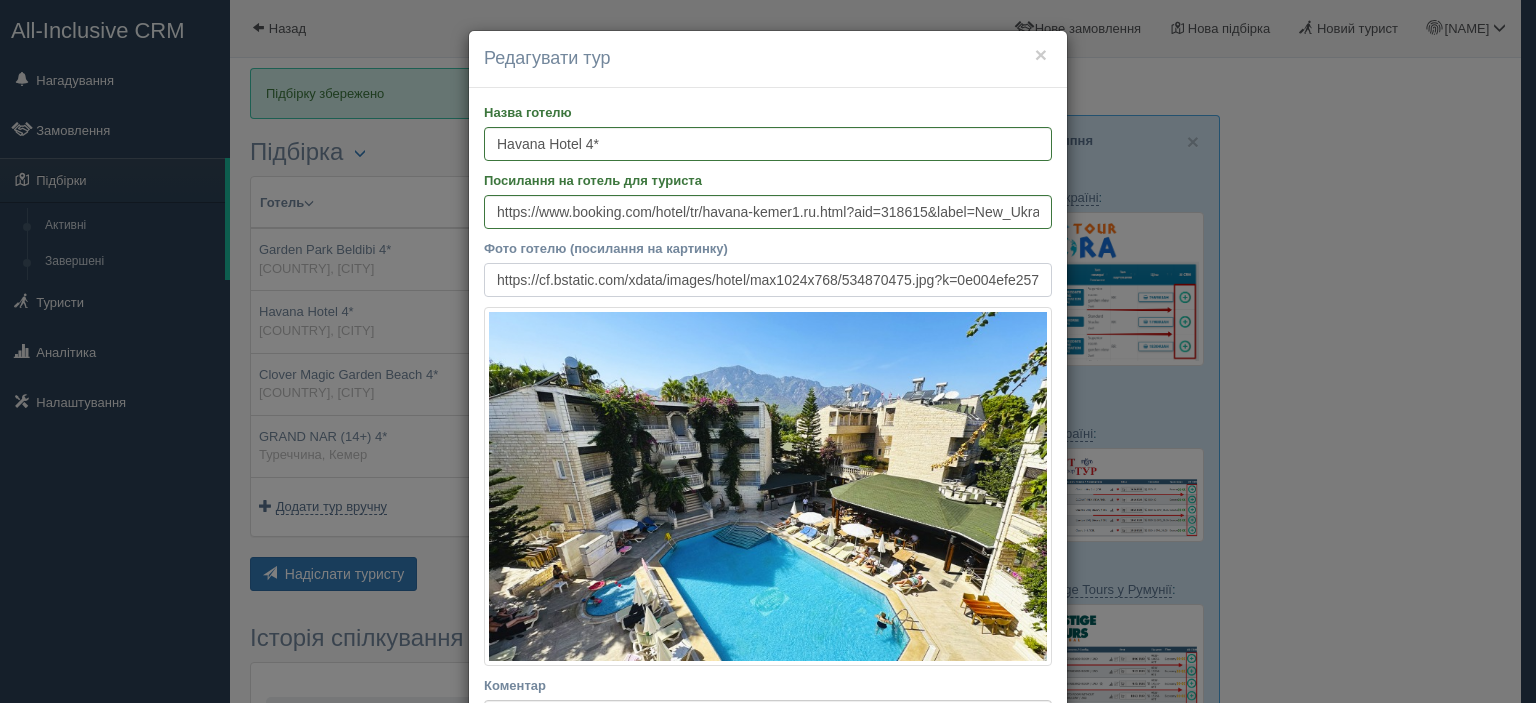 scroll, scrollTop: 0, scrollLeft: 423, axis: horizontal 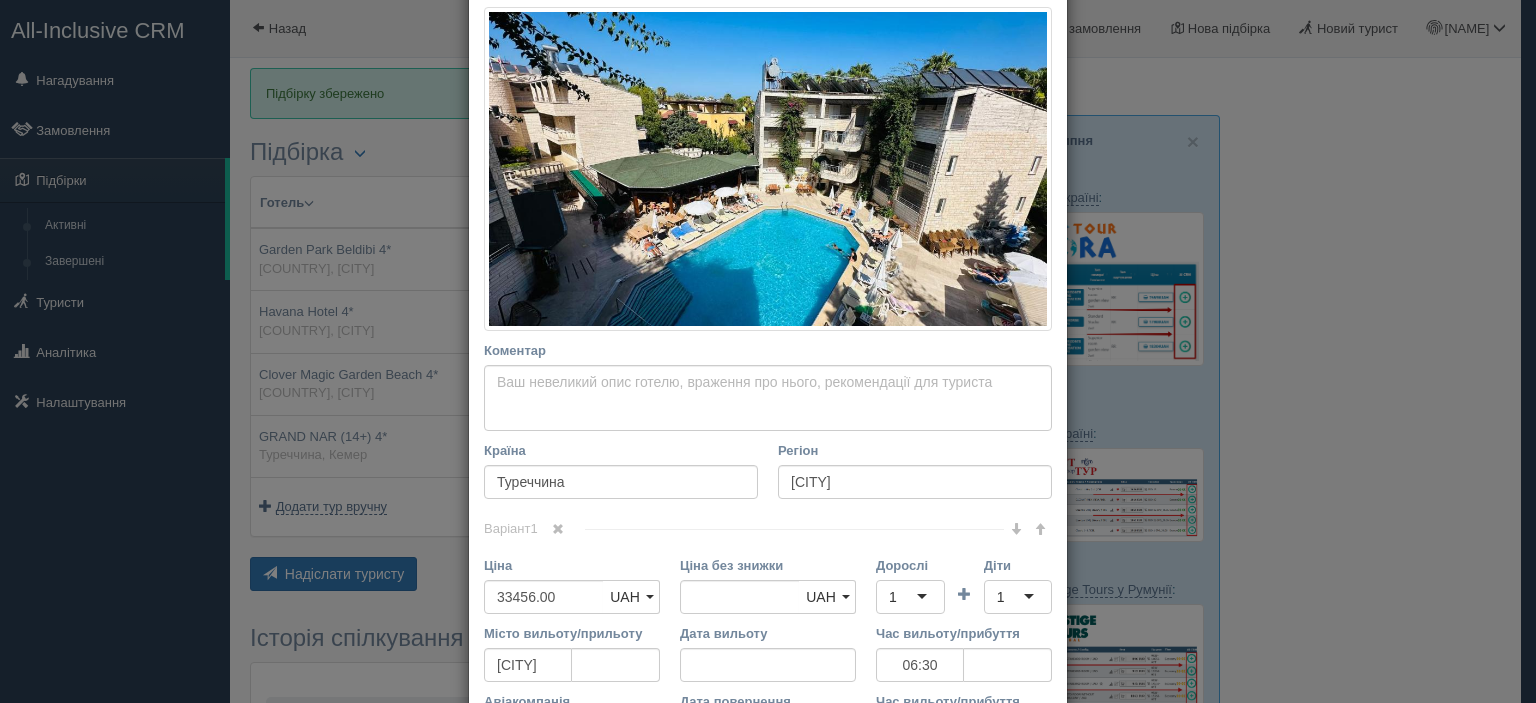 type on "https://cf.bstatic.com/xdata/images/hotel/max1024x768/534870475.jpg?k=0e004efe25737134752d83caf27384809dc819dfbe9e4d139ae046d2f9b3ce65&o=" 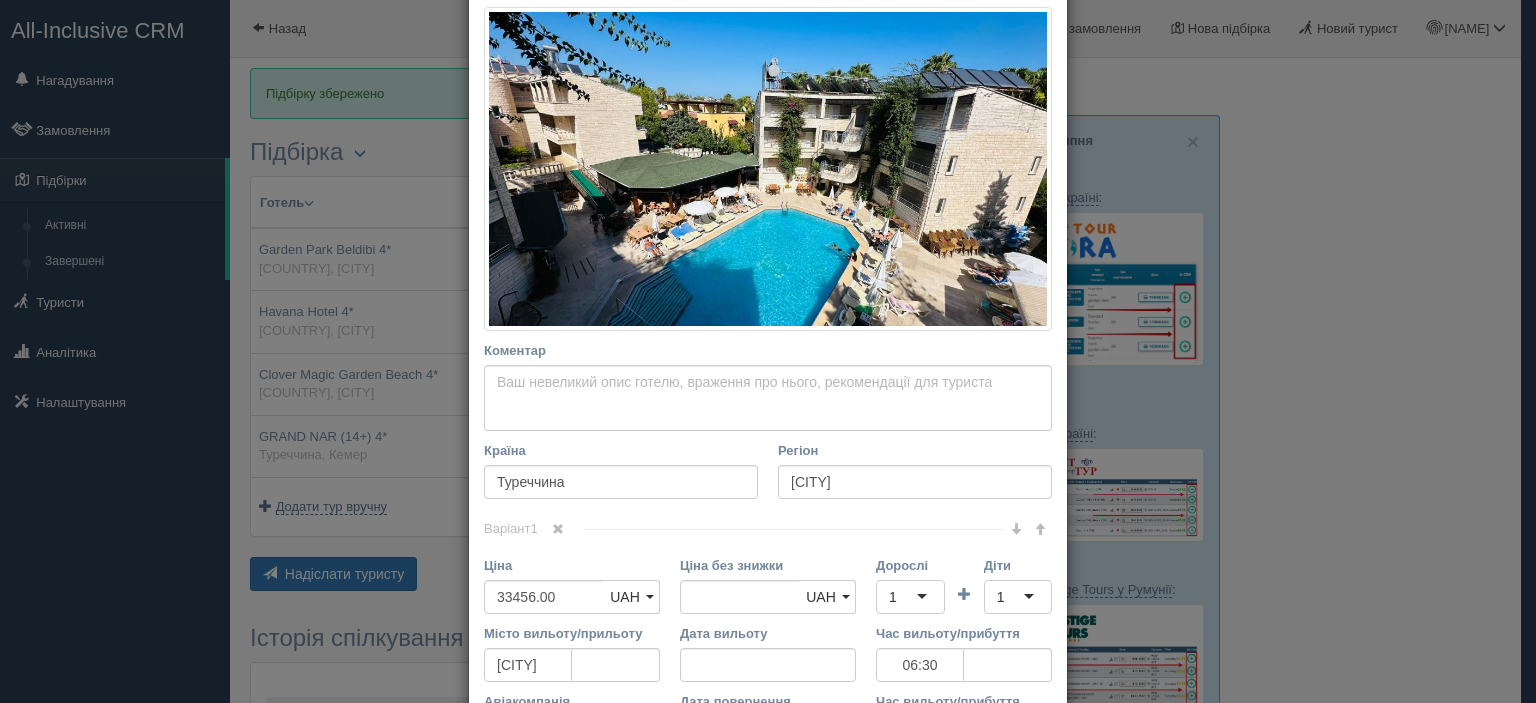 scroll, scrollTop: 0, scrollLeft: 0, axis: both 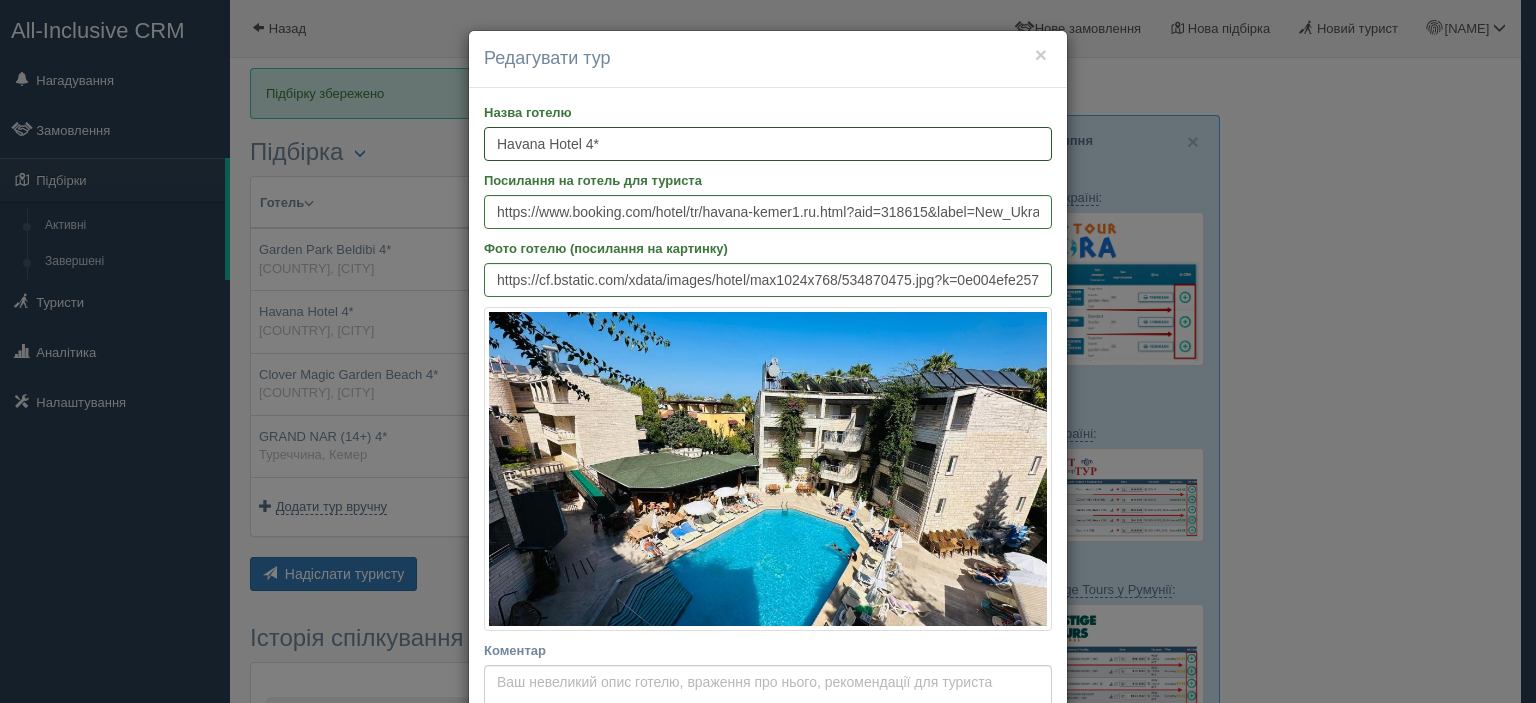 drag, startPoint x: 589, startPoint y: 139, endPoint x: 492, endPoint y: 150, distance: 97.62172 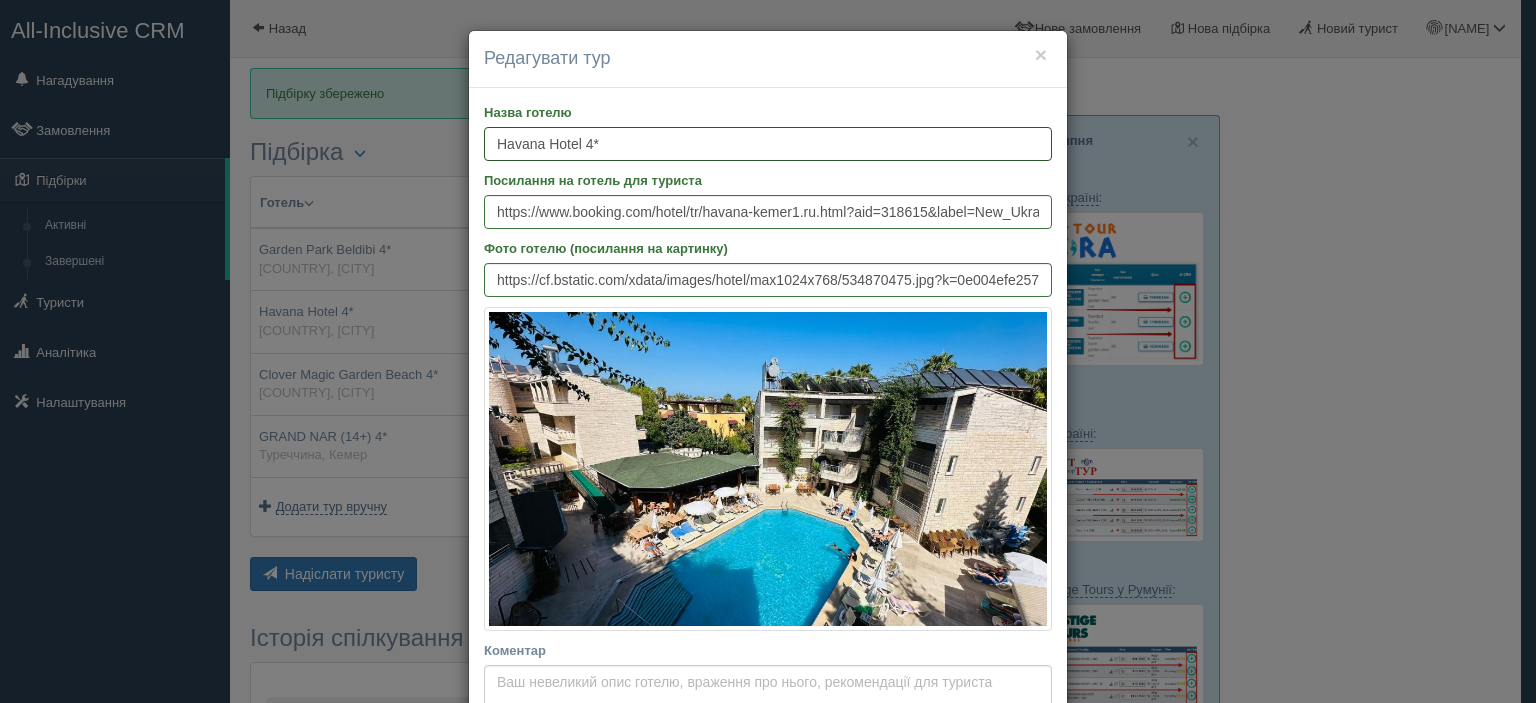 click on "Havana Hotel 4*" at bounding box center [768, 144] 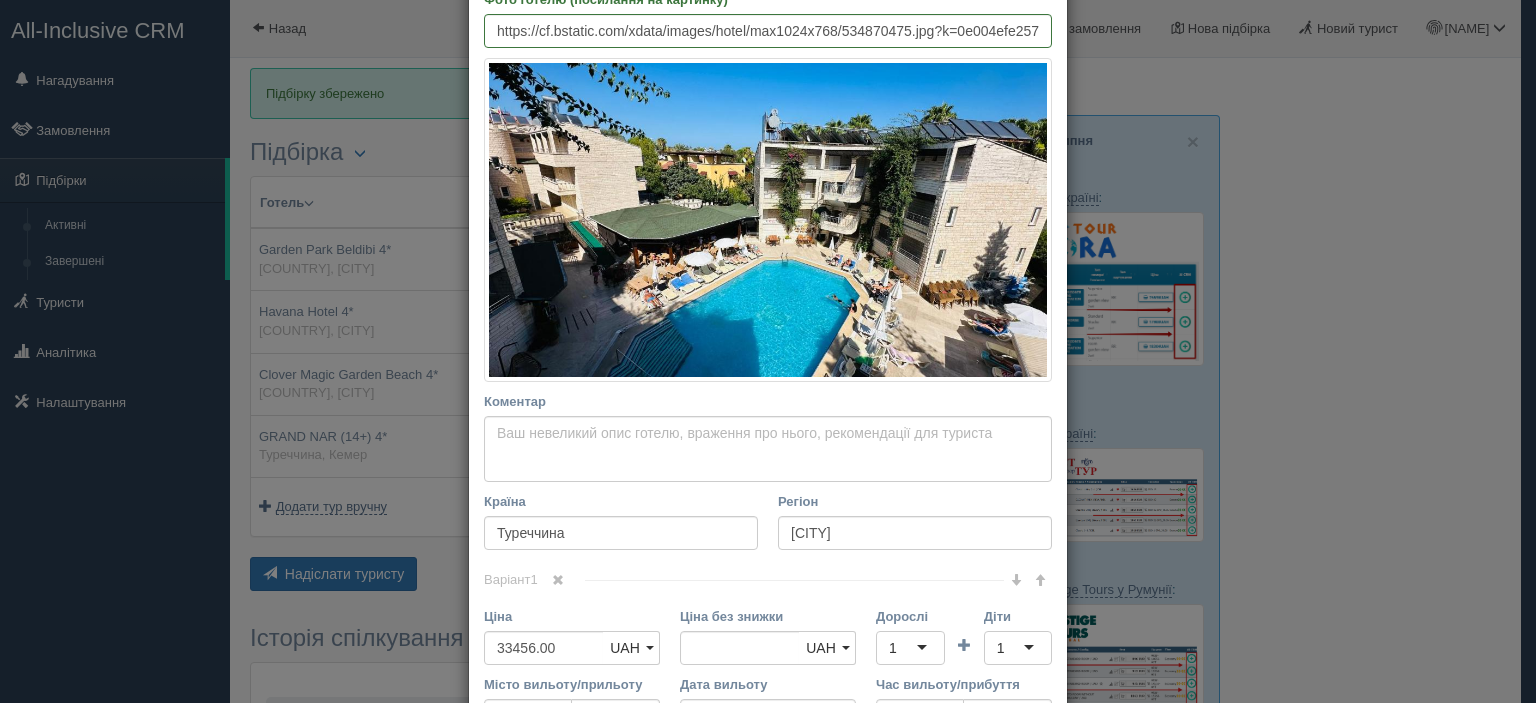 scroll, scrollTop: 500, scrollLeft: 0, axis: vertical 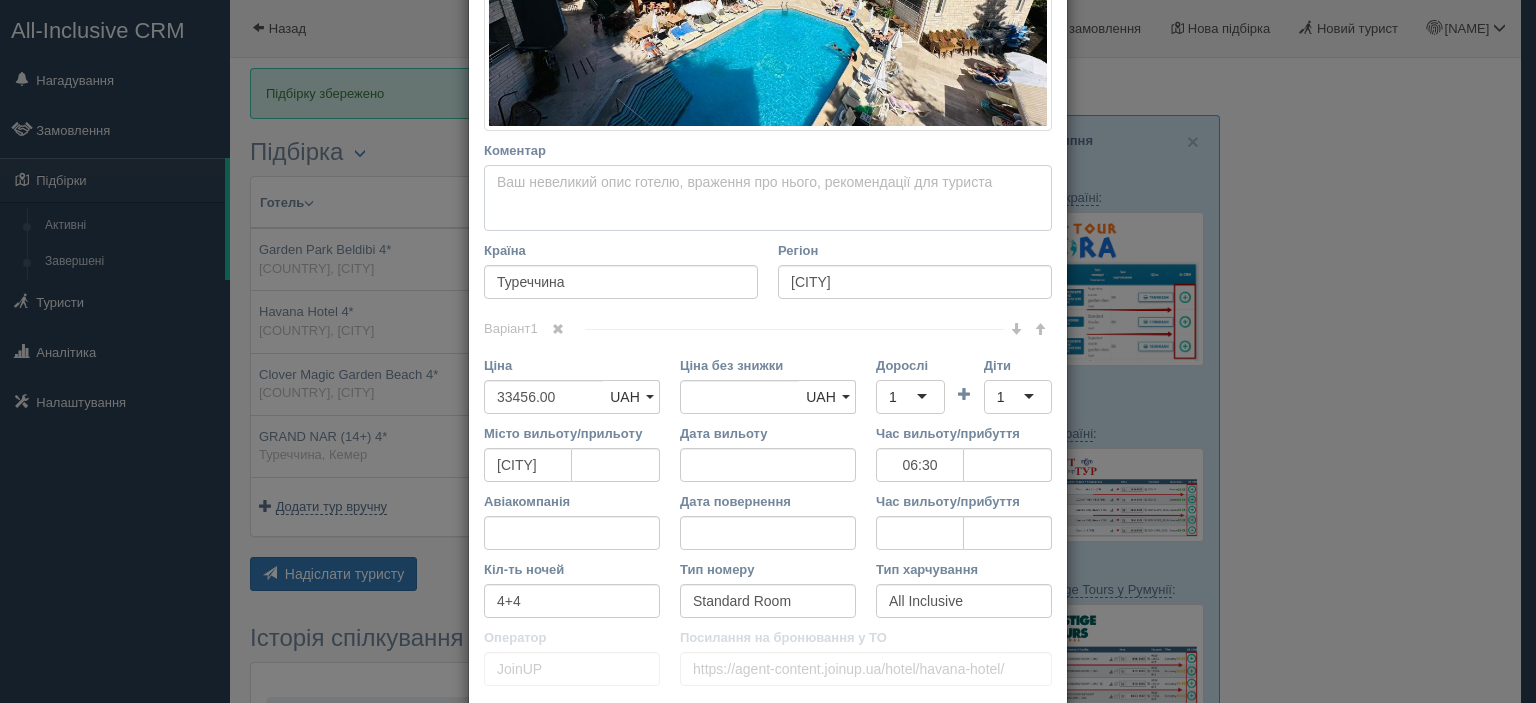 click on "Коментар
Основний опис
Додатковий опис
Закріпити
Збережено
Необхідно вказати назву готелю і країну" at bounding box center [768, 198] 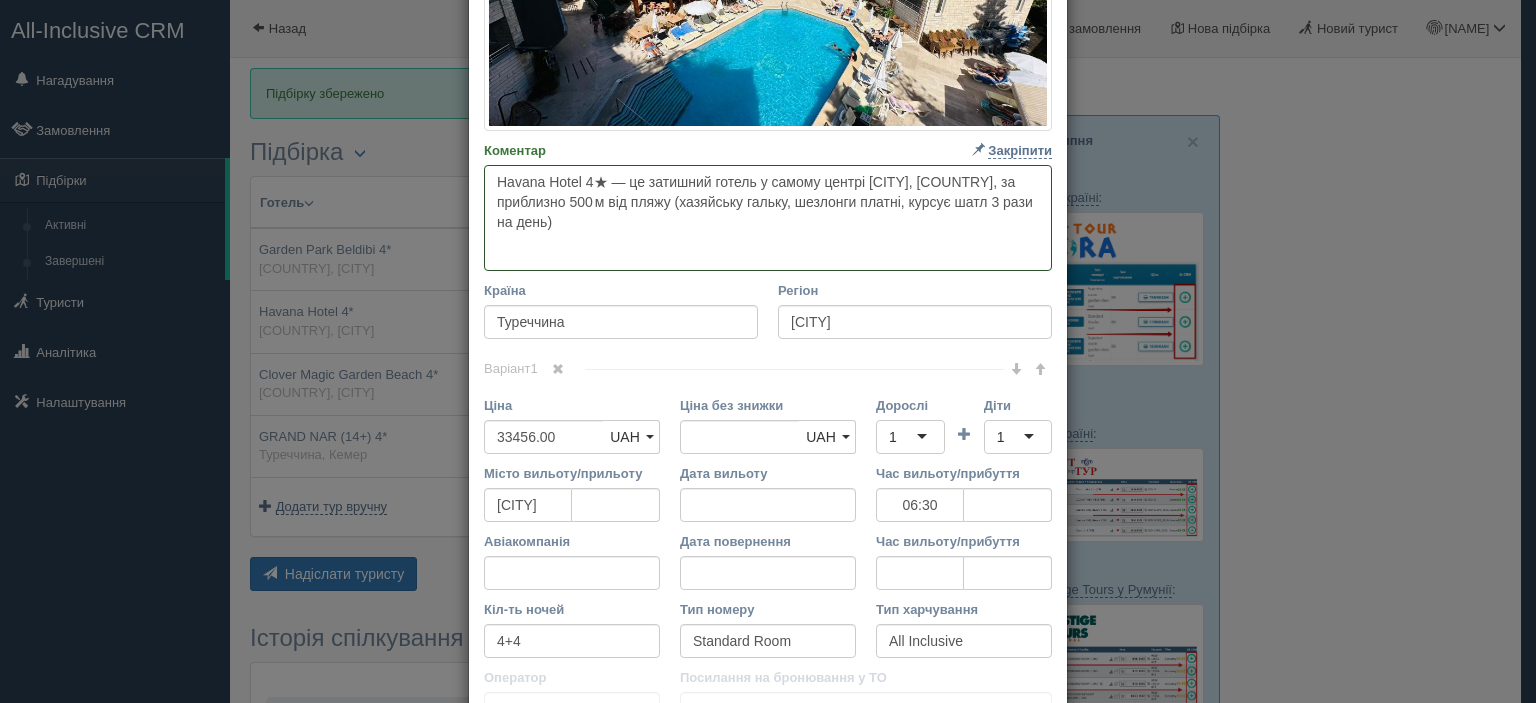 paste on "Пропонує харчування All Inclusive (10:00–22:00, місцеві напої, шведський стіл), басейн на 250 м², спа-послуги (сауна, хамам, масаж за бажанням), фітнес-зал та анімацію" 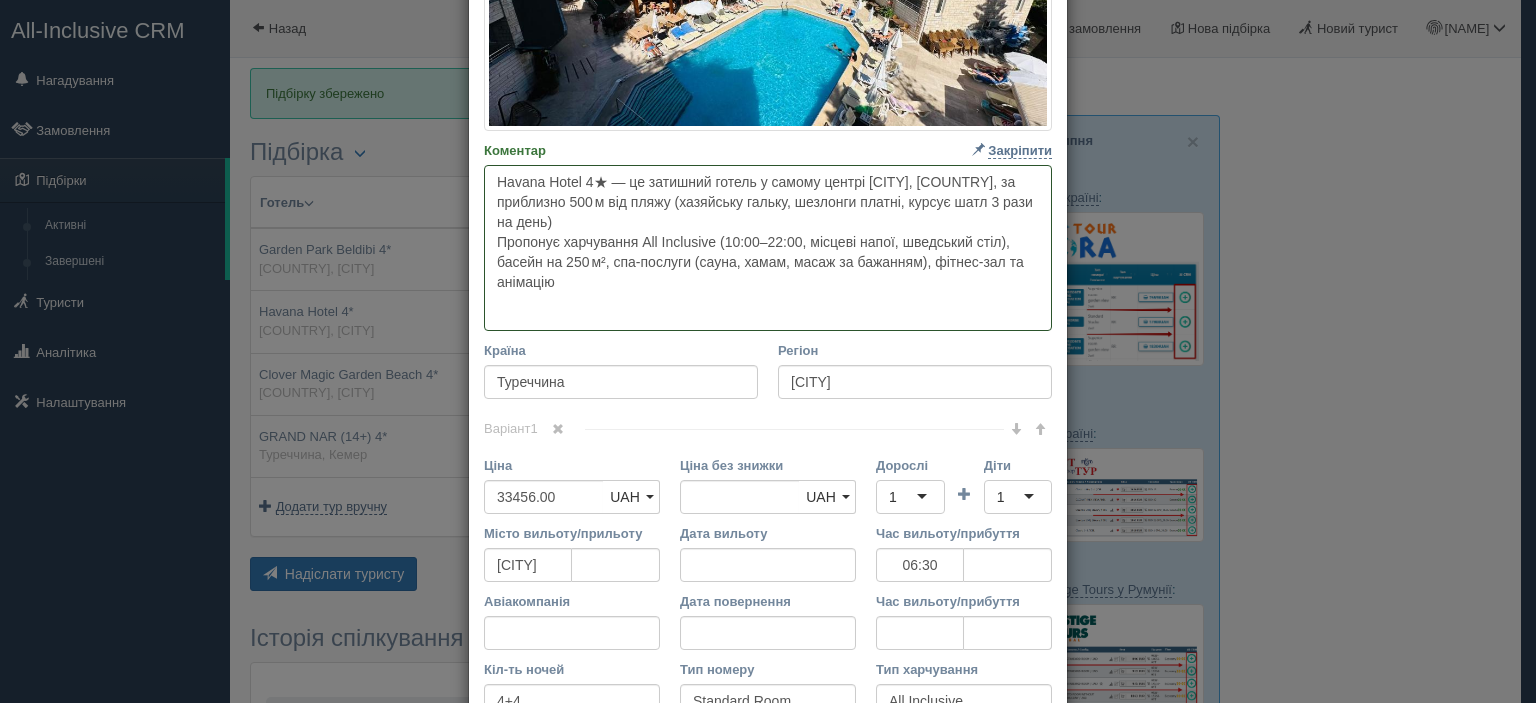 paste on "Номери в просторих корпусах після оновлення 2019 року оснащені кондиціонером, телевізором, міні‑баром і щоденним прибиранням" 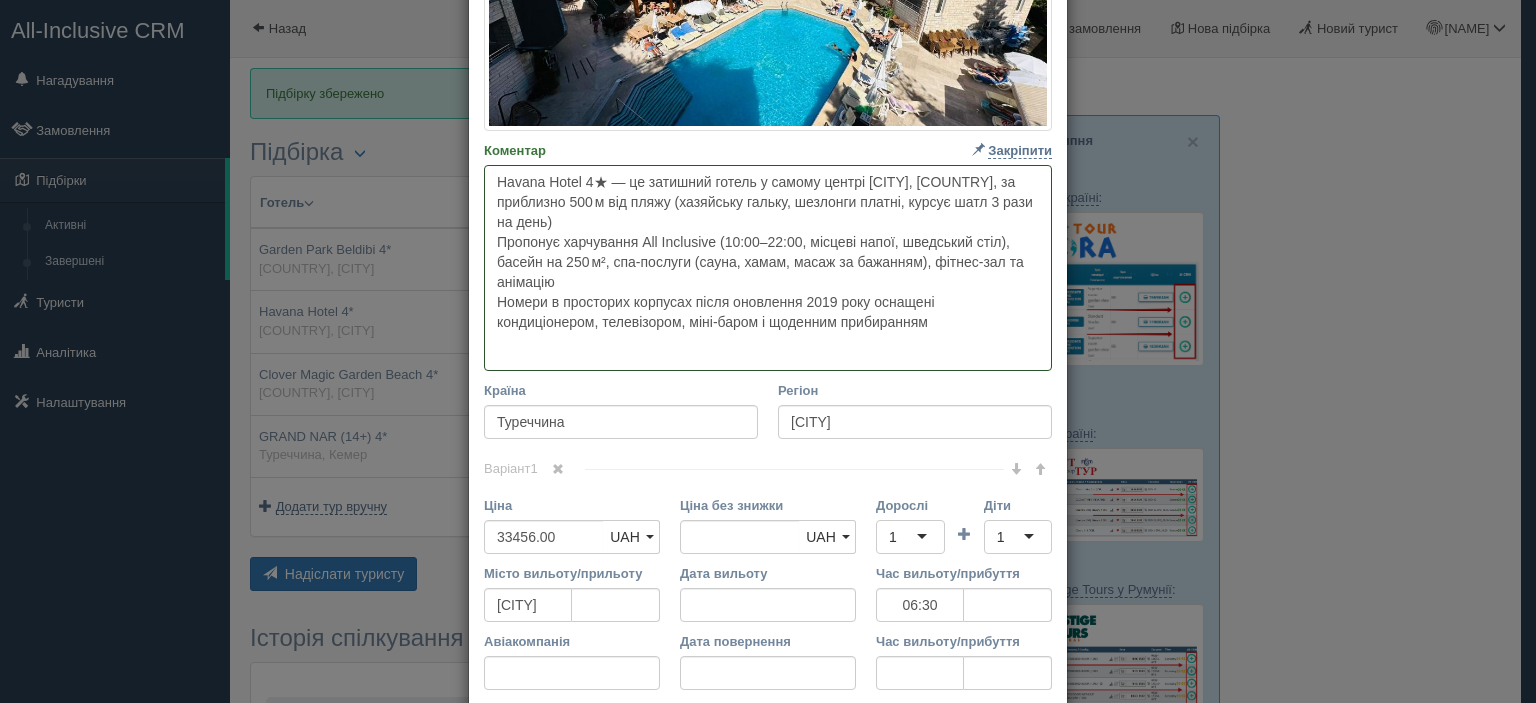 paste on "Ідеально підходить для сімейного відпочинку з дітьми або спокійного міського курорту поруч із магазинами та ресторанами в центрі міста" 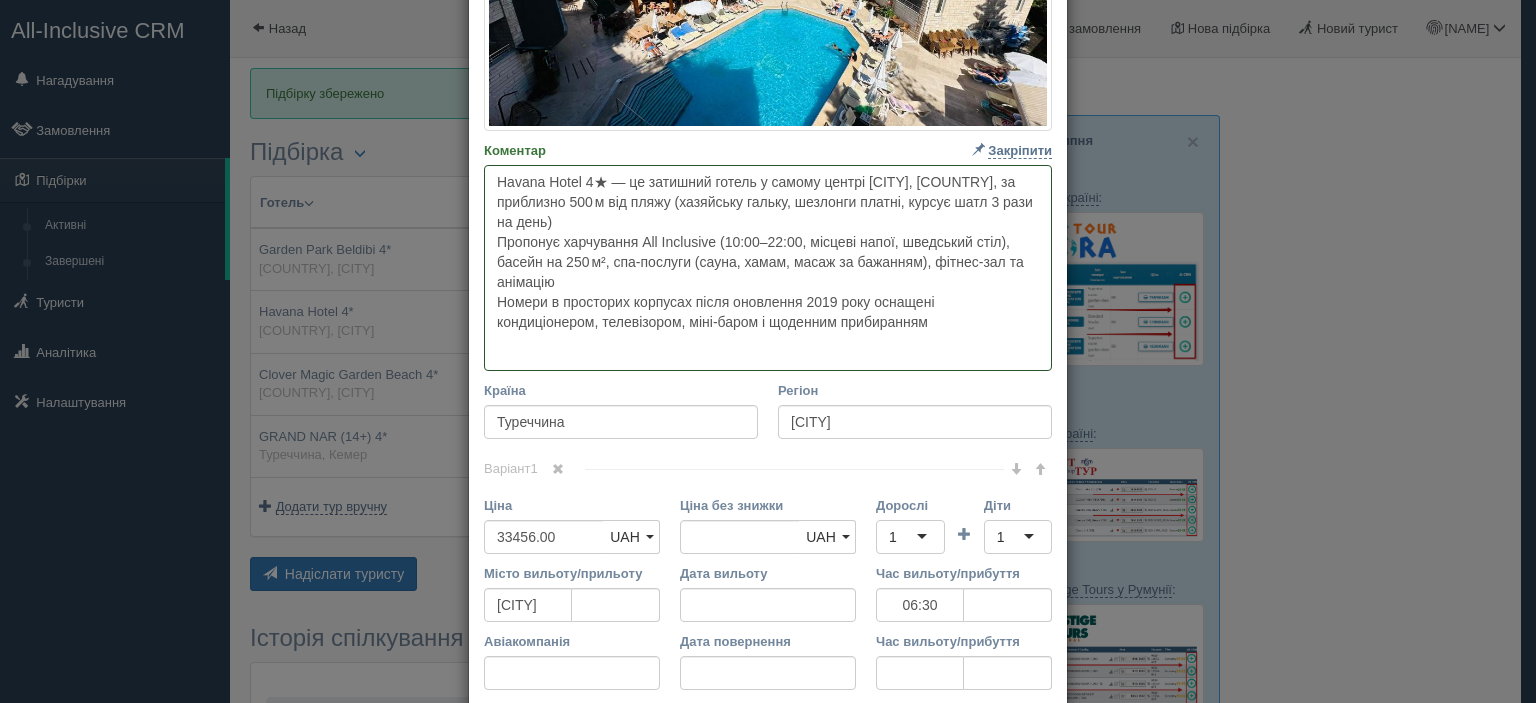 type on "Havana Hotel 4★ — це затишний готель у самому центрі Кемера, Туреччина, за приблизно 500 м від пляжу (хазяйську гальку, шезлонги платні, курсує шатл 3 рази на день)
Пропонує харчування All Inclusive (10:00–22:00, місцеві напої, шведський стіл), басейн на 250 м², спа-послуги (сауна, хамам, масаж за бажанням), фітнес-зал та анімацію
Номери в просторих корпусах після оновлення 2019 року оснащені кондиціонером, телевізором, міні‑баром і щоденним прибиранням
Ідеально підходить для сімейного відпочинку з дітьми або спокійного міського курорту поруч із магазинами та ресторанами в центрі міста..." 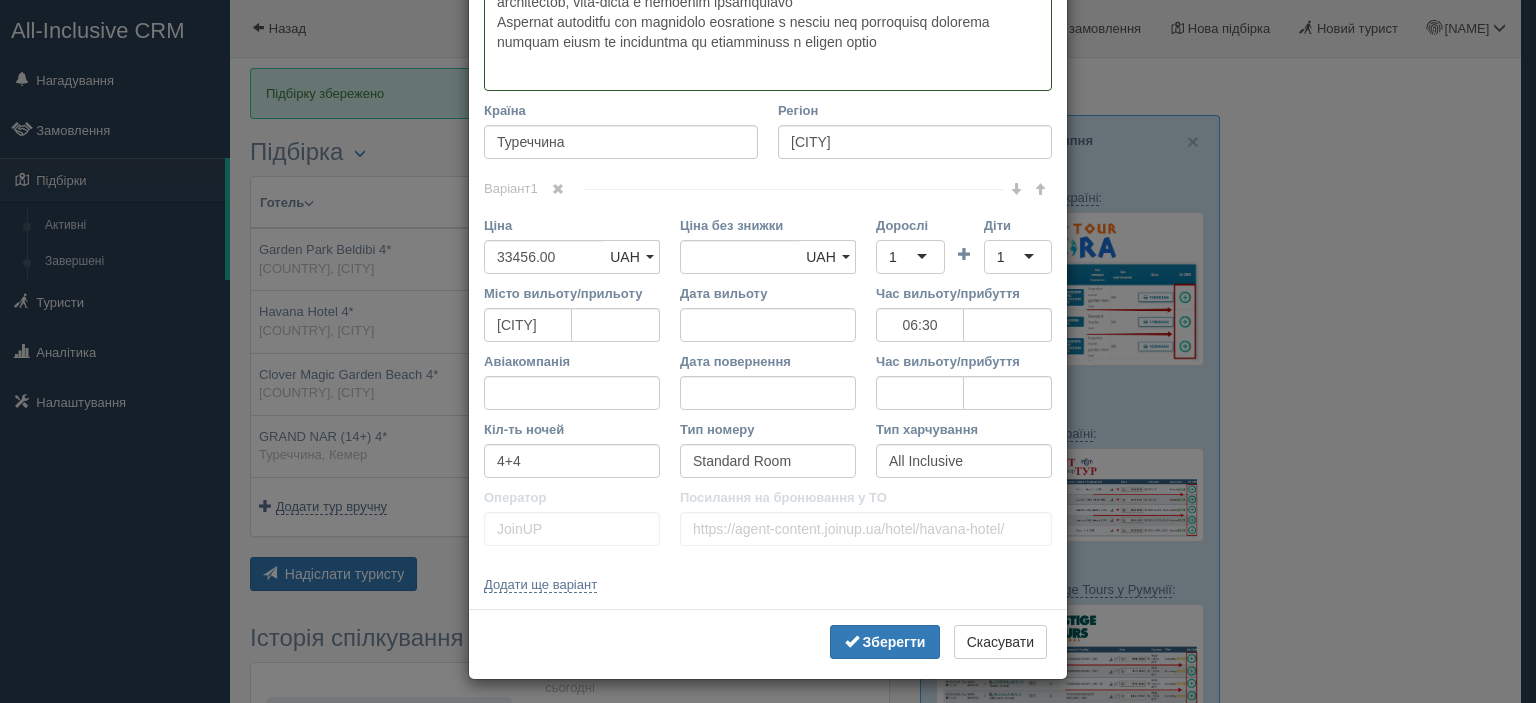 type 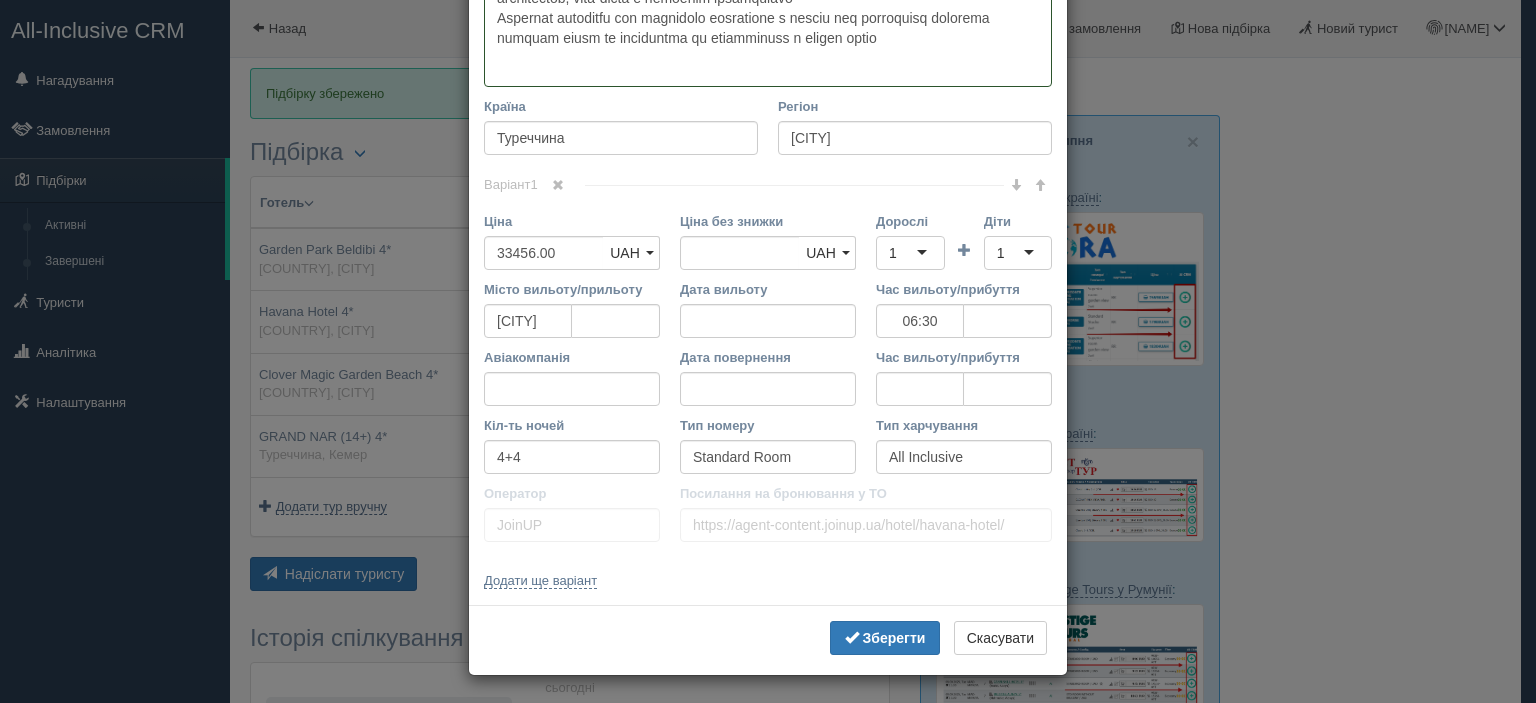 type 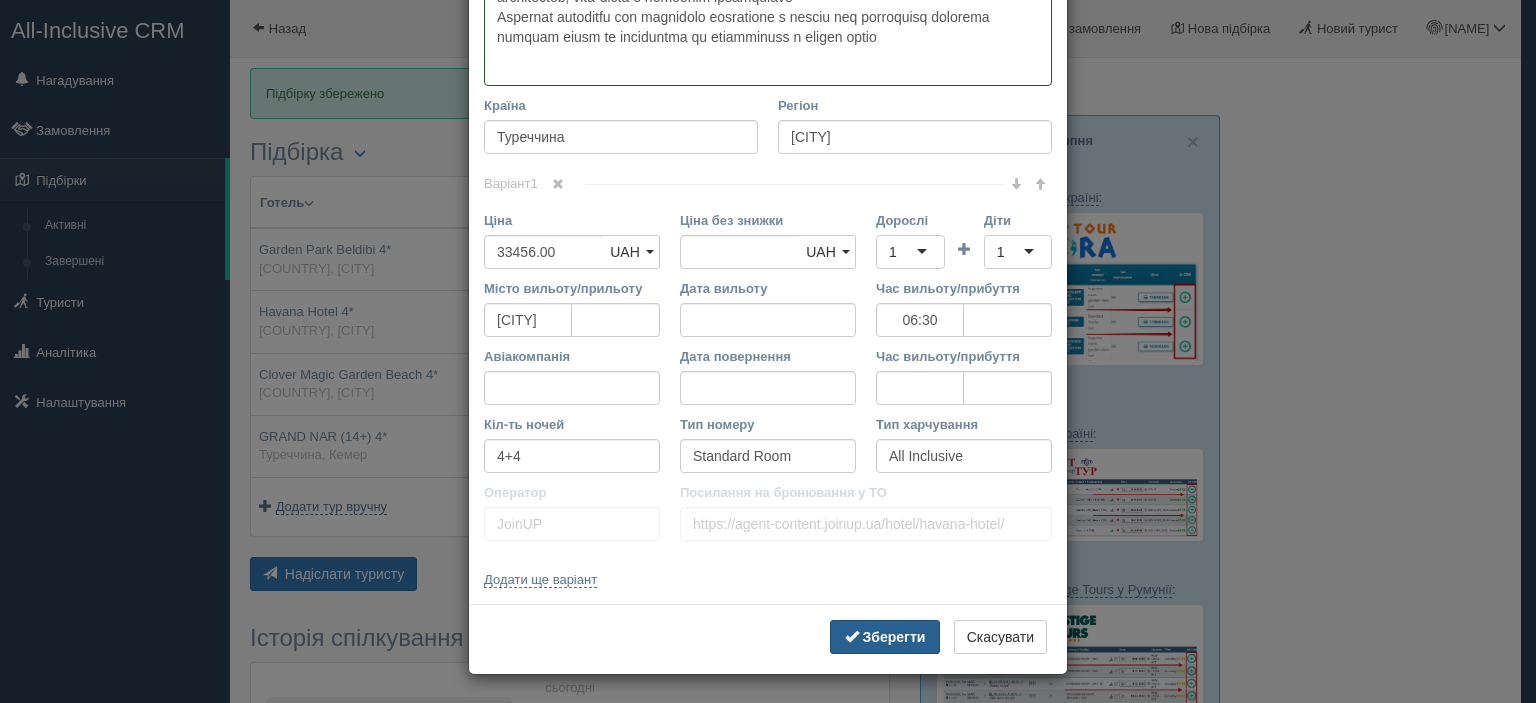 type on "Havana Hotel 4★ — це затишний готель у самому центрі Кемера, Туреччина, за приблизно 500 м від пляжу (хазяйську гальку, шезлонги платні, курсує шатл 3 рази на день)
Пропонує харчування All Inclusive (10:00–22:00, місцеві напої, шведський стіл), басейн на 250 м², спа-послуги (сауна, хамам, масаж за бажанням), фітнес-зал та анімацію
Номери в просторих корпусах після оновлення 2019 року оснащені кондиціонером, телевізором, міні‑баром і щоденним прибиранням
Ідеально підходить для сімейного відпочинку з дітьми або спокійного міського курорту поруч із магазинами та ресторанами в центрі міста..." 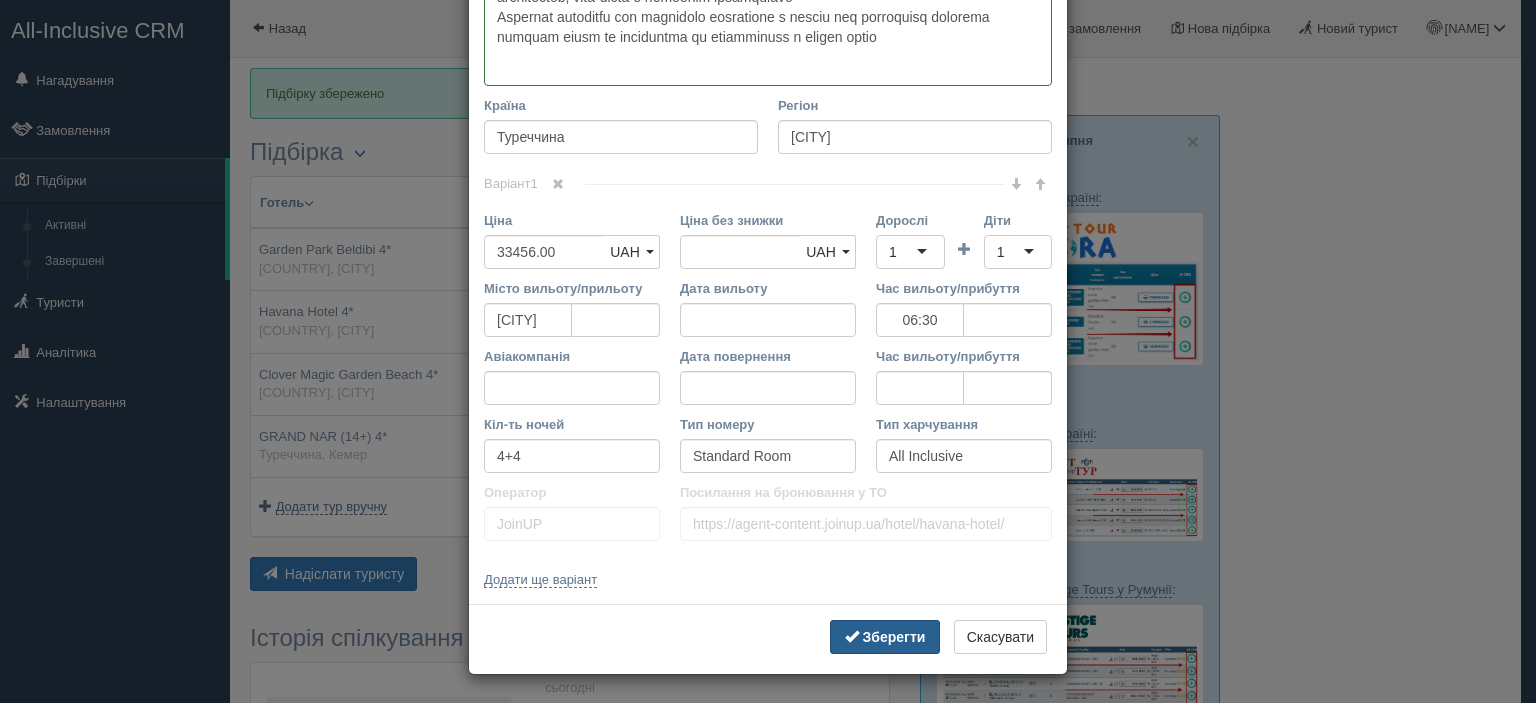 click on "Зберегти" at bounding box center [894, 637] 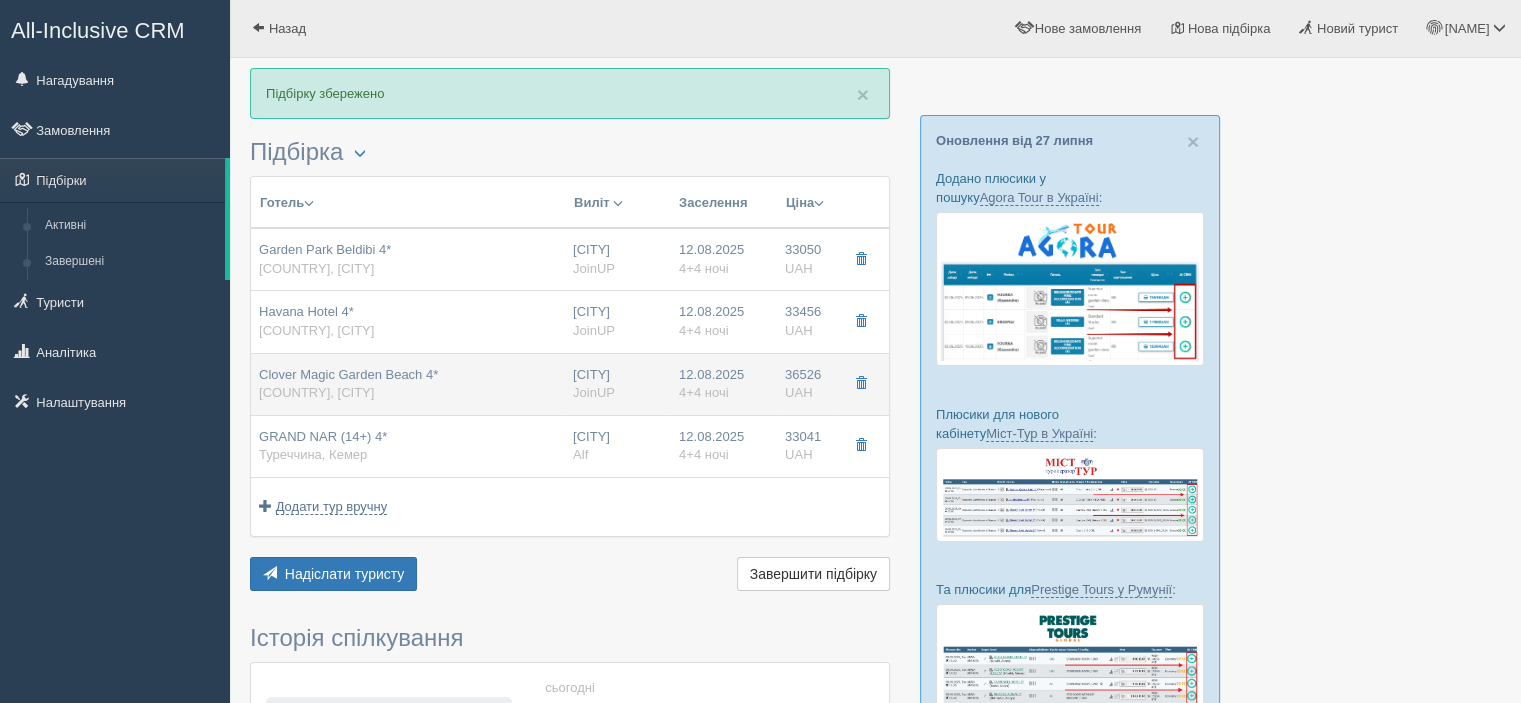 click on "[COUNTRY], Alanya" at bounding box center [316, 392] 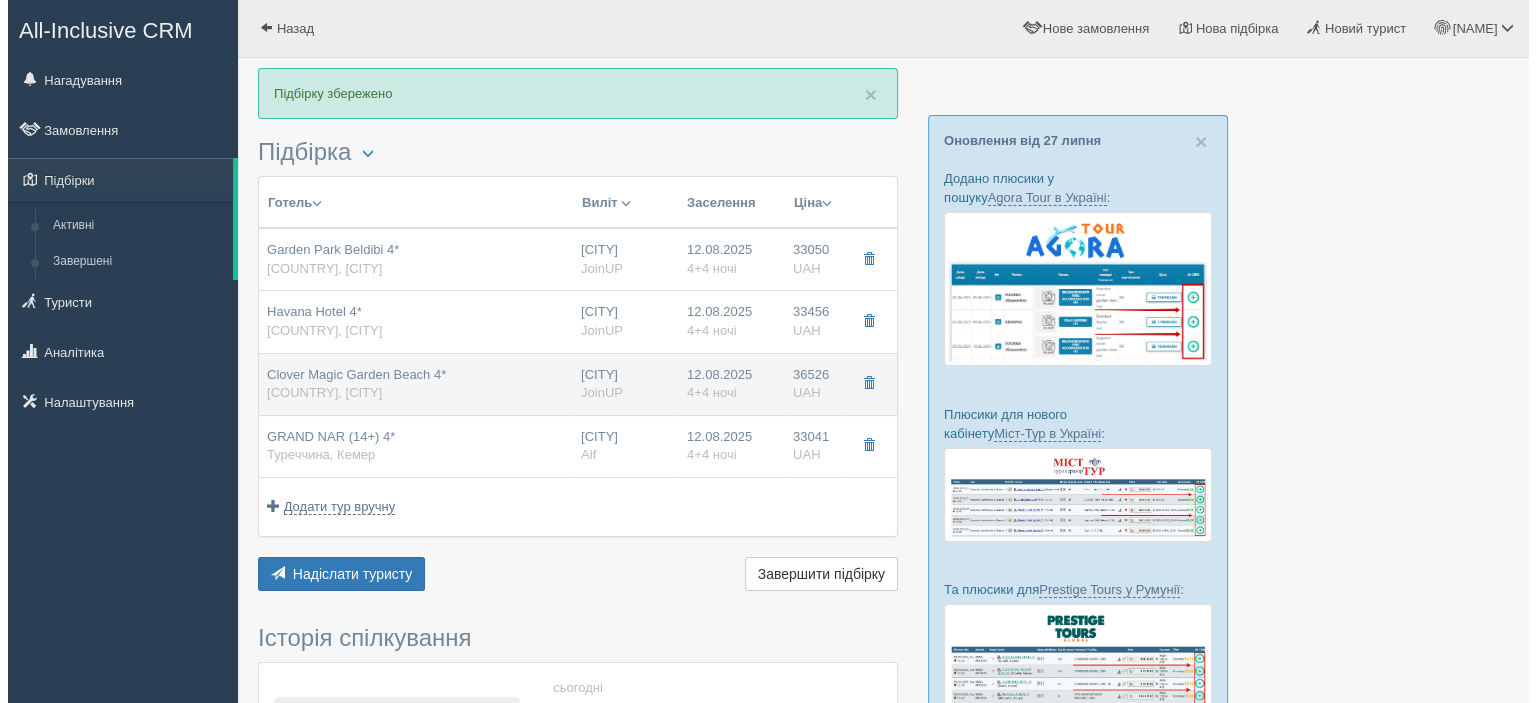 scroll, scrollTop: 0, scrollLeft: 0, axis: both 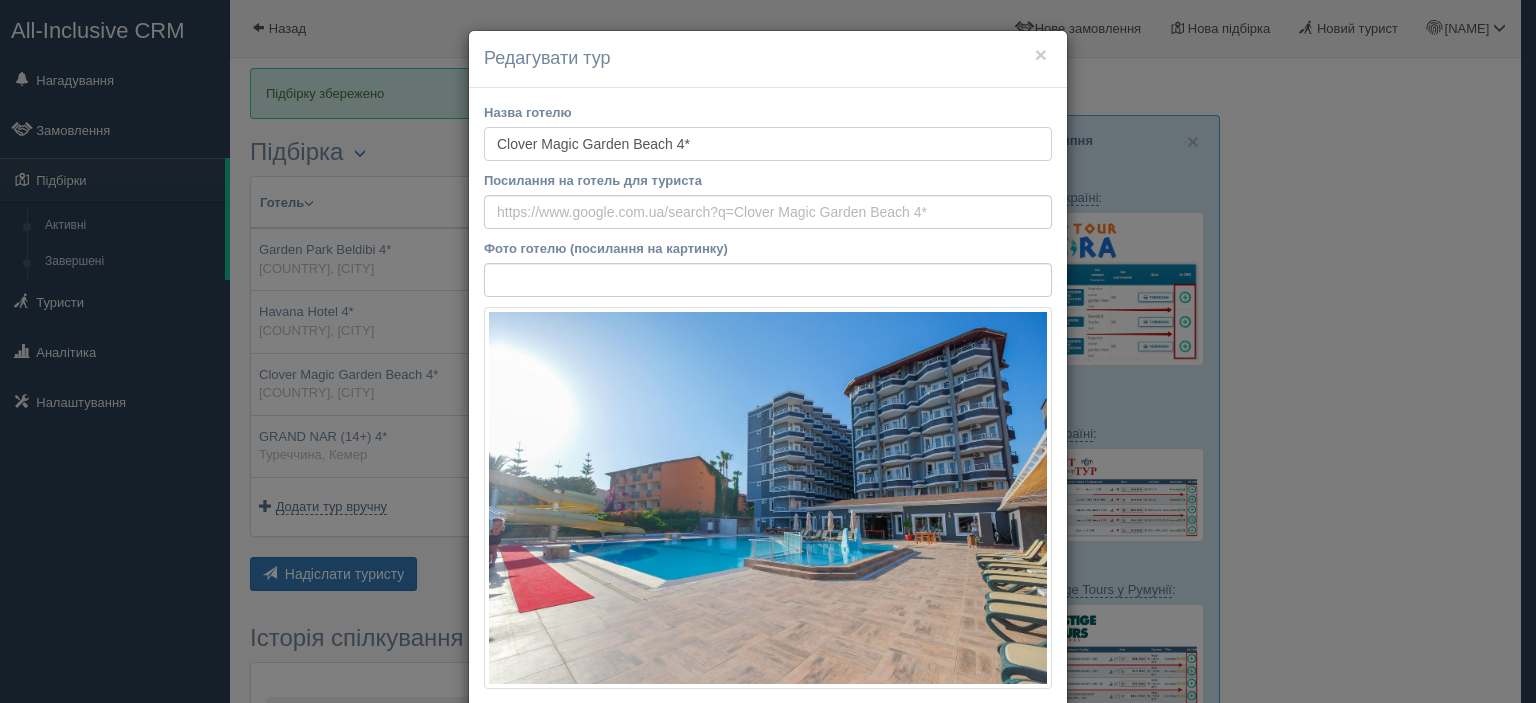 click on "Clover Magic Garden Beach 4*" at bounding box center [768, 144] 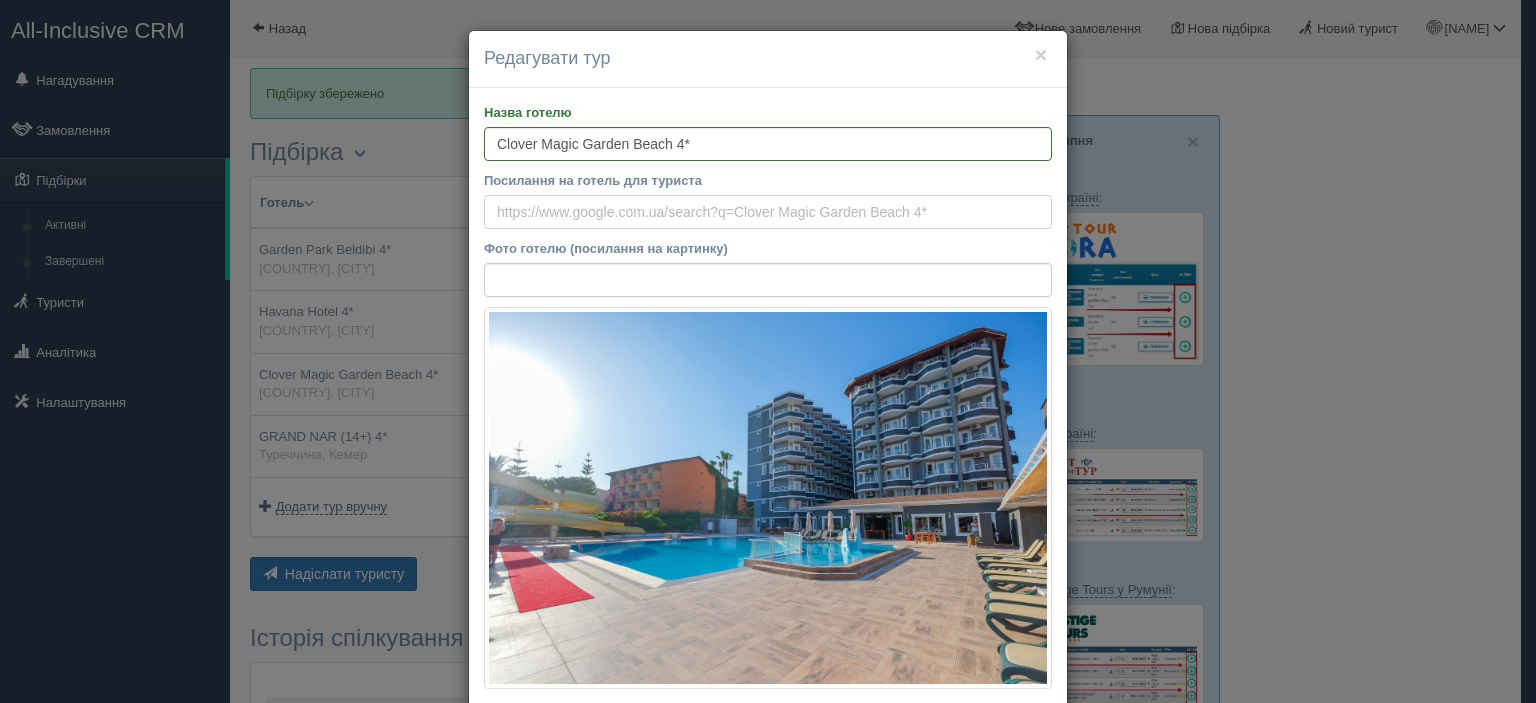 click on "Посилання на готель для туриста" at bounding box center [768, 212] 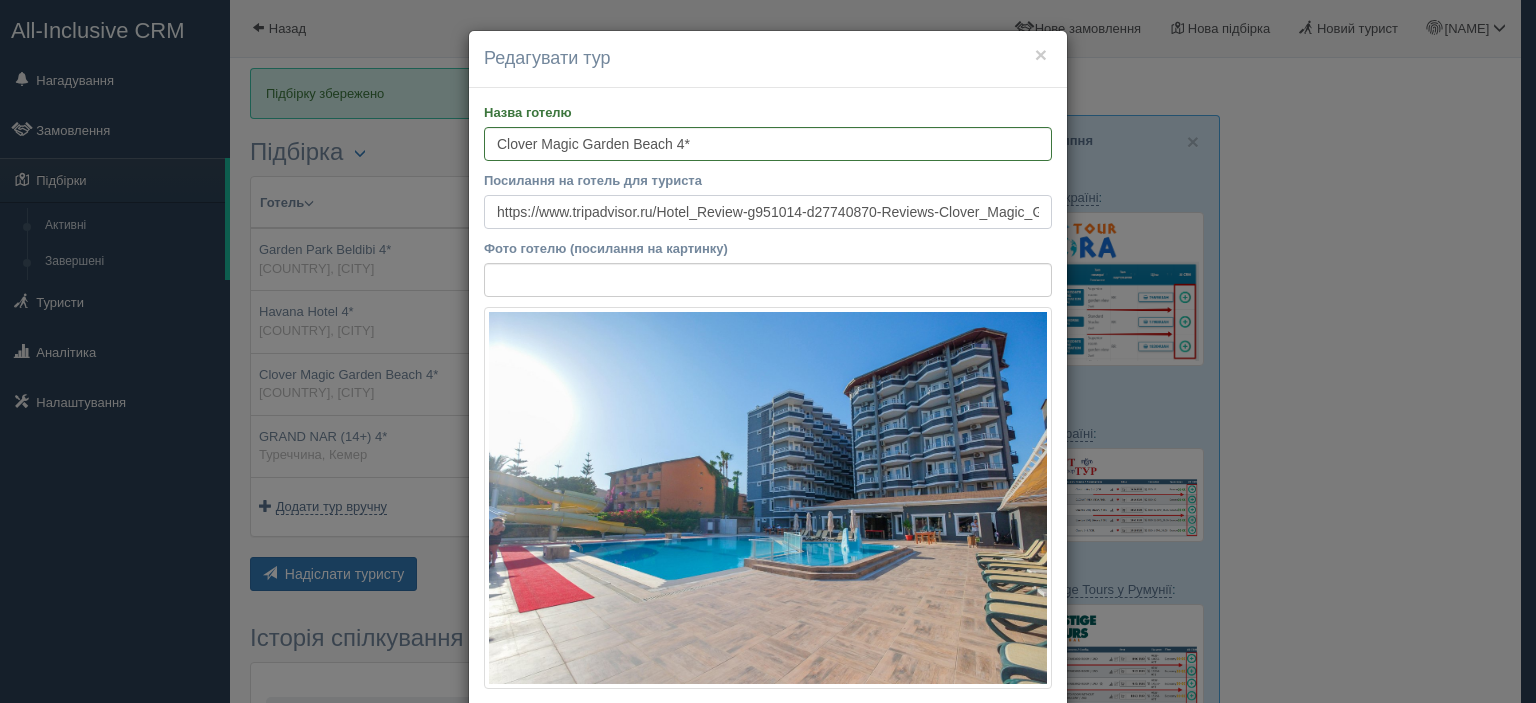 scroll, scrollTop: 0, scrollLeft: 453, axis: horizontal 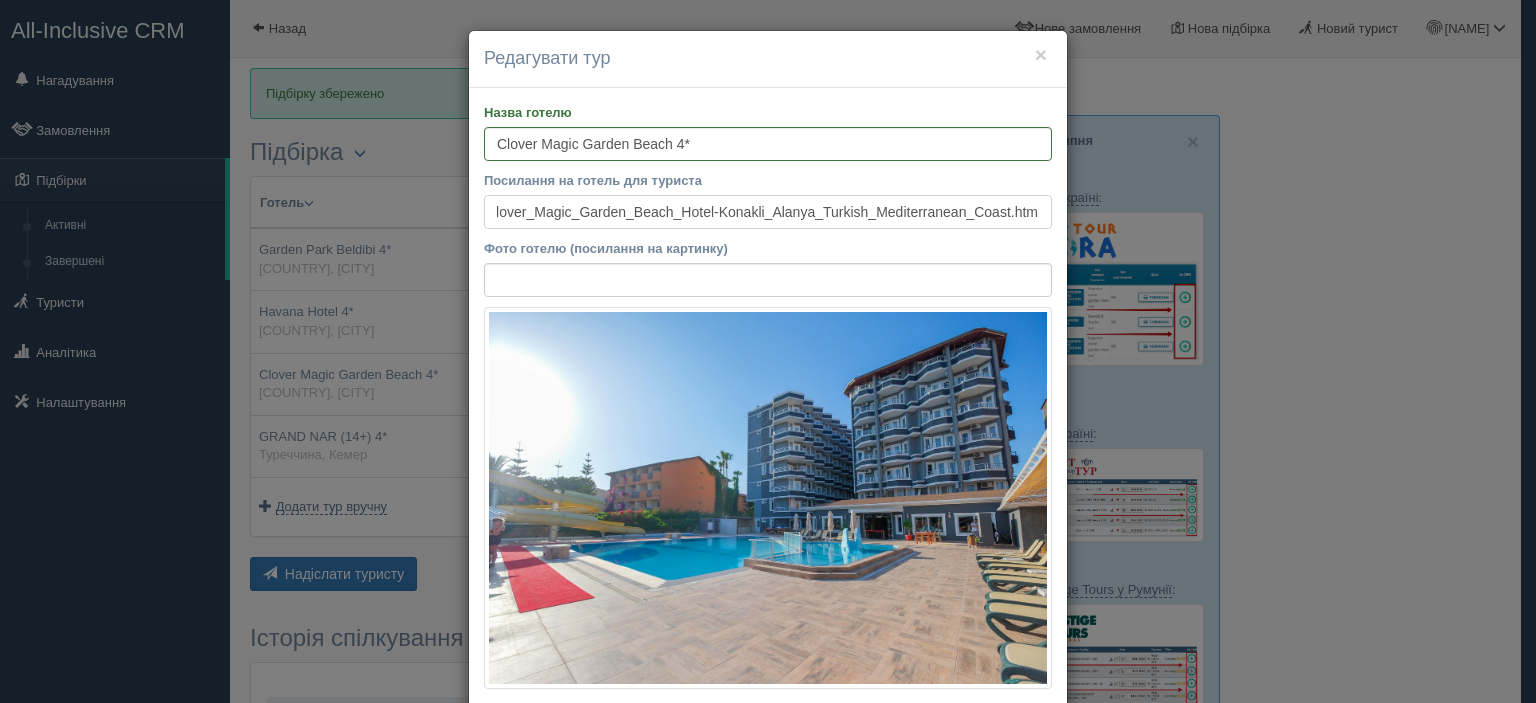 type on "https://www.tripadvisor.ru/Hotel_Review-g951014-d27740870-Reviews-Clover_Magic_Garden_Beach_Hotel-Konakli_Alanya_Turkish_Mediterranean_Coast.html" 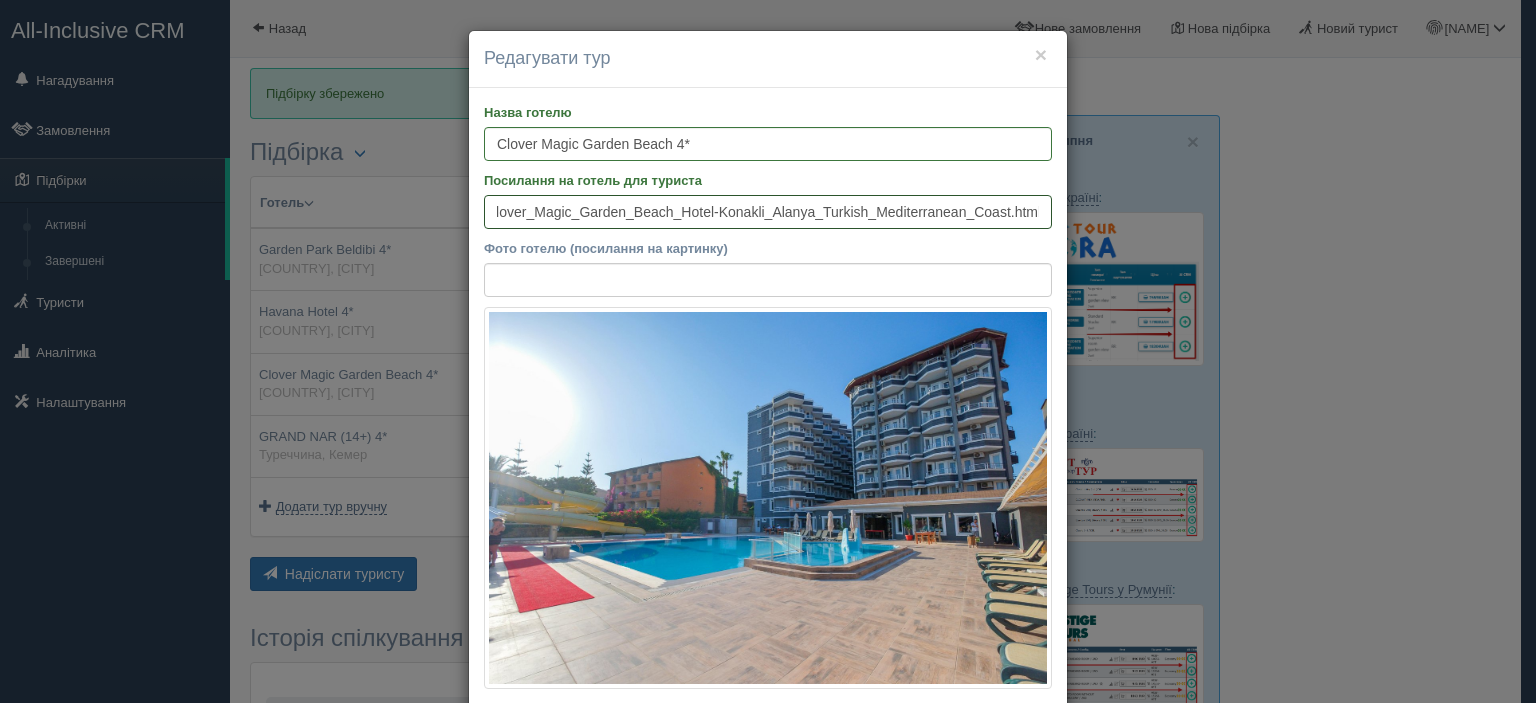 scroll, scrollTop: 0, scrollLeft: 0, axis: both 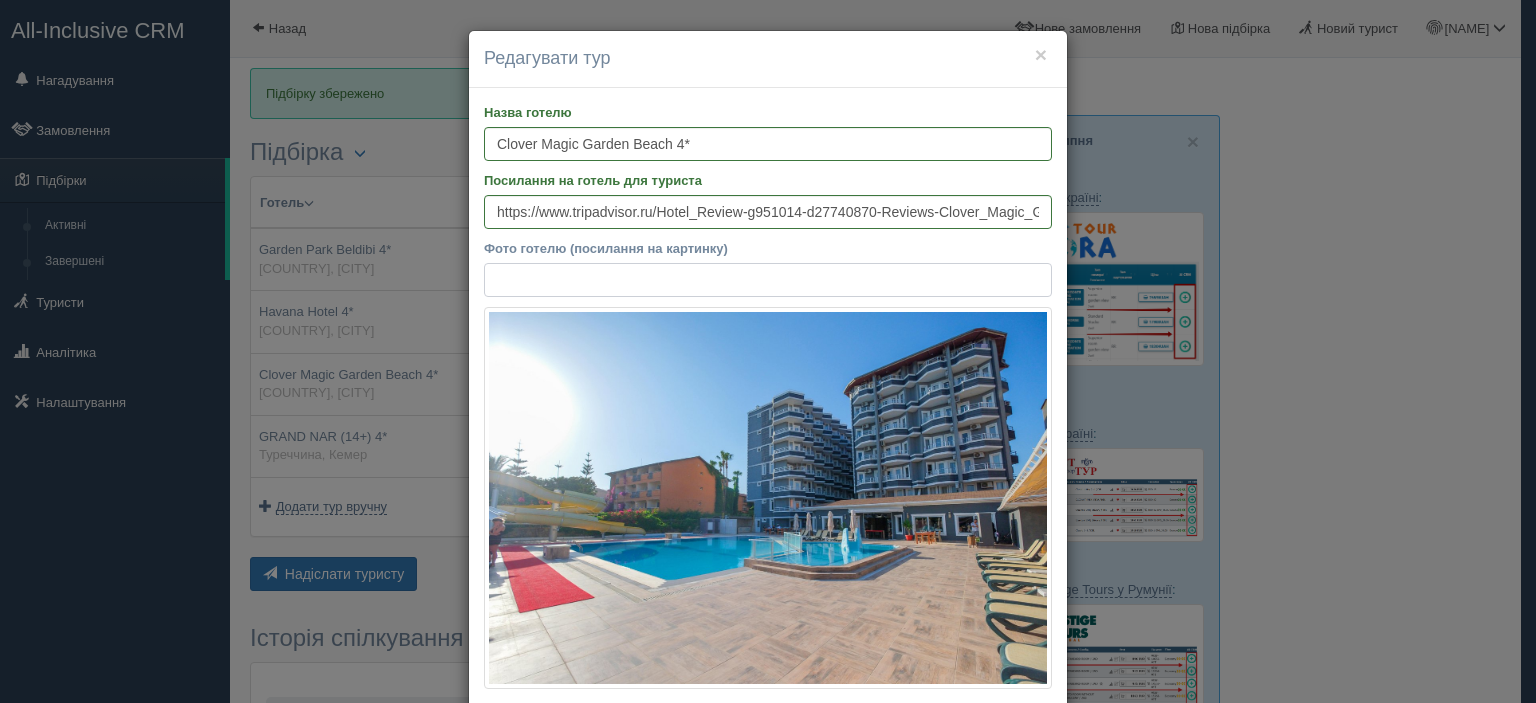 click on "Фото готелю (посилання на картинку)" at bounding box center (768, 280) 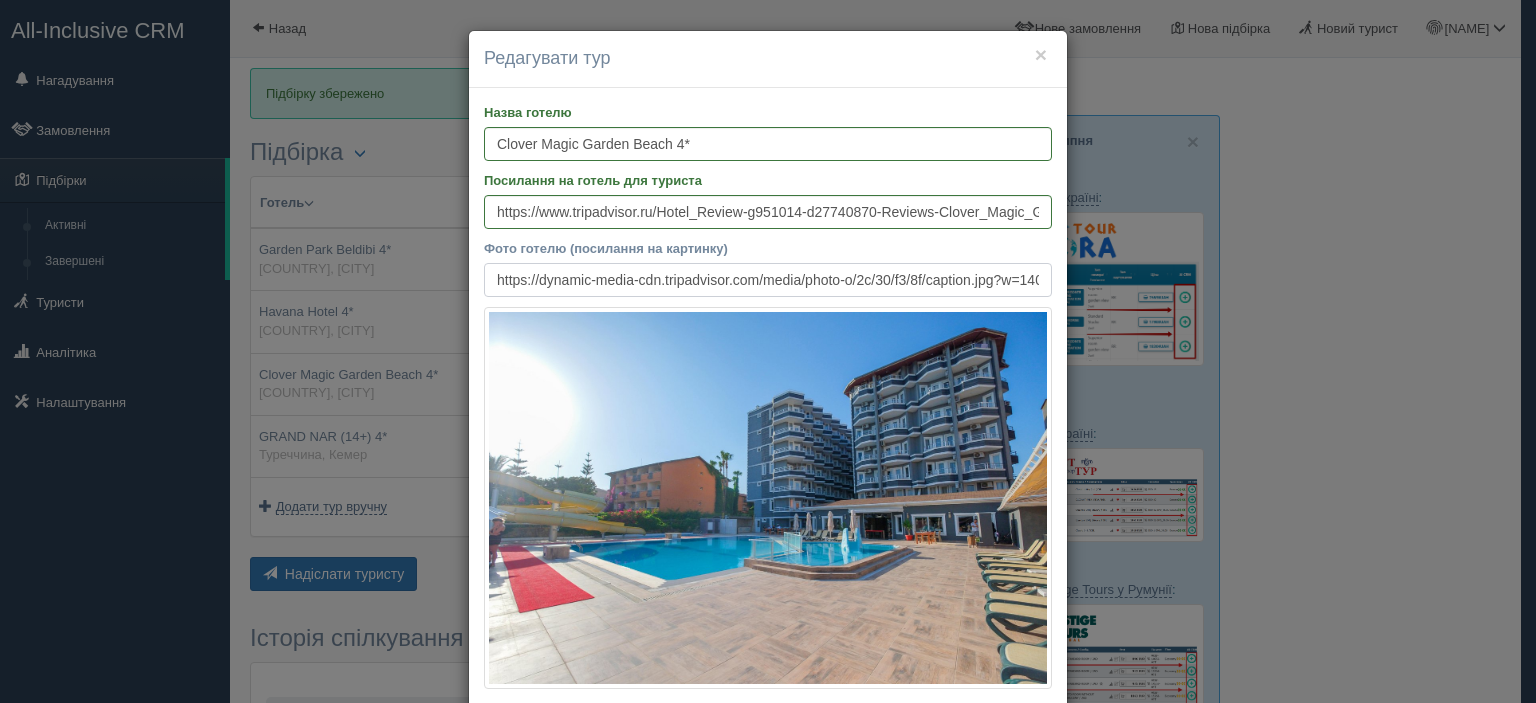 scroll, scrollTop: 0, scrollLeft: 80, axis: horizontal 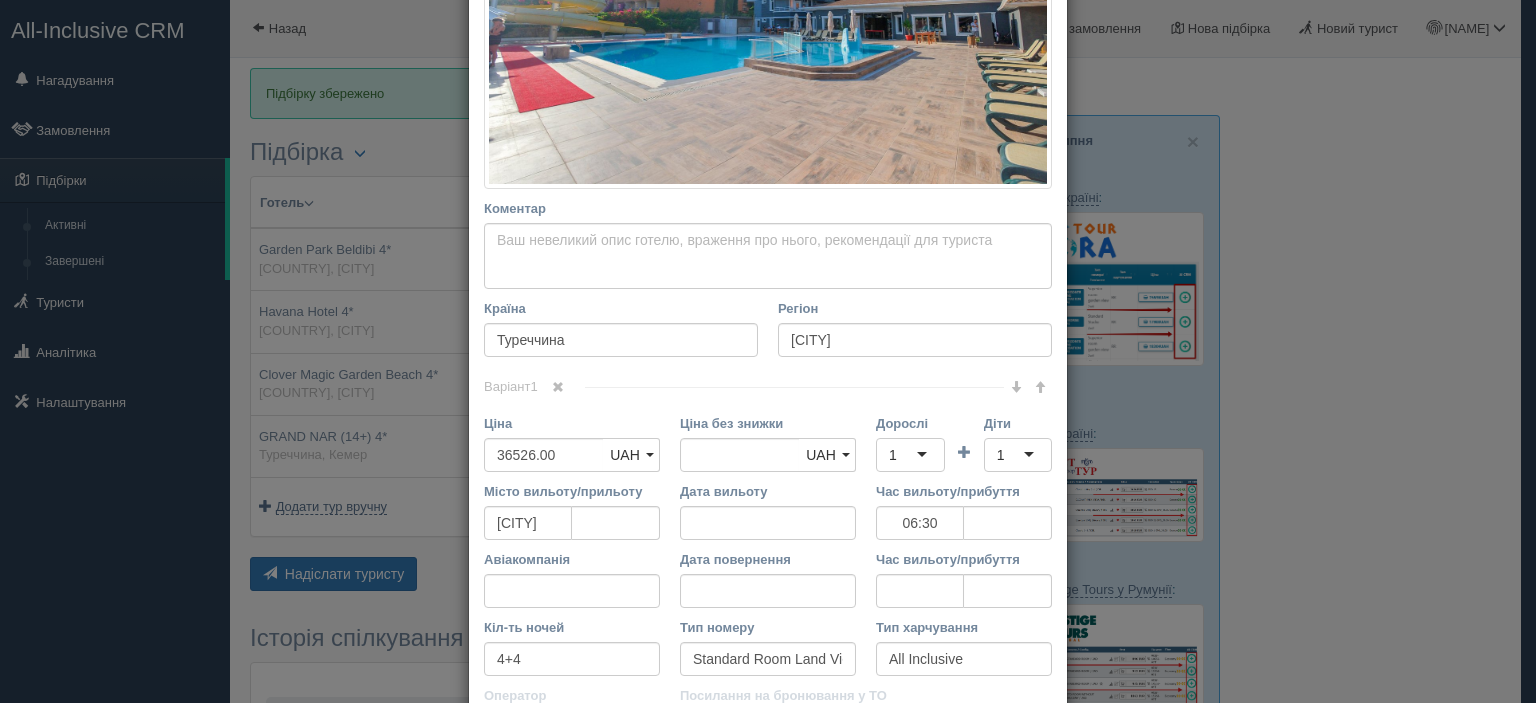 type on "https://dynamic-media-cdn.tripadvisor.com/media/photo-o/2c/30/f3/8f/caption.jpg?w=1400&h=-1&s=1" 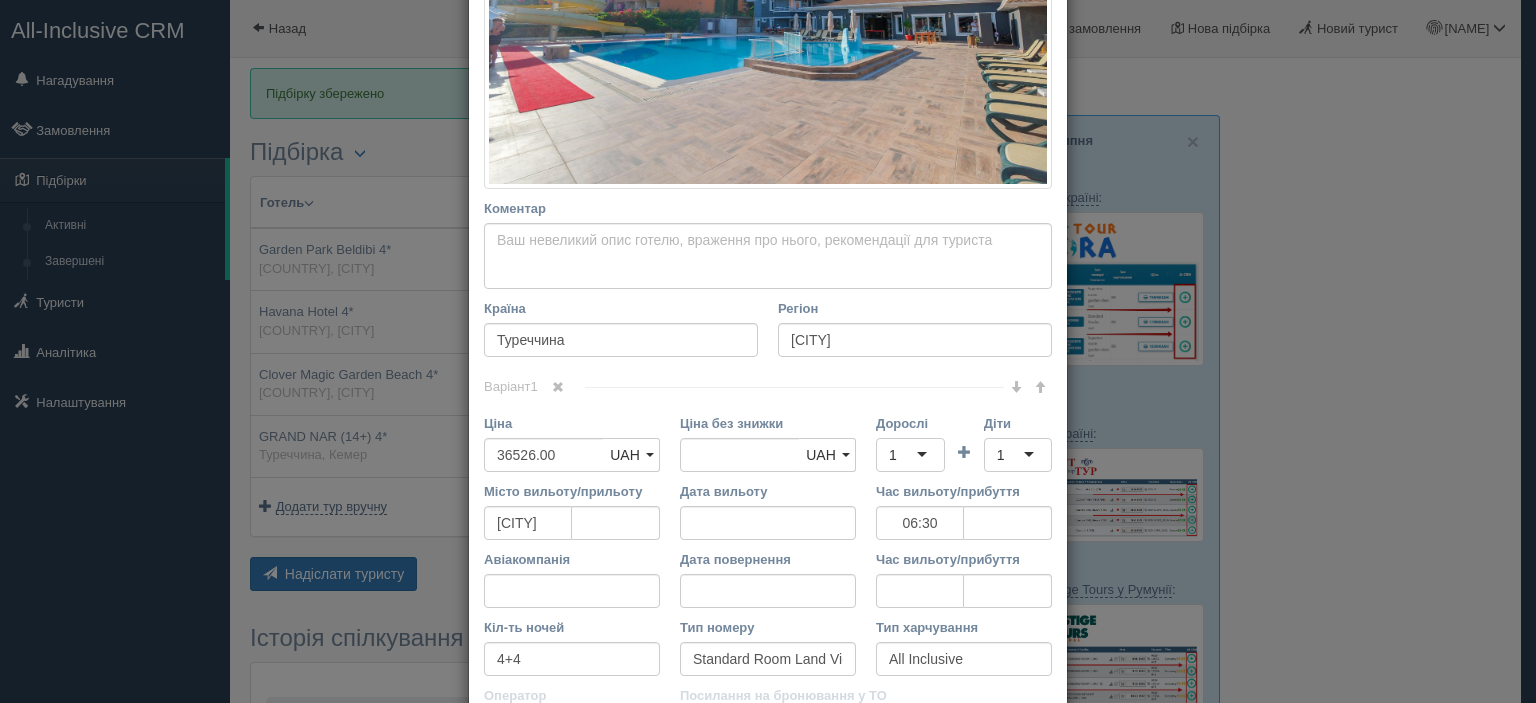 scroll, scrollTop: 0, scrollLeft: 0, axis: both 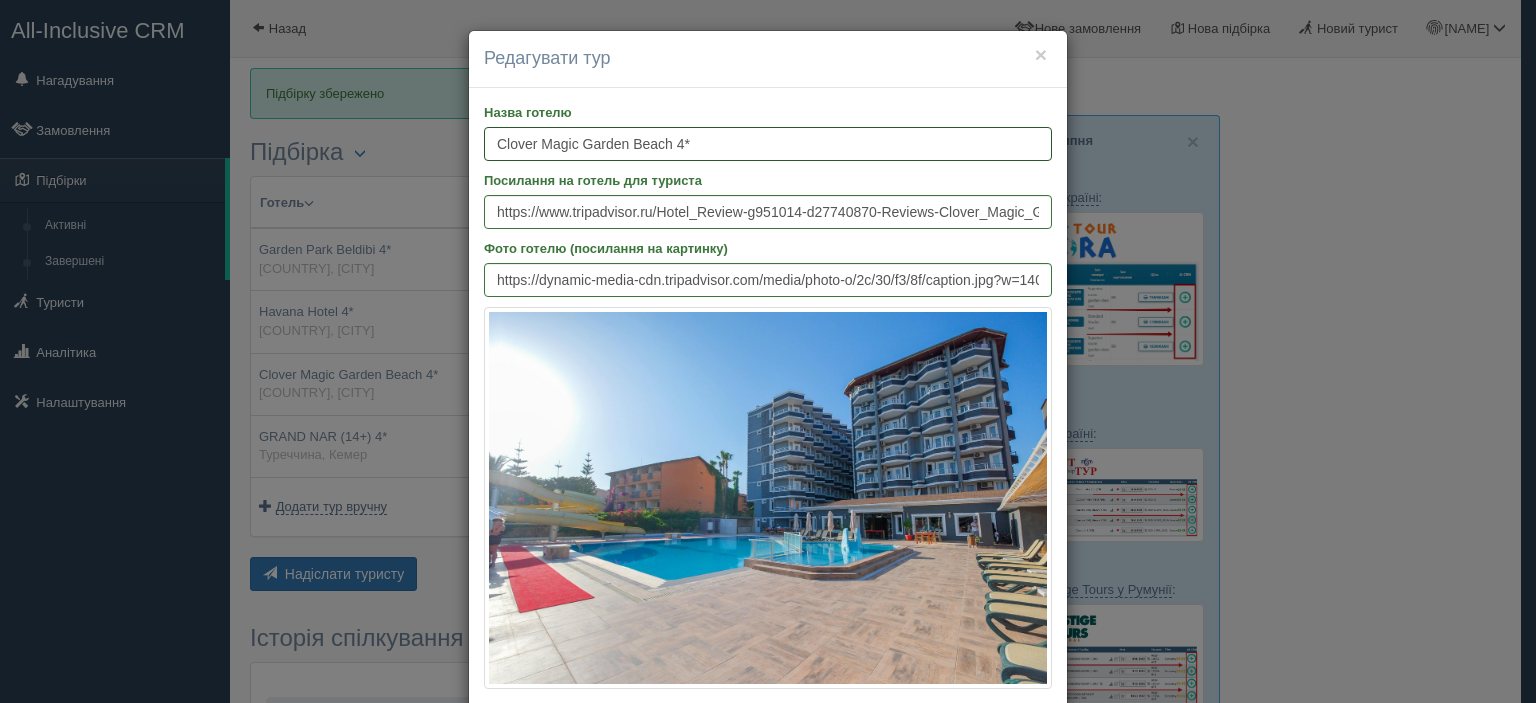 drag, startPoint x: 684, startPoint y: 135, endPoint x: 488, endPoint y: 146, distance: 196.30843 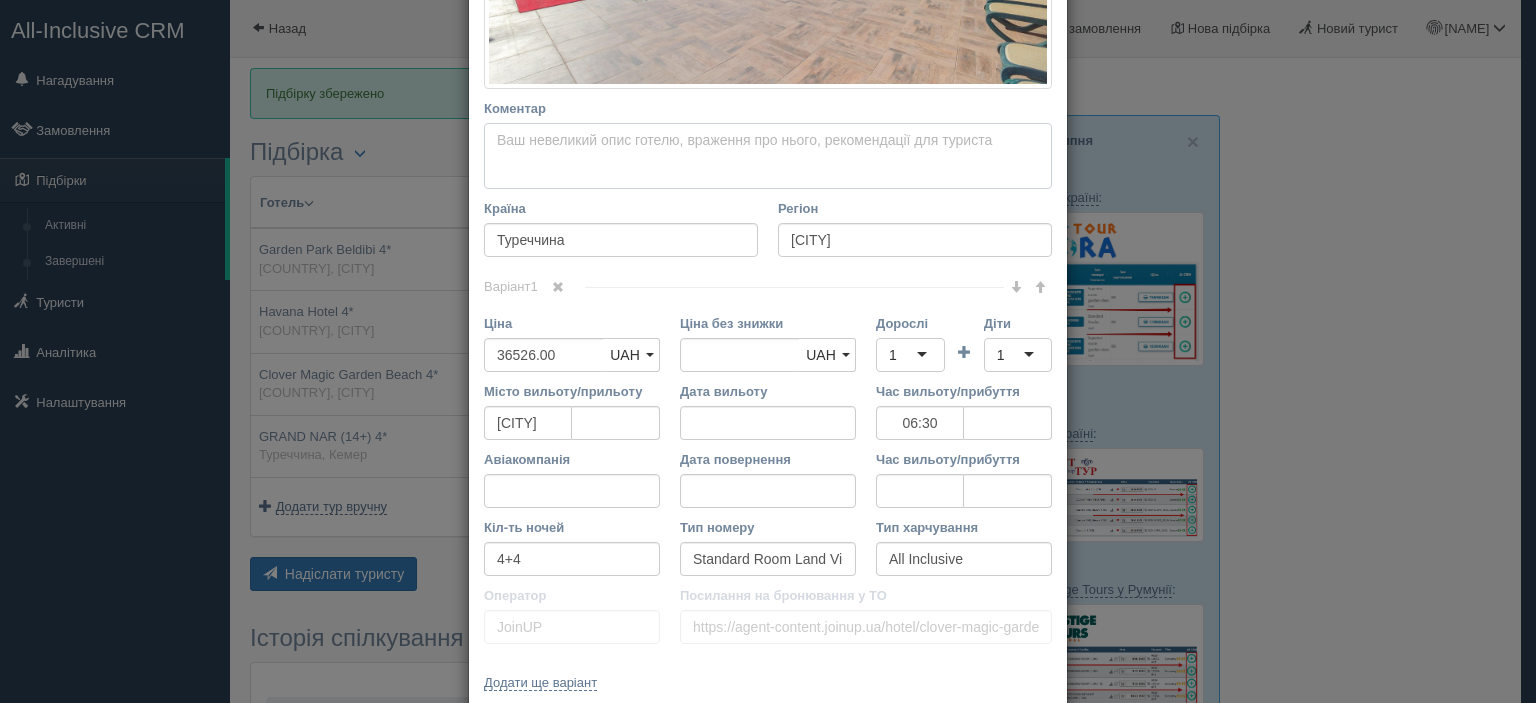 click on "Коментар
Основний опис
Додатковий опис
Закріпити
Збережено
Необхідно вказати назву готелю і країну" at bounding box center [768, 156] 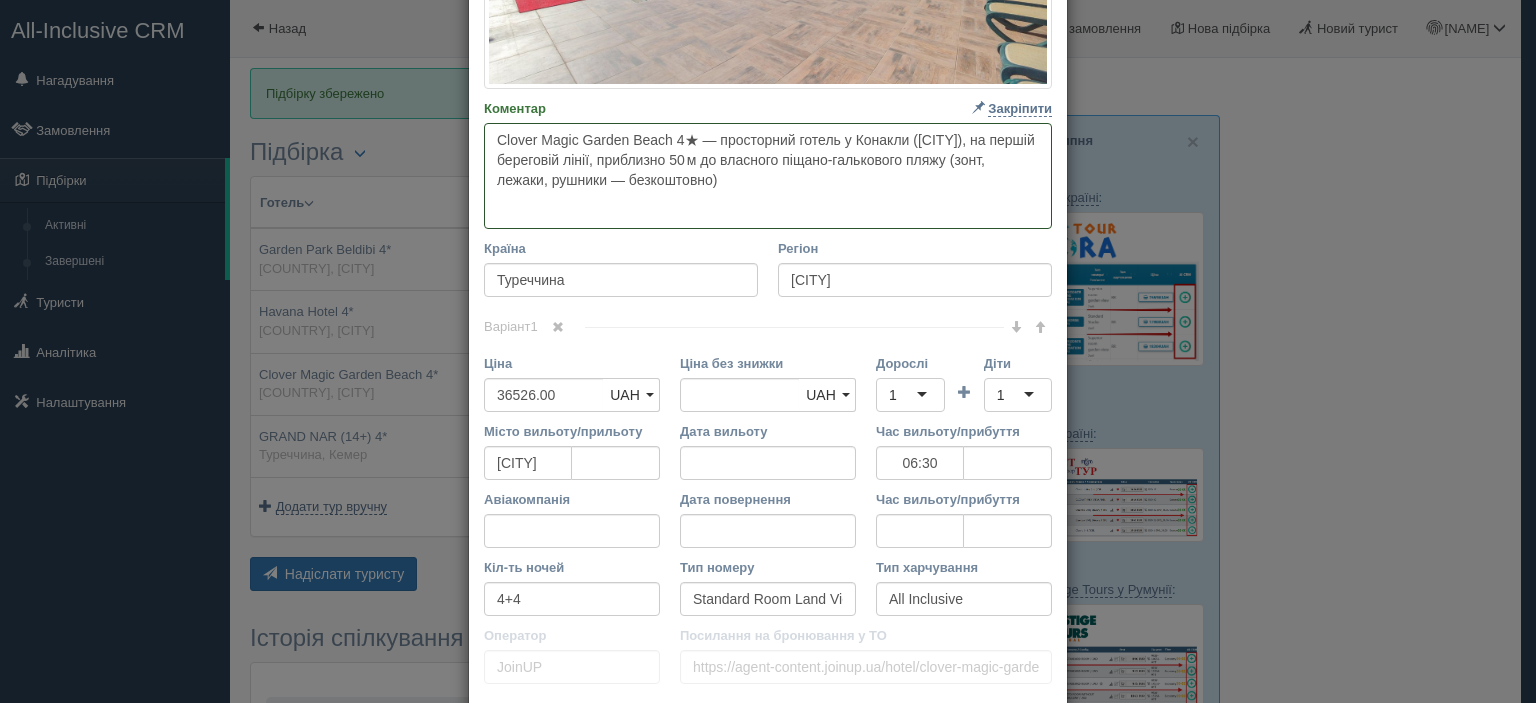 paste on "Проживання з харчуванням All Inclusive включає основний ресторан, снек-бар, а‑la‑carte, а також три бари на території для зручності гостей" 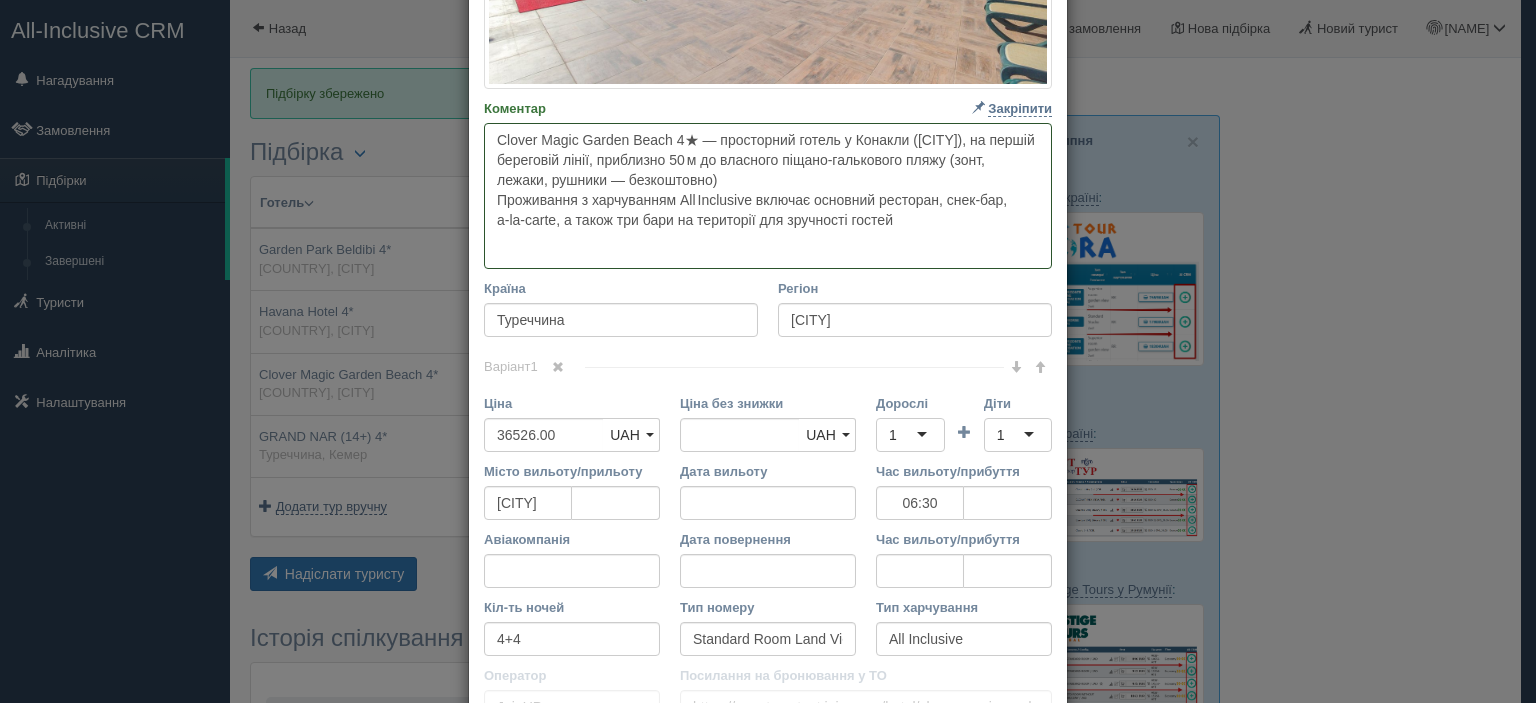 paste on "У готелю зелена компактна територія з басейном, водною гіркою, спа‑центром, анімацією, дитячим клубом, вечірніми шоу та активними видами спорту (волейбол, міні‑футбол тощо)" 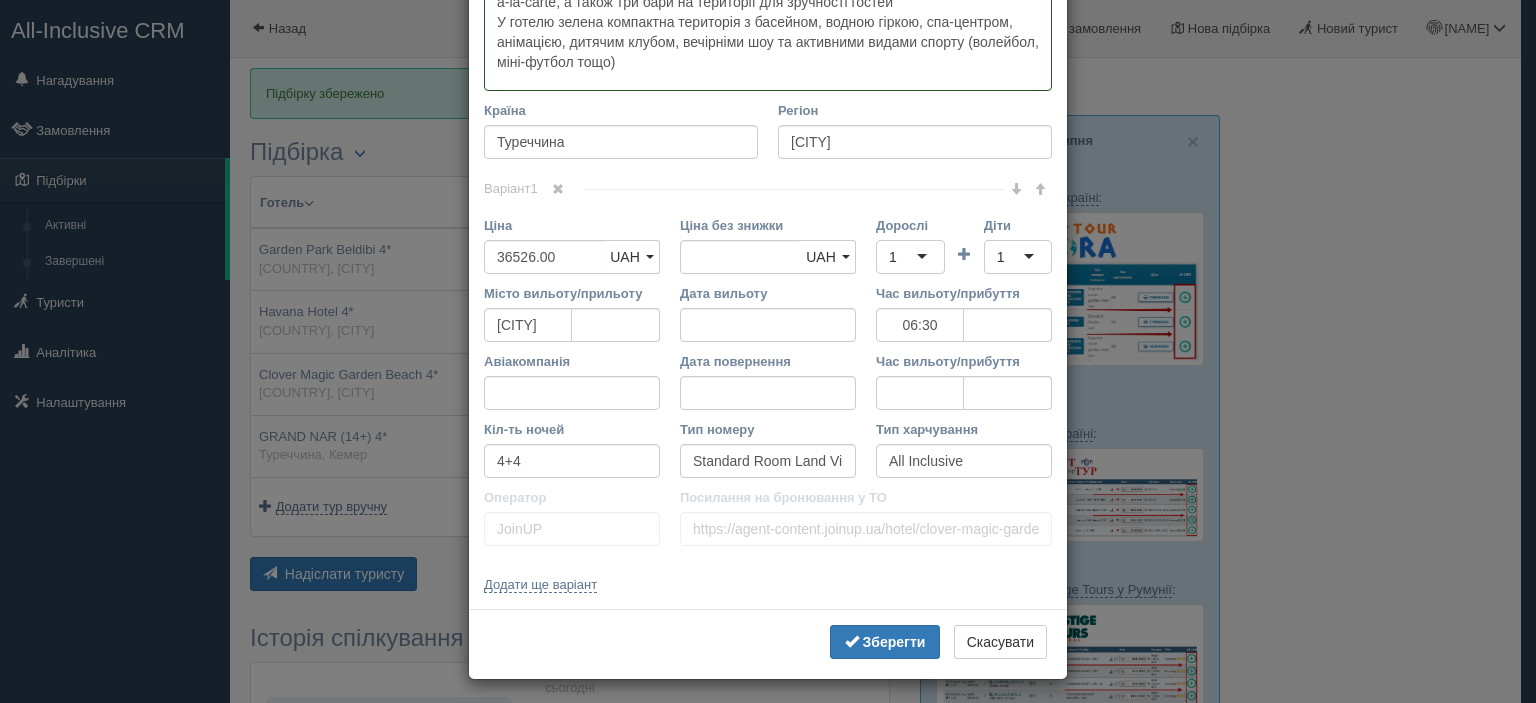 scroll, scrollTop: 824, scrollLeft: 0, axis: vertical 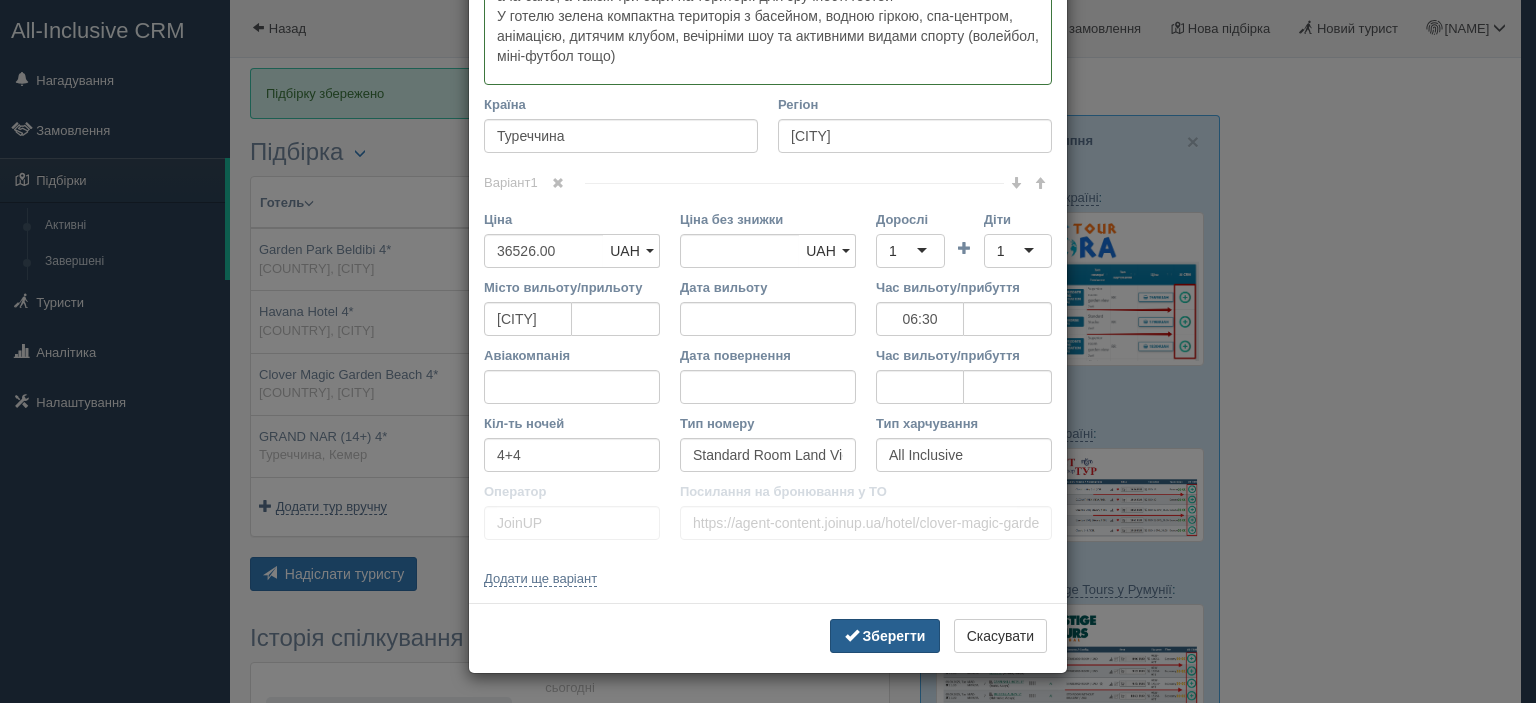 click on "Зберегти" at bounding box center (894, 636) 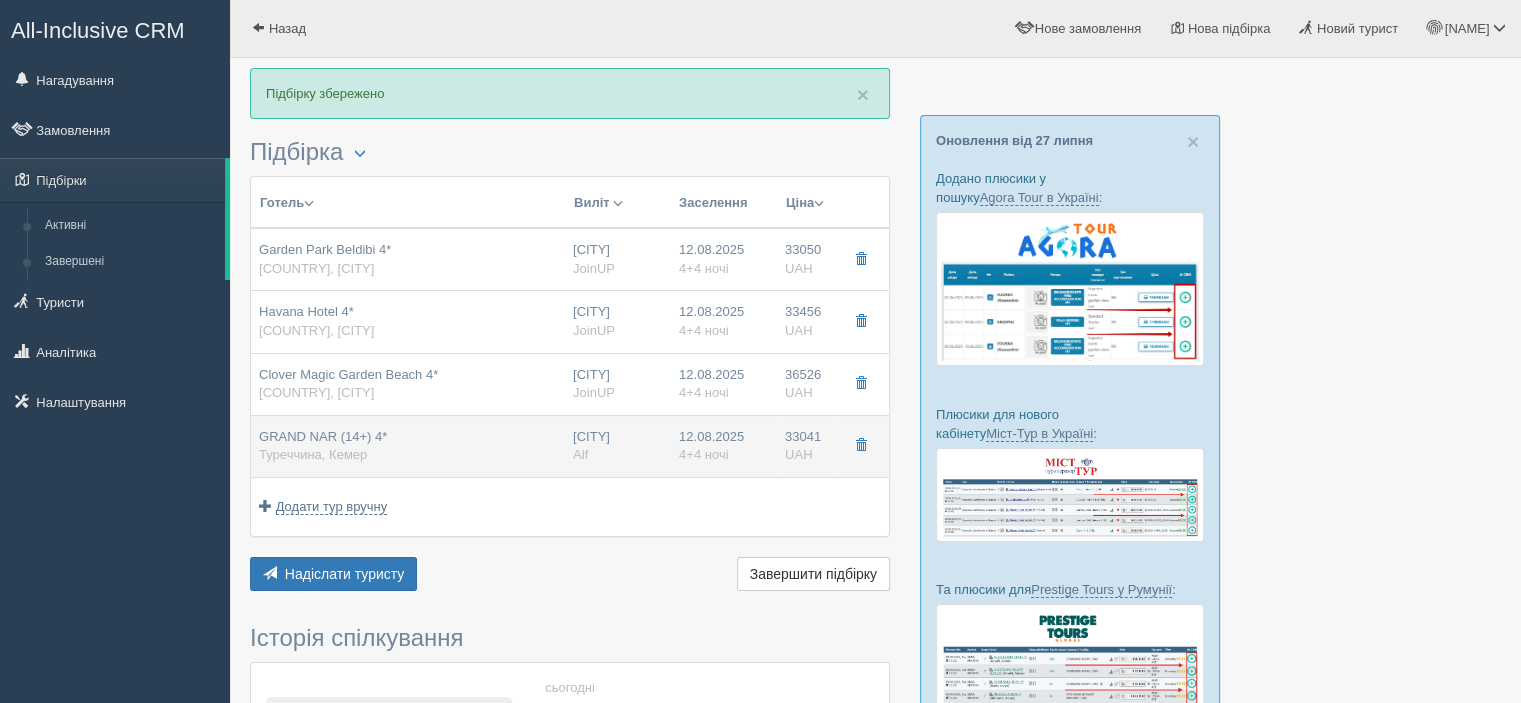 click on "GRAND NAR (14+) 4*
Туреччина, Кемер" at bounding box center (323, 446) 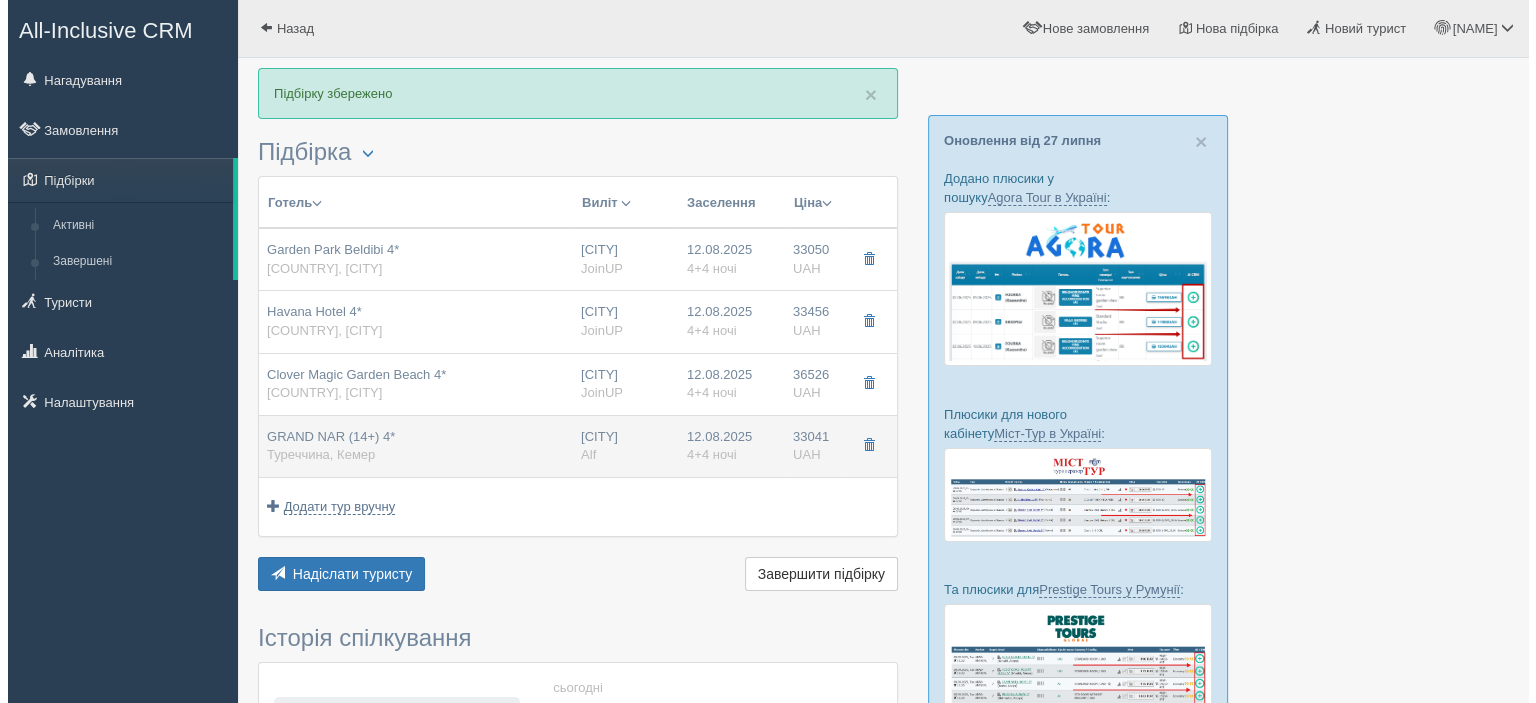 scroll, scrollTop: 0, scrollLeft: 0, axis: both 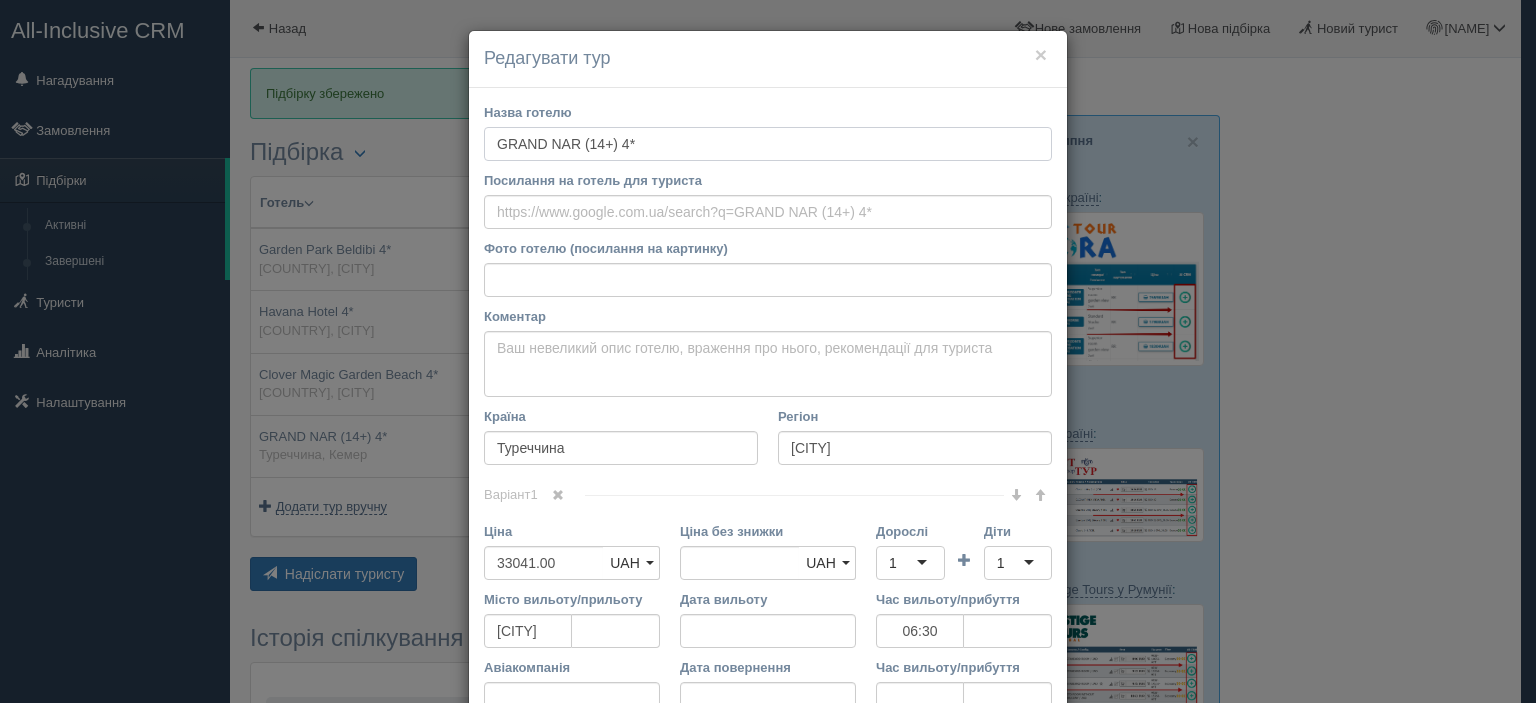 click on "GRAND NAR (14+) 4*" at bounding box center (768, 144) 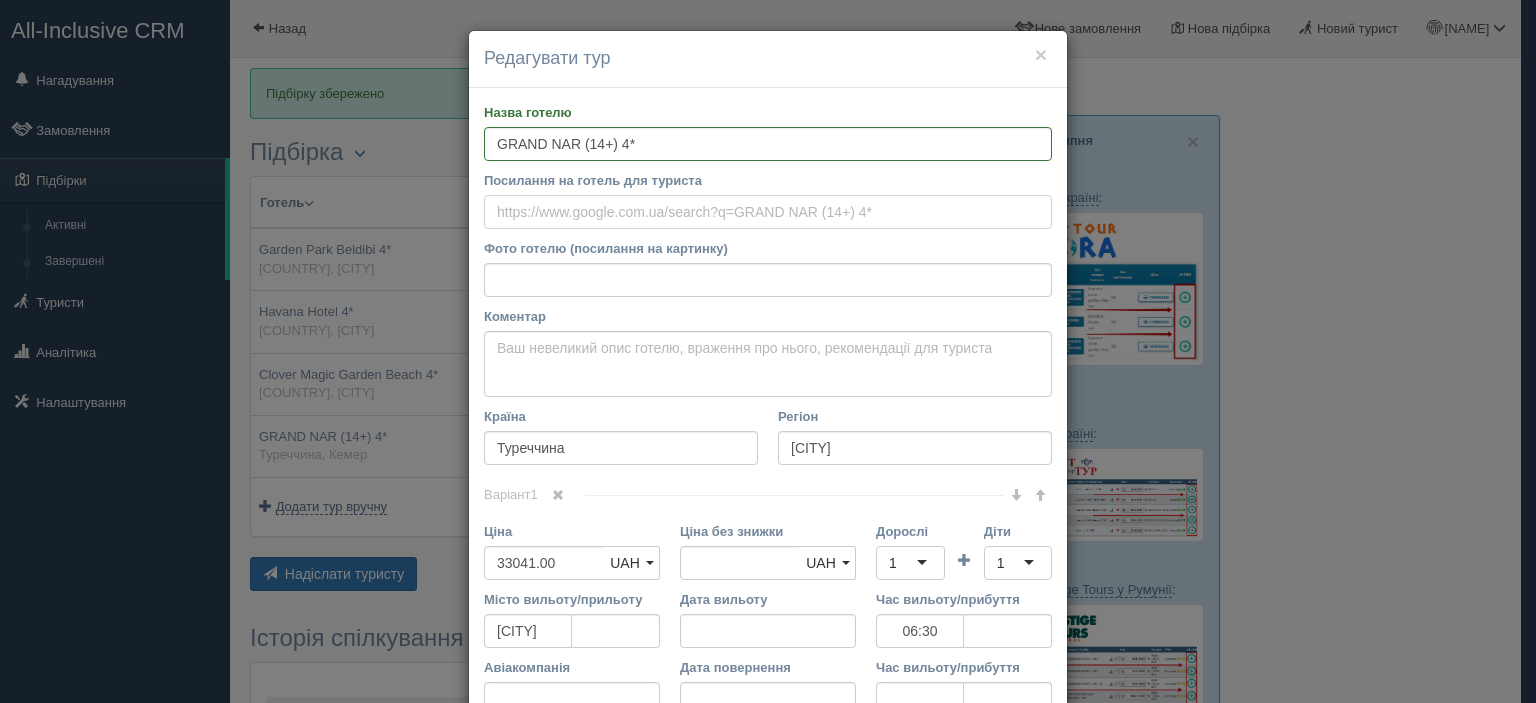 click on "Посилання на готель для туриста" at bounding box center (768, 212) 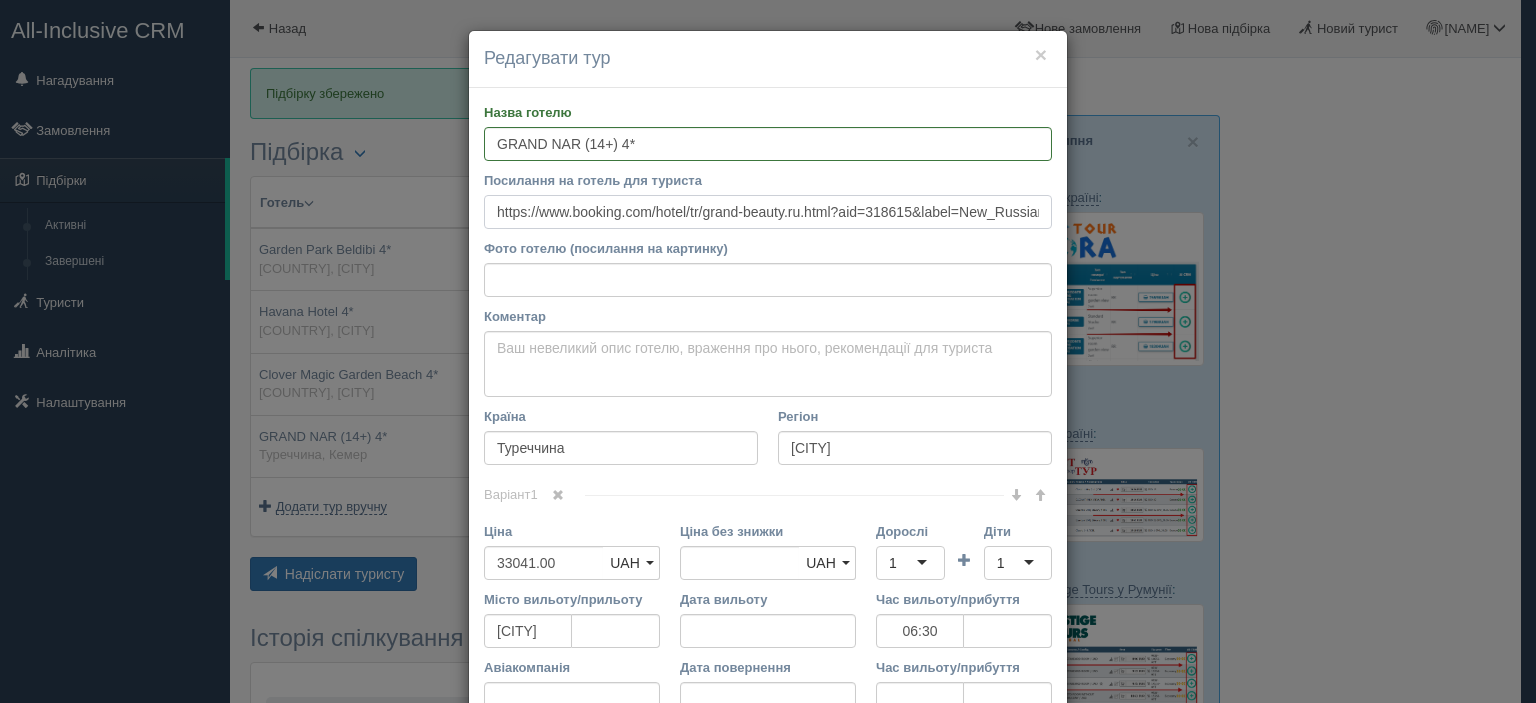 scroll, scrollTop: 0, scrollLeft: 3366, axis: horizontal 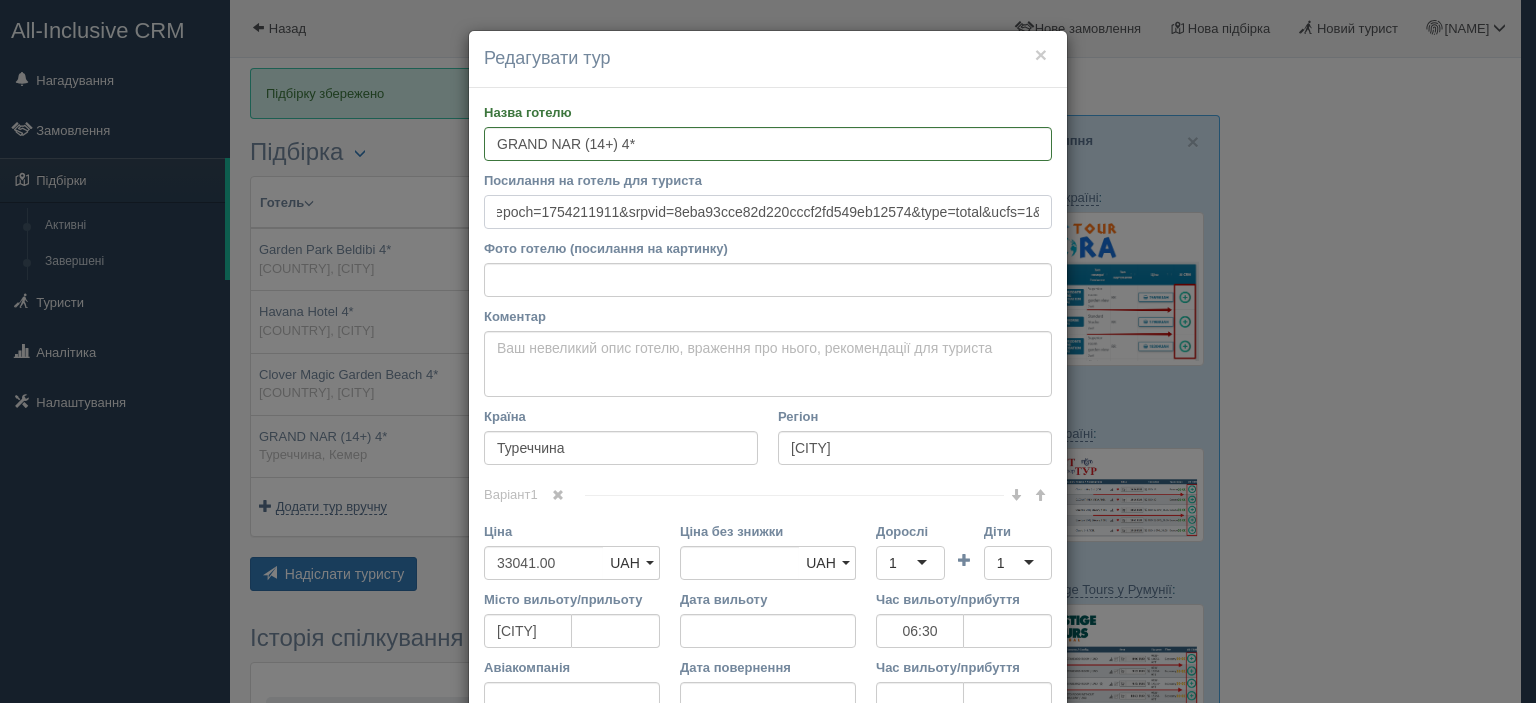 type on "https://www.booking.com/hotel/tr/grand-beauty.ru.html?aid=318615&label=New_Russian_RU_UK_21458022985-41IfBlDRY6MdmkyaNmBUuQS217271827406%3Apl%3Ata%3Ap1%3Ap2%3Aac%3Aap%3Aneg%3Afi55697542266%3Atidsa-355815316927%3Alp1030430%3Ali%3Adec%3Adm&sid=341a258f789cf244ee4786ca717215ed&dest_id=-759455&dest_type=city&dist=0&group_adults=2&group_children=0&hapos=1&hpos=1&no_rooms=1&req_adults=2&req_children=0&room1=A%2CA&sb_price_type=total&sr_order=popularity&srepoch=1754211911&srpvid=8eba93cce82d220cccf2fd549eb12574&type=total&ucfs=1&" 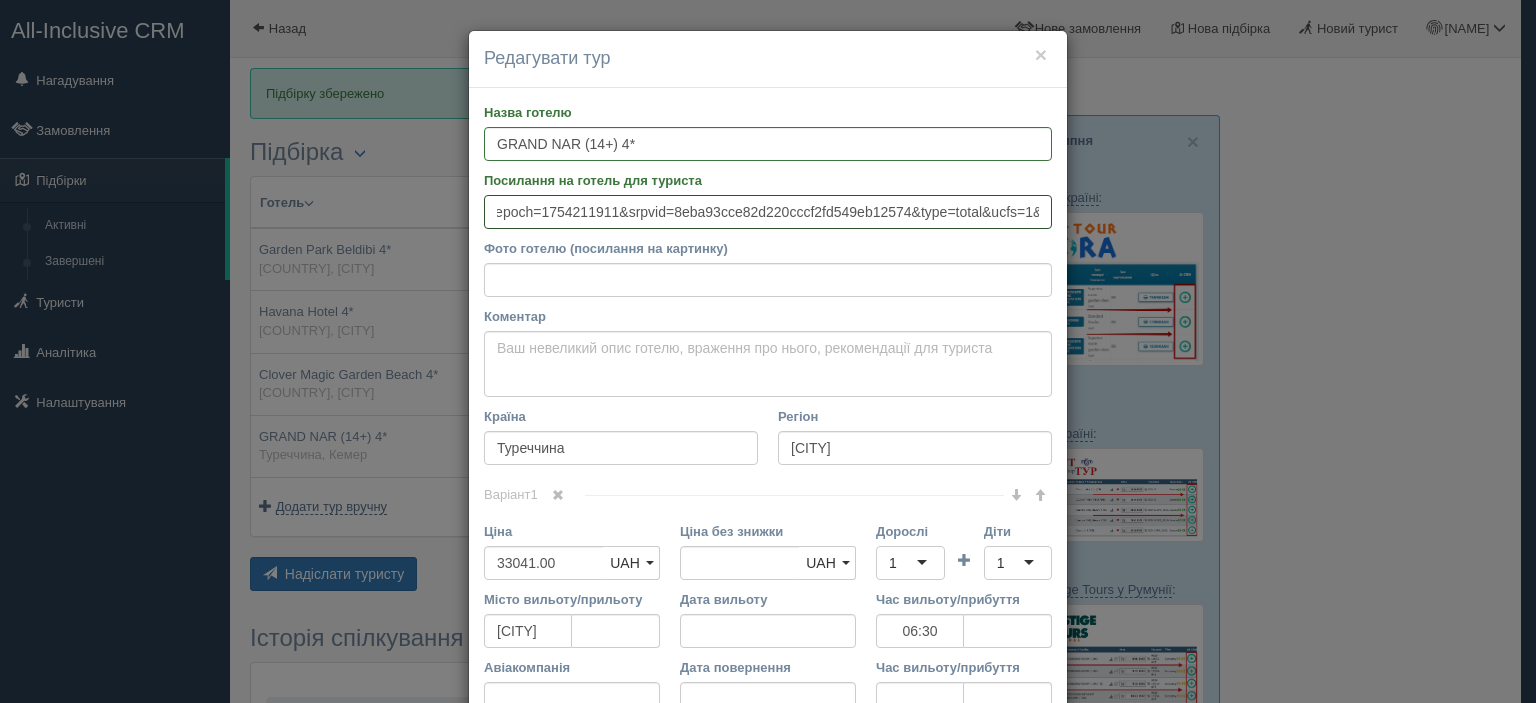 scroll, scrollTop: 0, scrollLeft: 0, axis: both 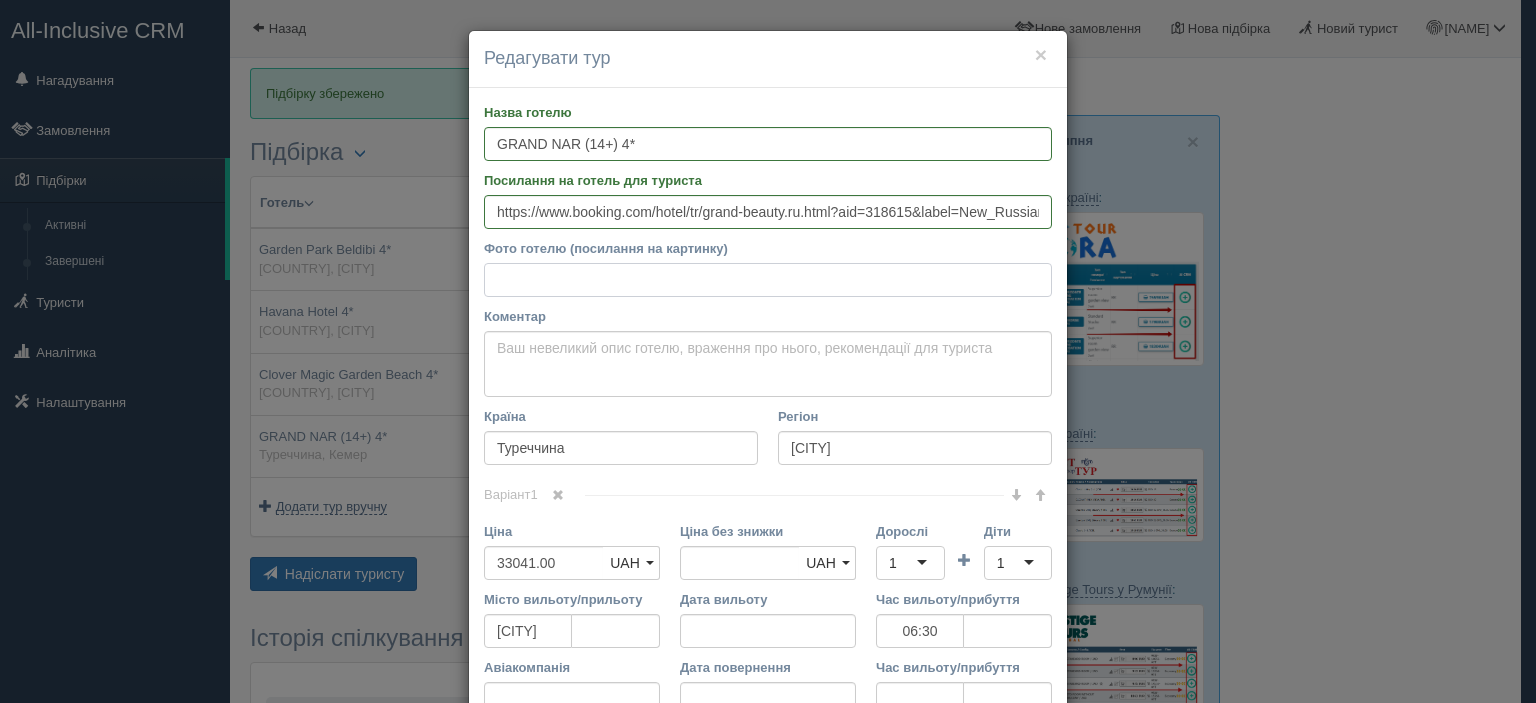 click on "Фото готелю (посилання на картинку)" at bounding box center (768, 280) 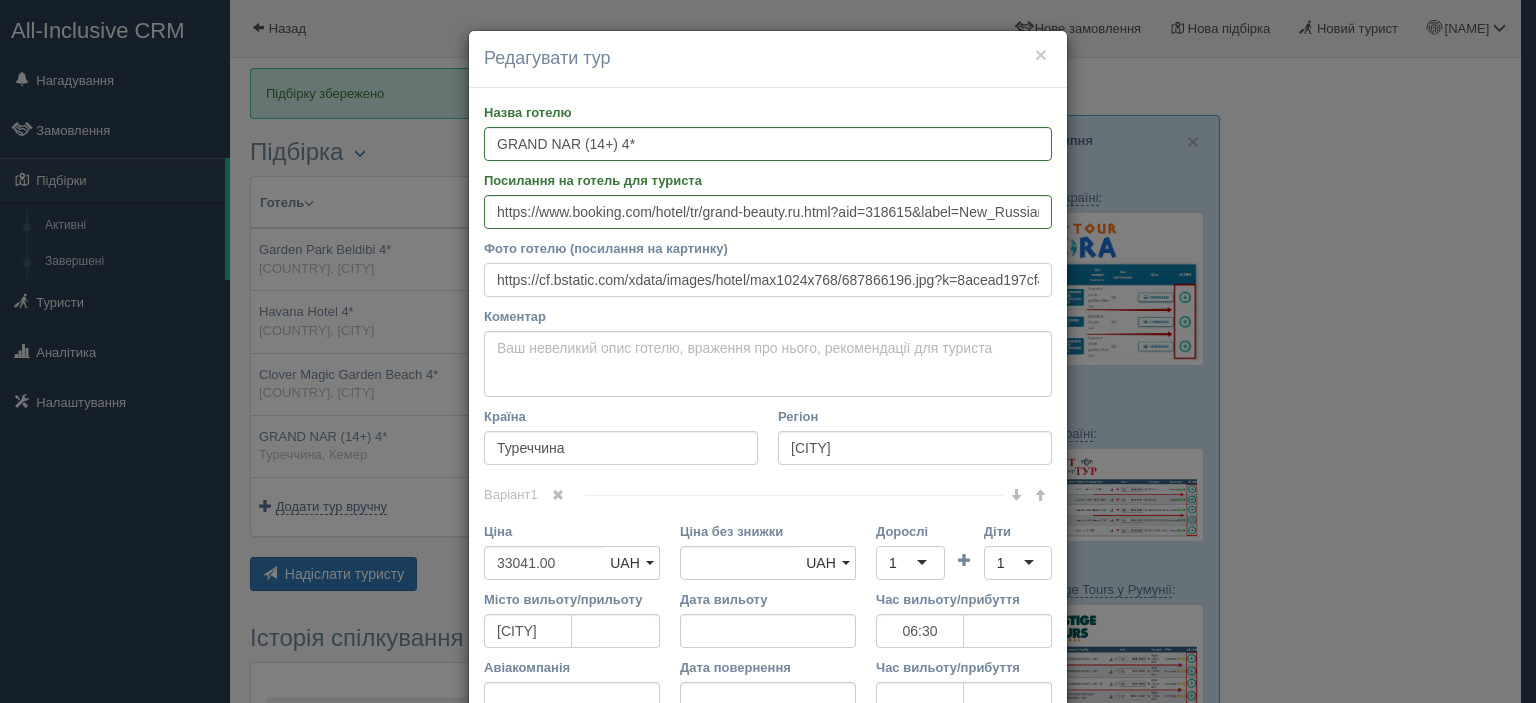 scroll, scrollTop: 0, scrollLeft: 431, axis: horizontal 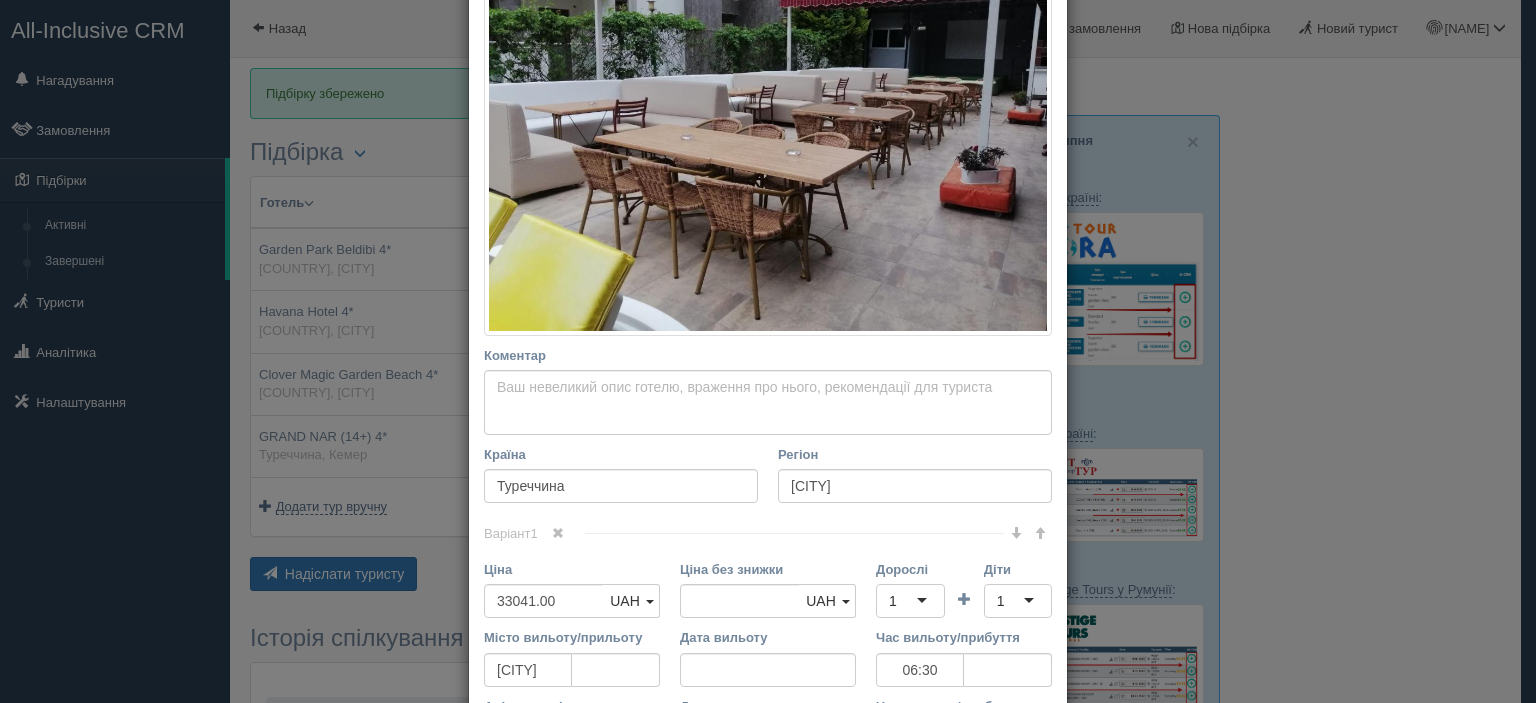 type on "https://cf.bstatic.com/xdata/images/hotel/max1024x768/687866196.jpg?k=8acead197cf4b54800c79cd0506ad98768d73bd64530bd186e131d2cc3c07a28&o=" 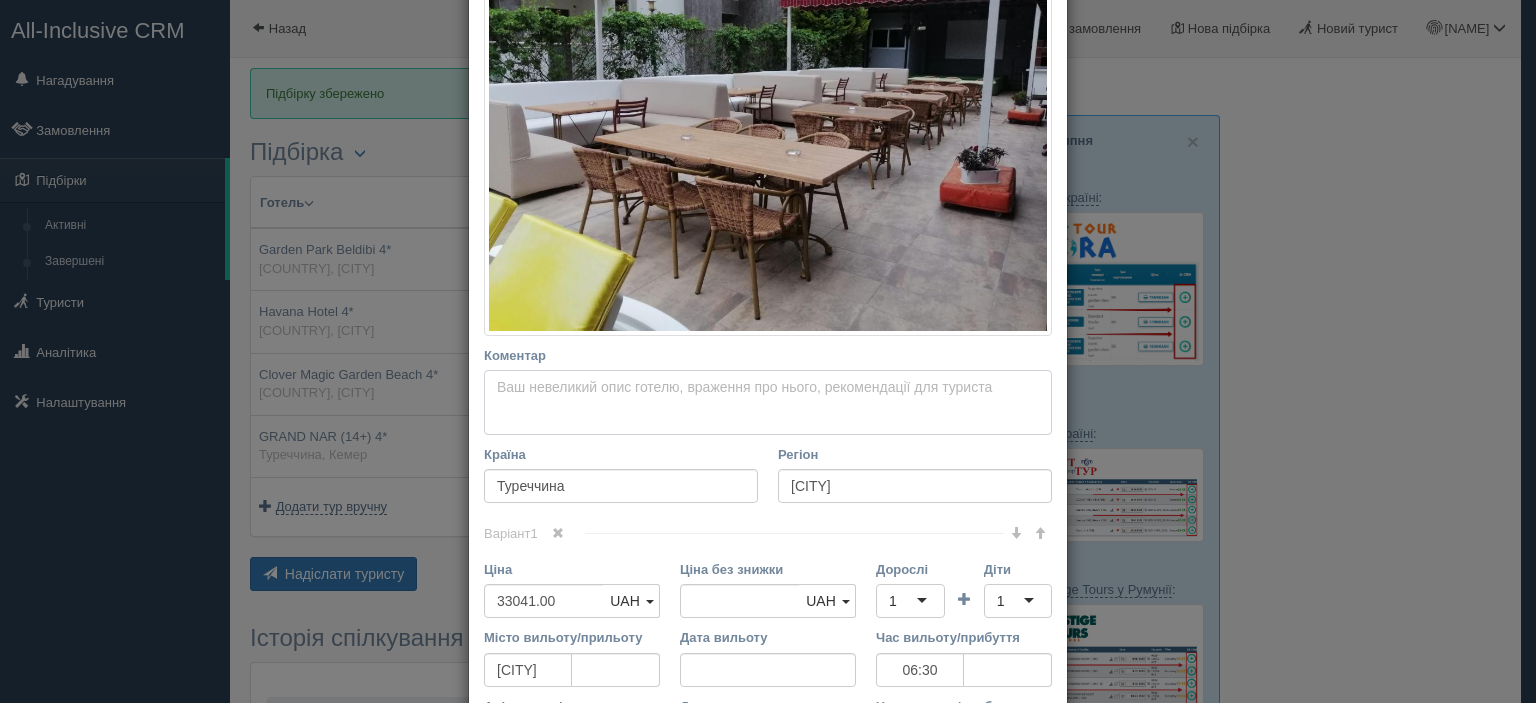 drag, startPoint x: 692, startPoint y: 383, endPoint x: 703, endPoint y: 381, distance: 11.18034 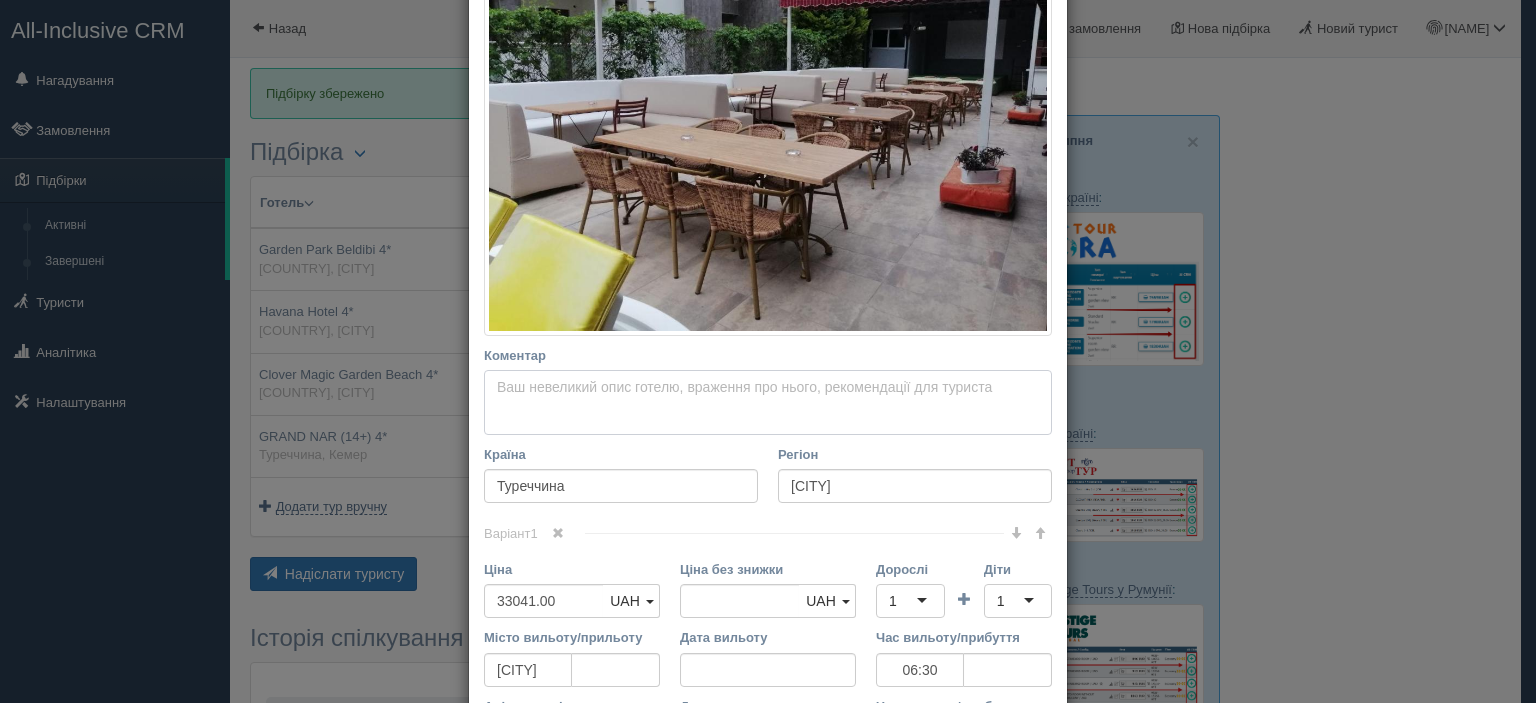 click on "Коментар
Основний опис
Додатковий опис
Закріпити
Збережено
Необхідно вказати назву готелю і країну" at bounding box center [768, 403] 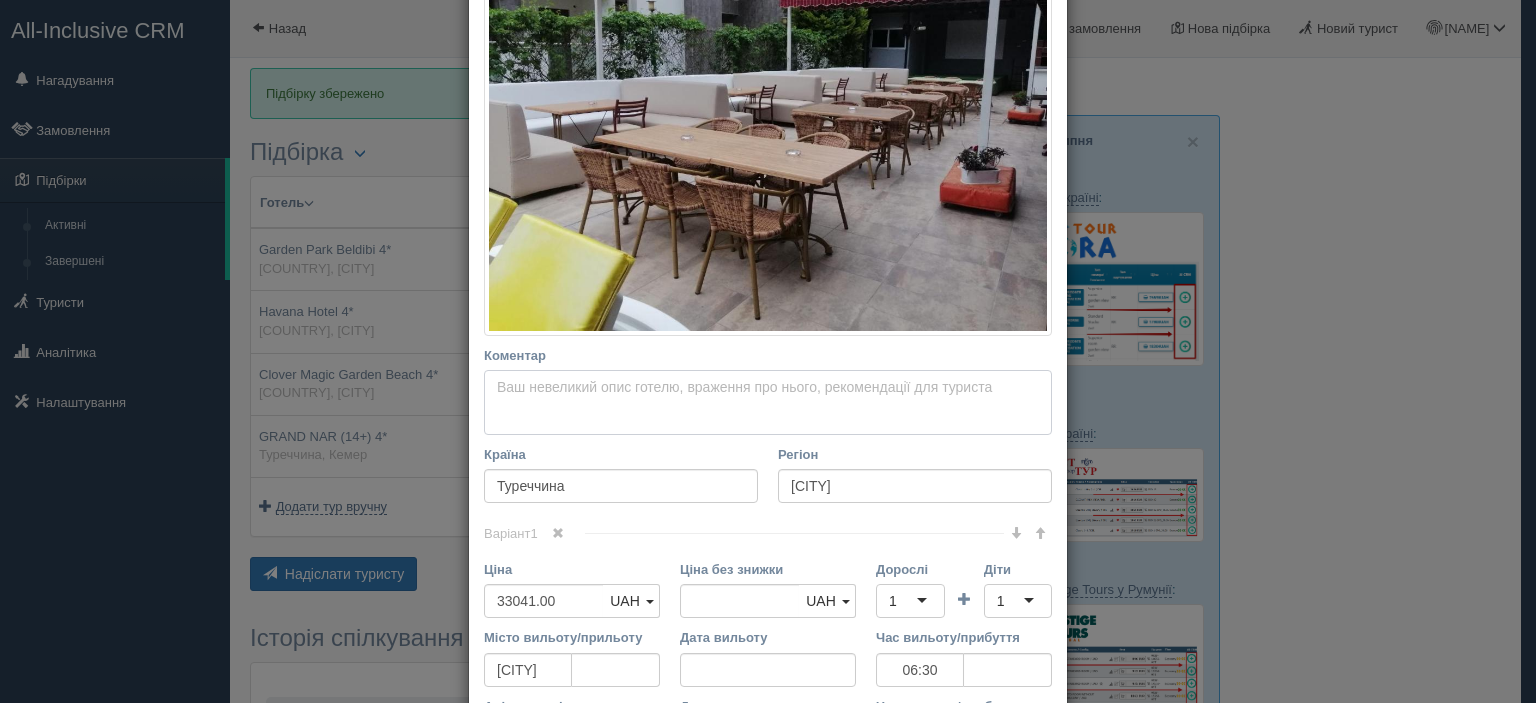 scroll, scrollTop: 0, scrollLeft: 0, axis: both 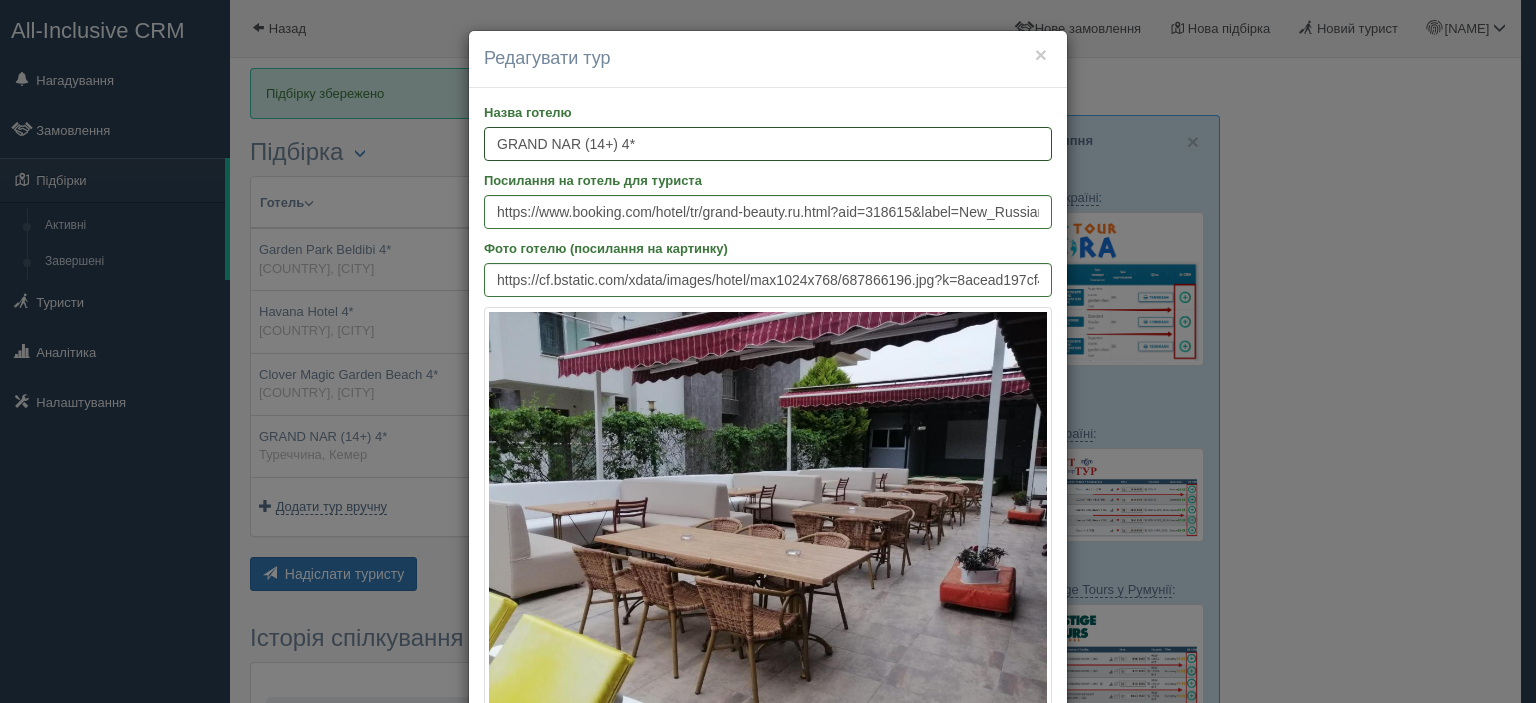 click on "GRAND NAR (14+) 4*" at bounding box center [768, 144] 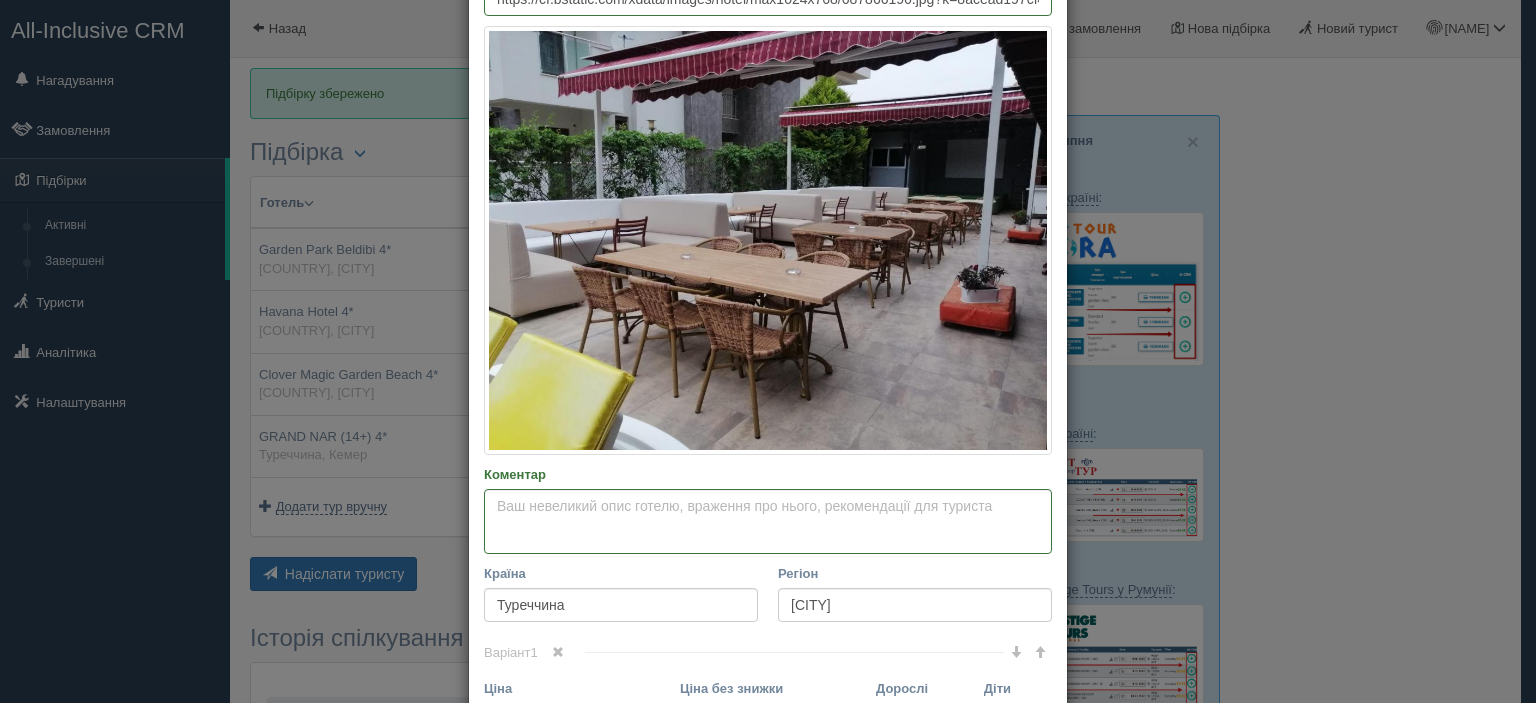 scroll, scrollTop: 600, scrollLeft: 0, axis: vertical 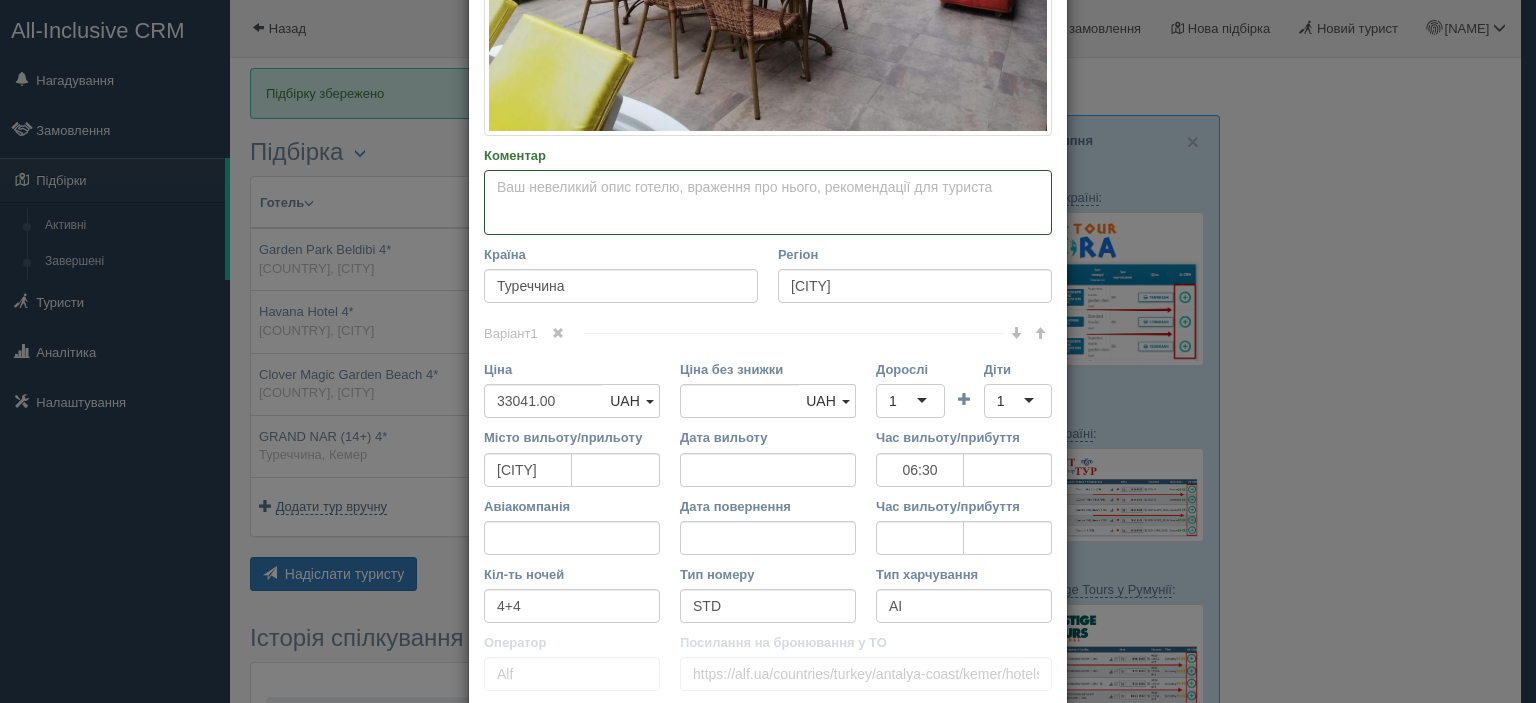 click on "Коментар
Основний опис
Додатковий опис
Закріпити
Збережено
Необхідно вказати назву готелю і країну" at bounding box center (768, 203) 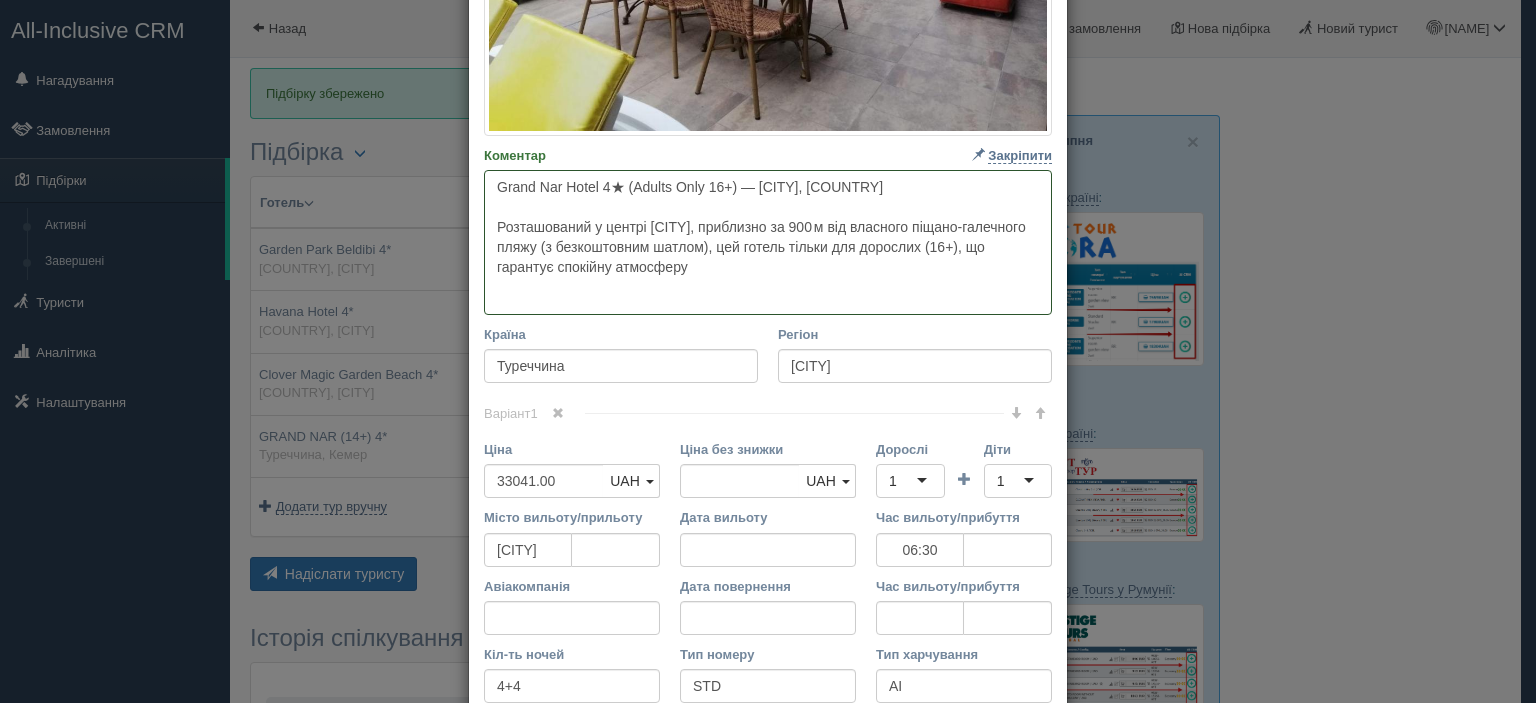 paste on "Номери оновлені у 2020 році, оснащені кондиціонером, міні‑баром, телевізором та балконами з видом на басейн або гори" 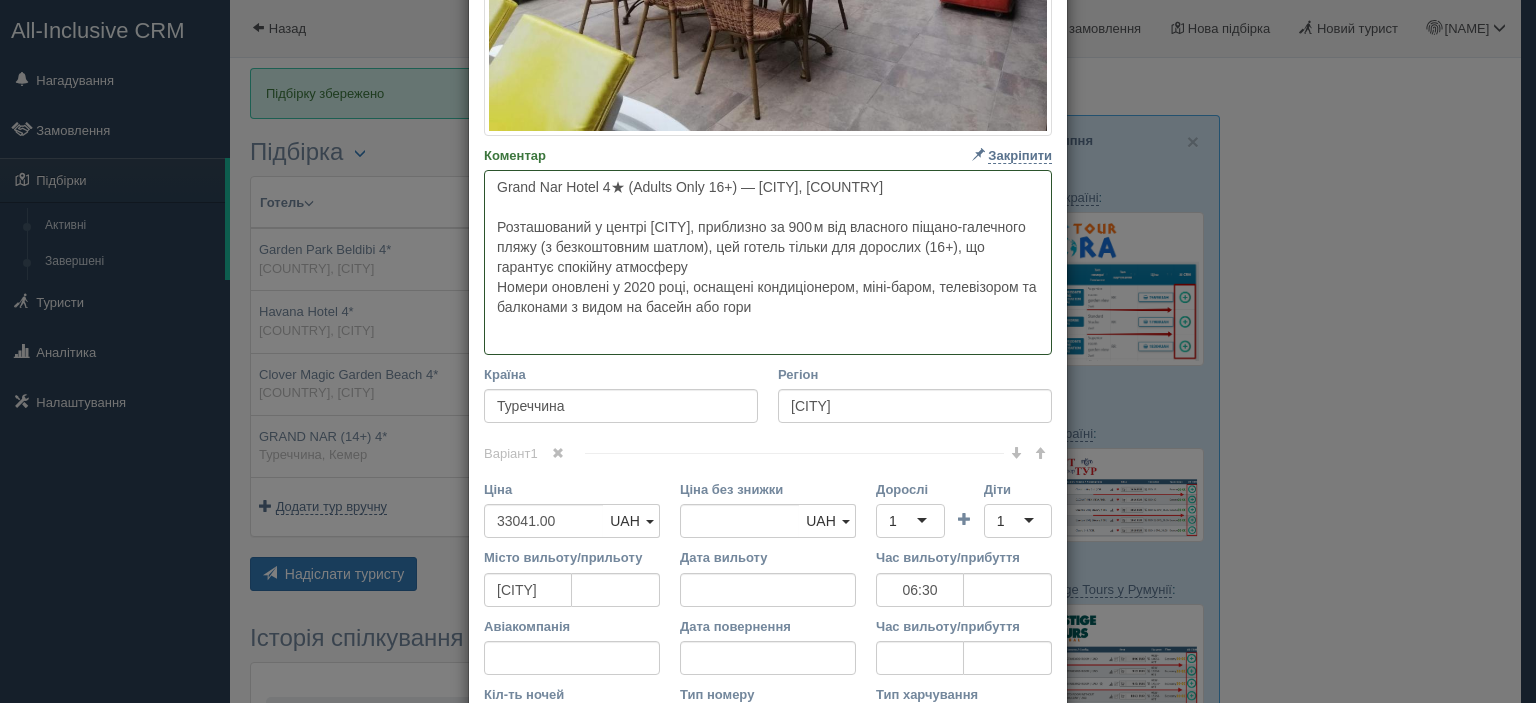 paste on "All Inclusive включає триразове харчування, закуски та місцеві напої, а також доступ до спа-центру, турецької бані, фітнес-залу, більярду та активностей — частина послуг за доплату" 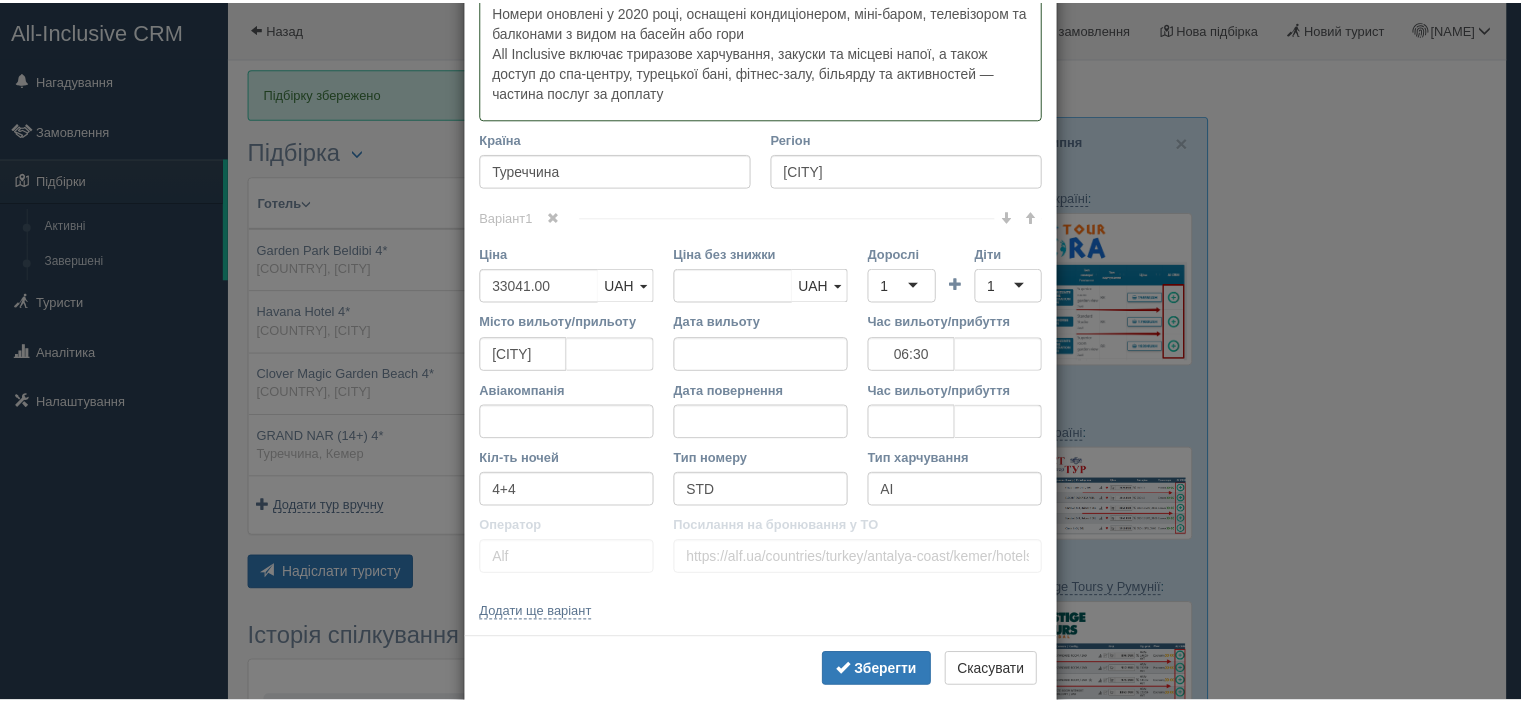 scroll, scrollTop: 900, scrollLeft: 0, axis: vertical 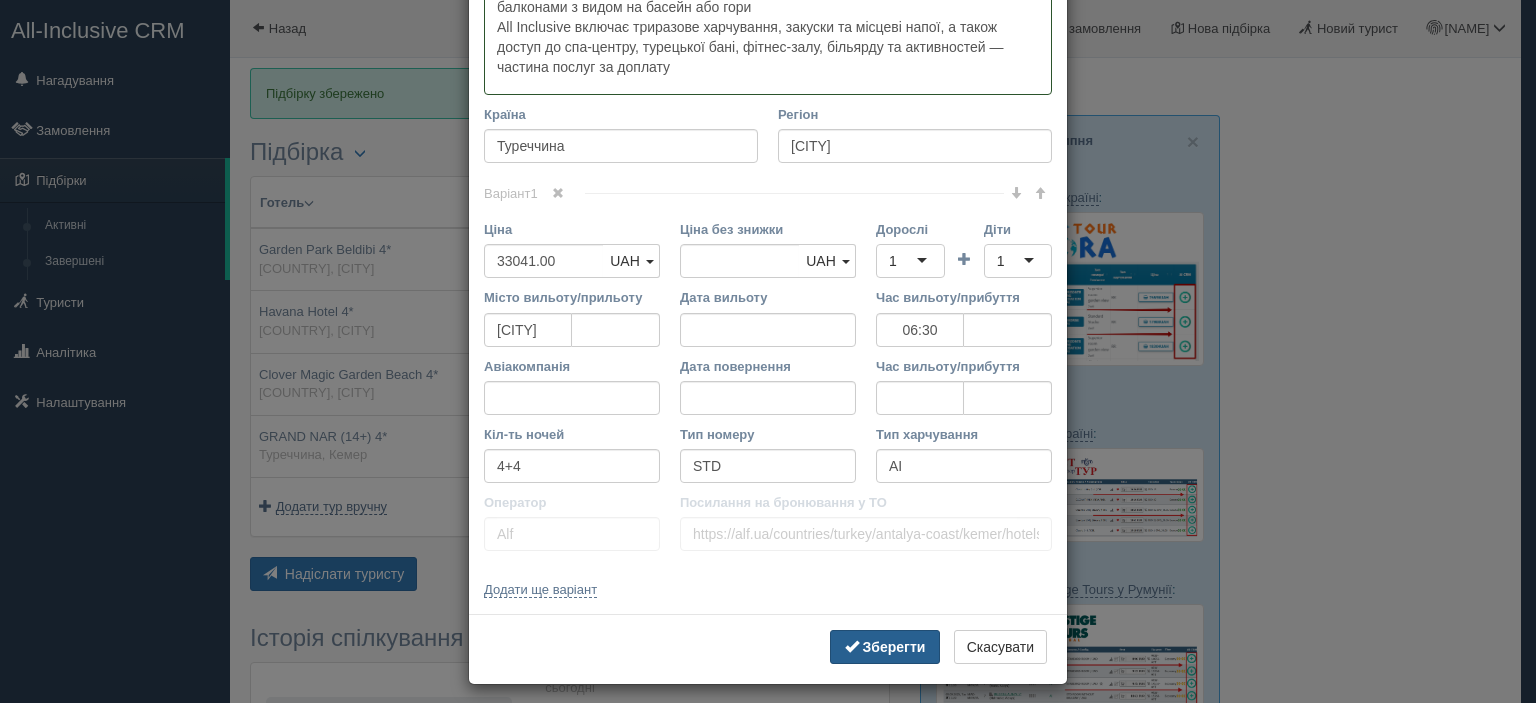 type on "Grand Nar Hotel 4★ (Adults Only 16+) — Кемер, Туреччина
Розташований у центрі Кемера, приблизно за 900 м від власного піщано‑галечного пляжу (з безкоштовним шатлом), цей готель тільки для дорослих (16+), що гарантує спокійну атмосферу
Номери оновлені у 2020 році, оснащені кондиціонером, міні‑баром, телевізором та балконами з видом на басейн або гори
All Inclusive включає триразове харчування, закуски та місцеві напої, а також доступ до спа-центру, турецької бані, фітнес-залу, більярду та активностей — частина послуг за доплату" 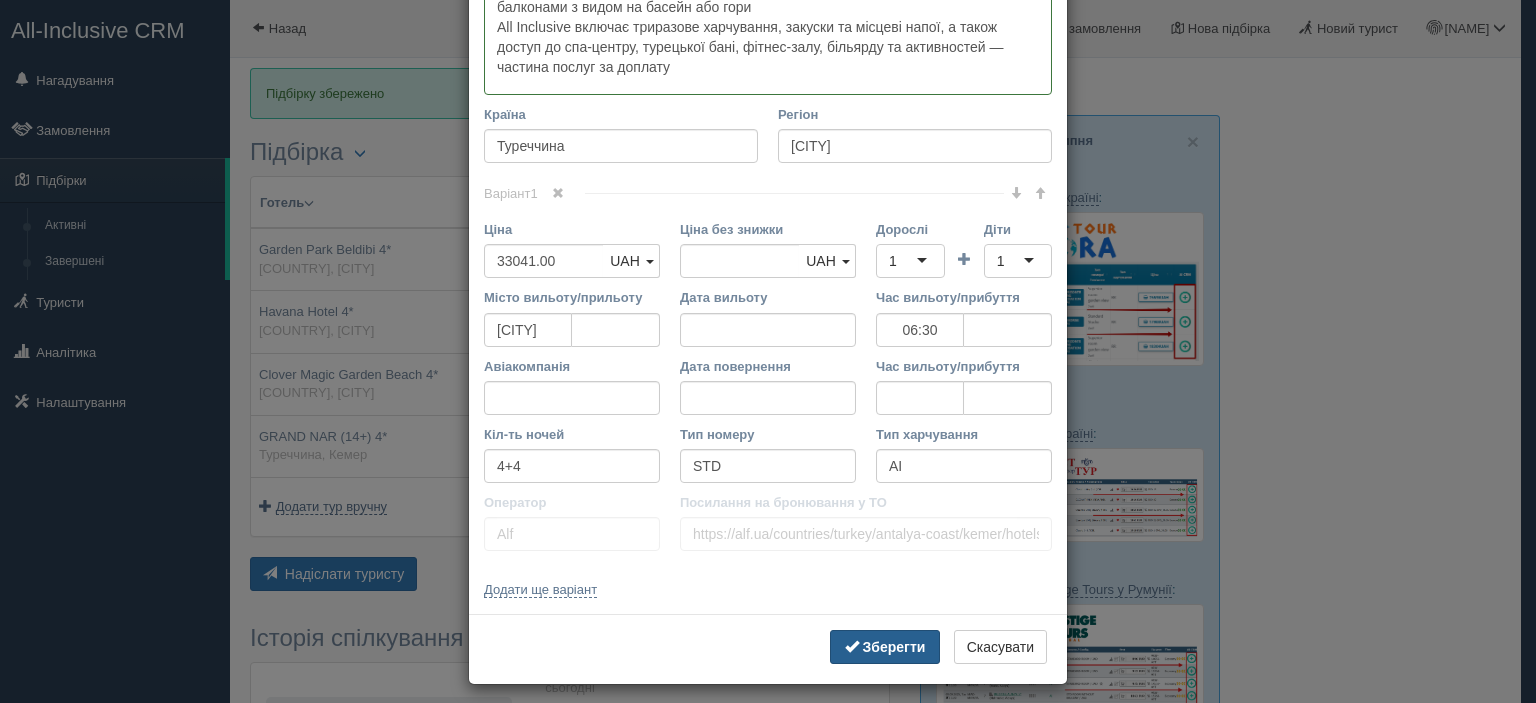 click on "Зберегти" at bounding box center (894, 647) 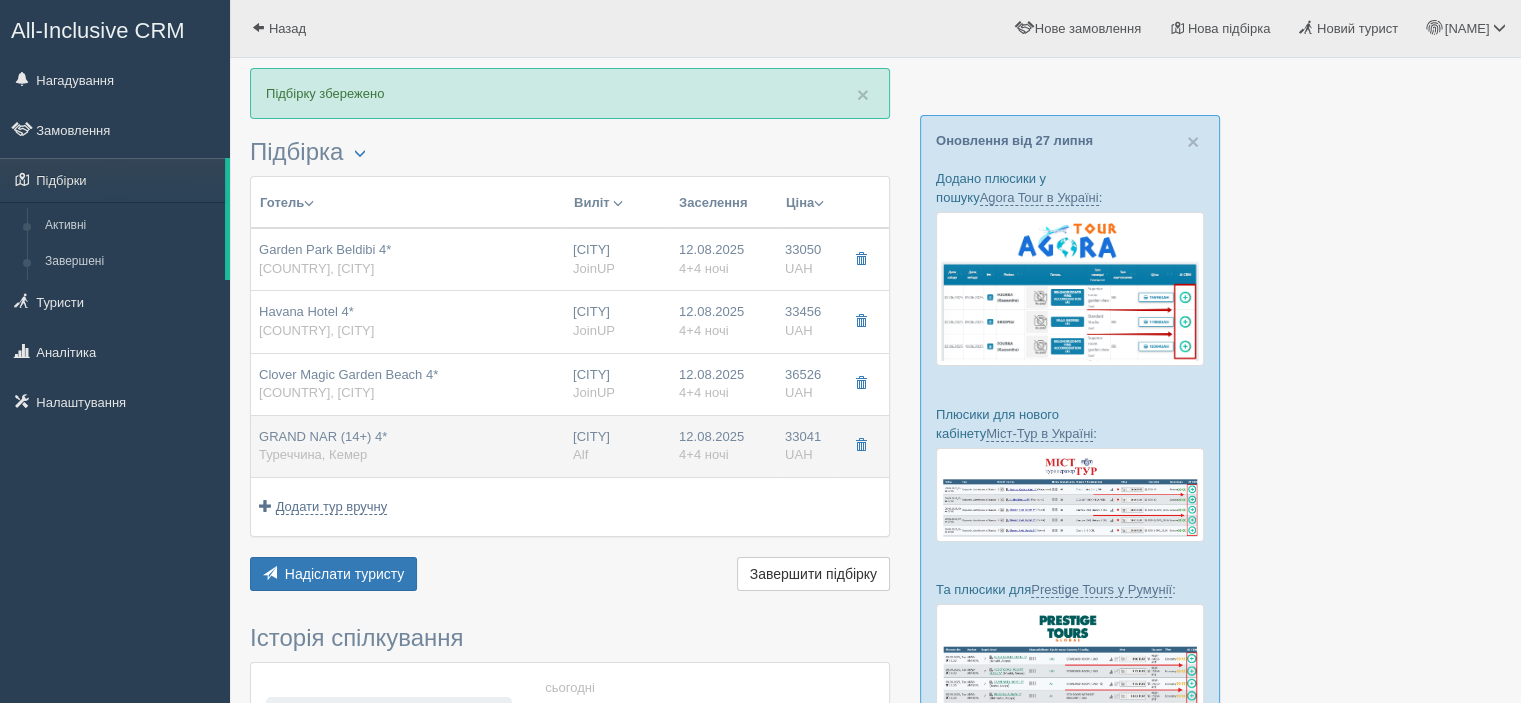 scroll, scrollTop: 100, scrollLeft: 0, axis: vertical 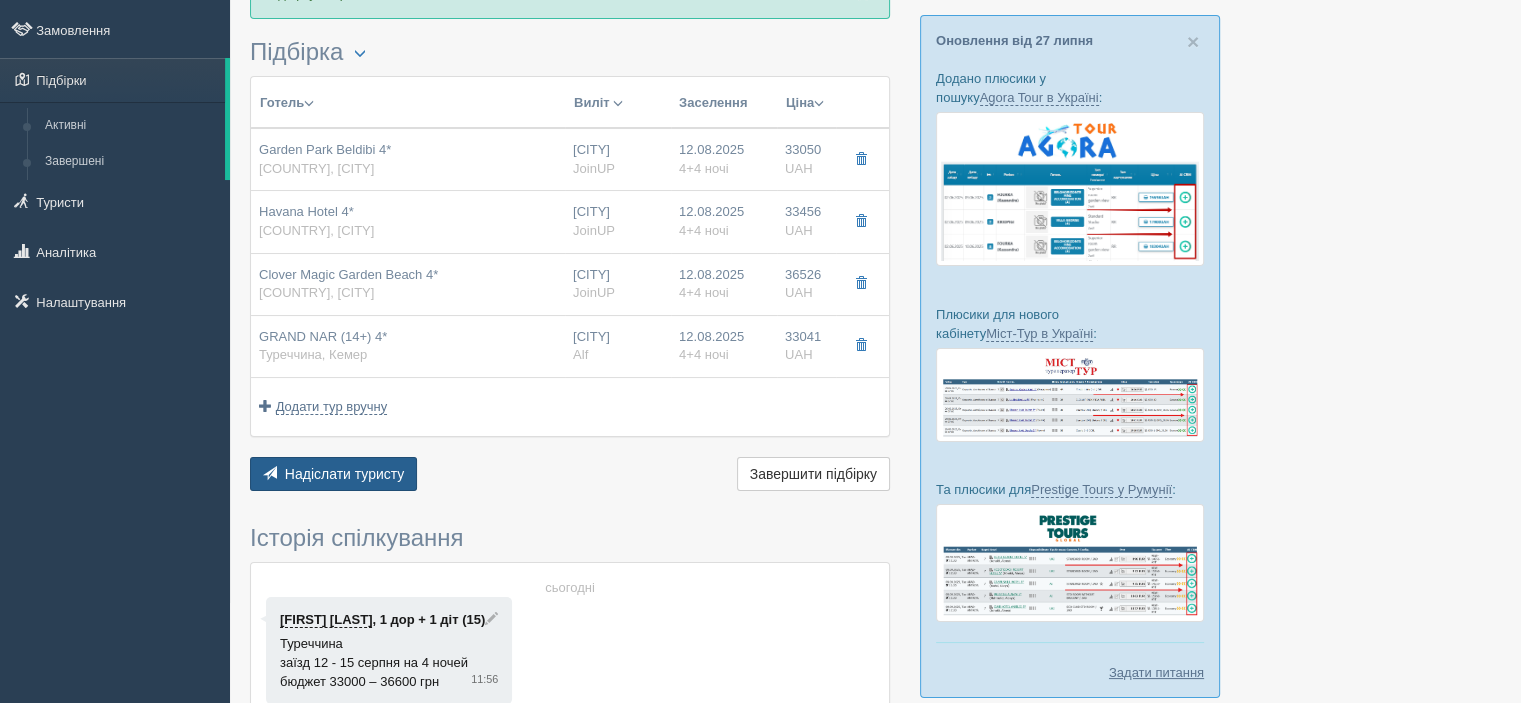 click on "Надіслати туристу" at bounding box center (345, 474) 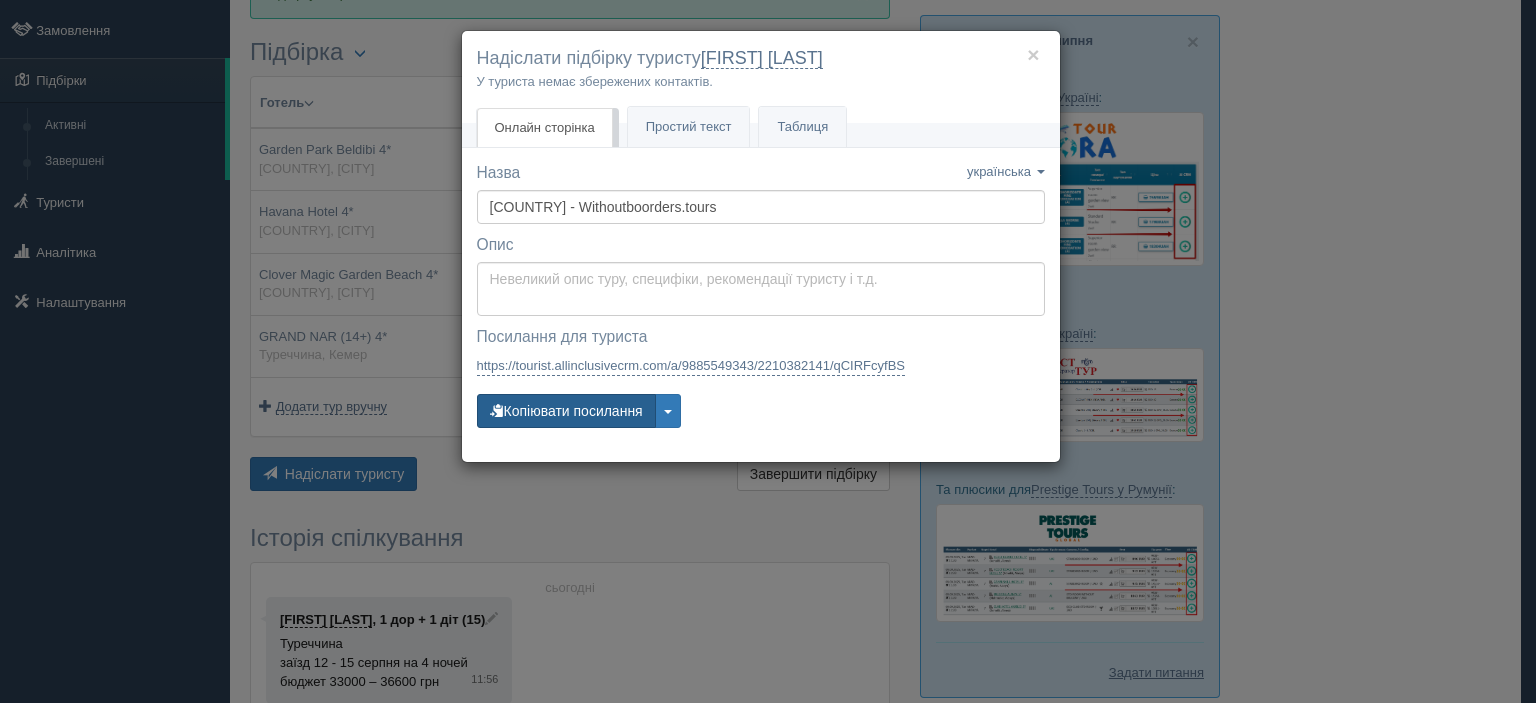 click on "Копіювати посилання" at bounding box center [566, 411] 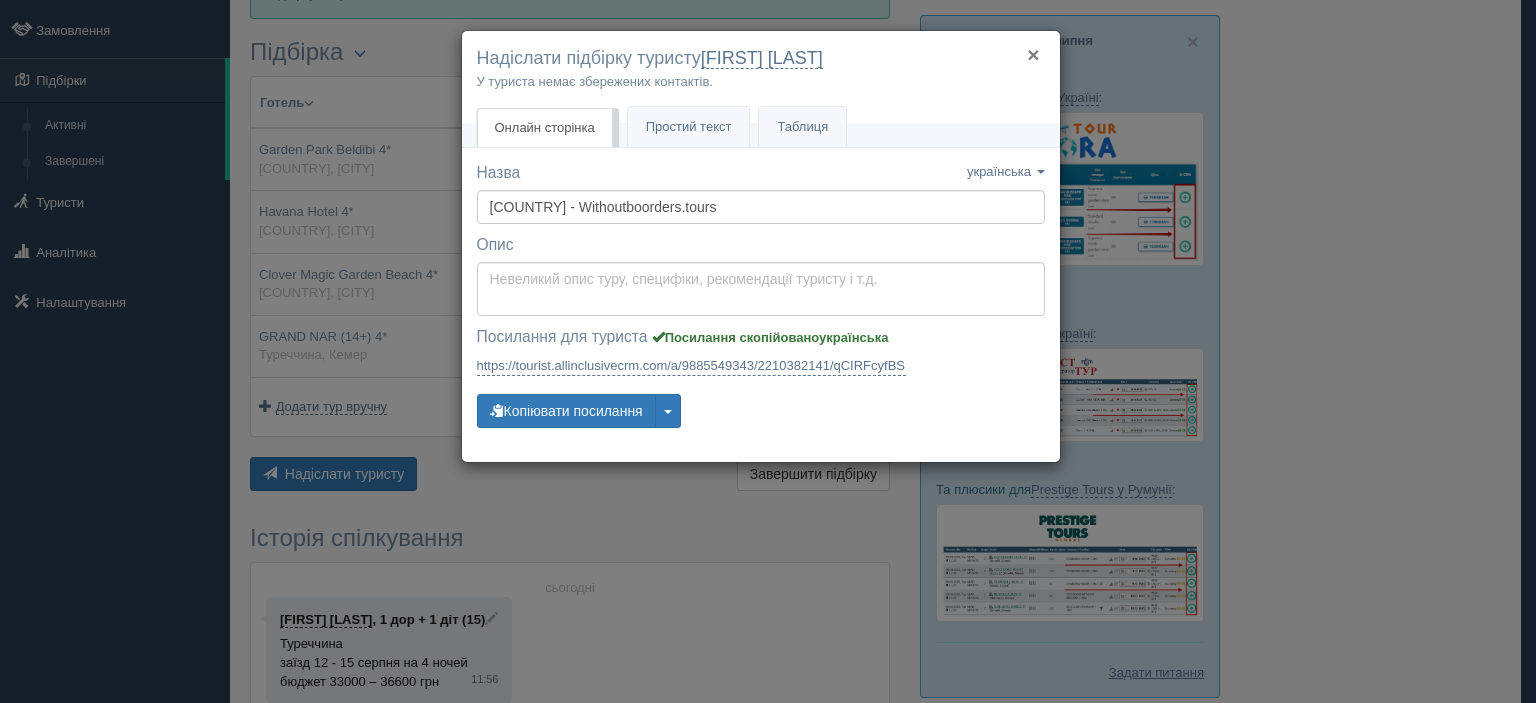 click on "×" at bounding box center (1033, 54) 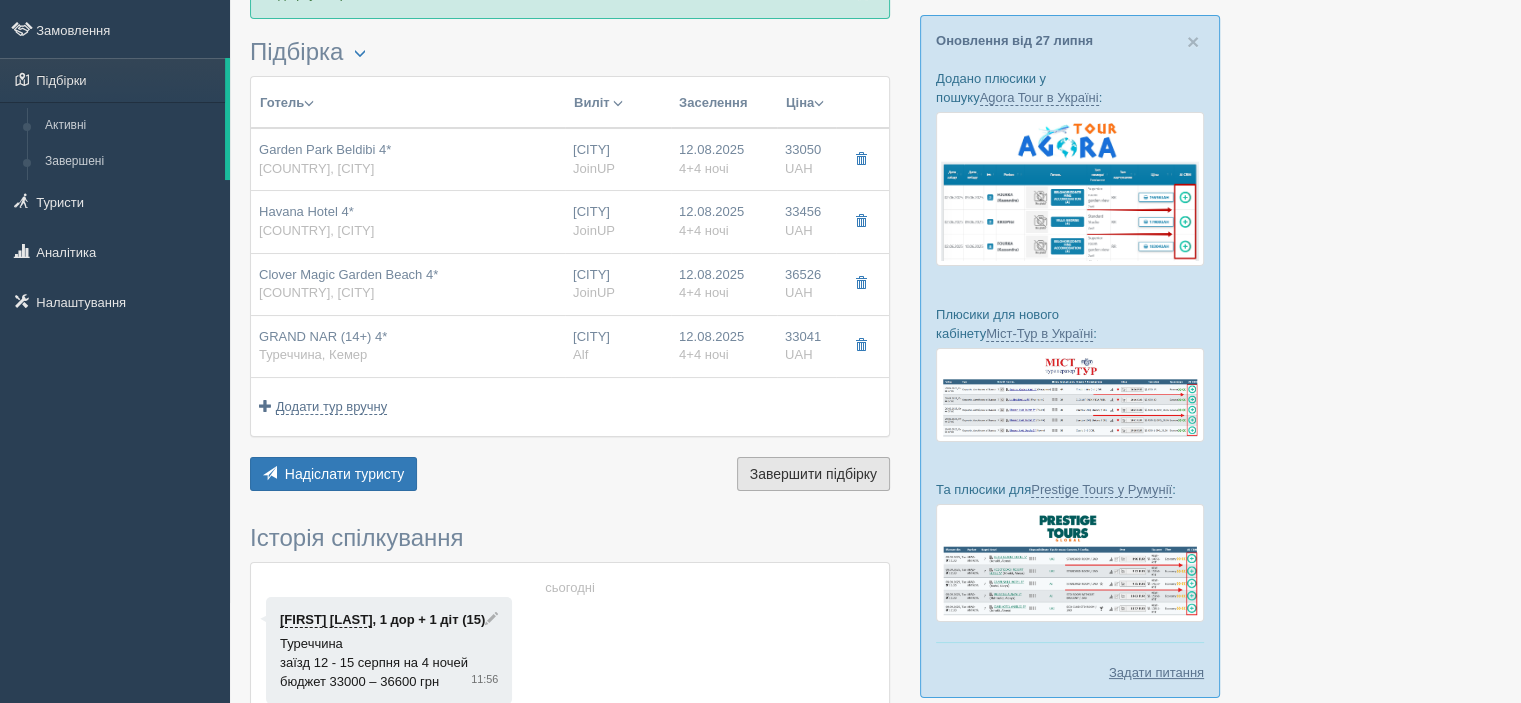 click on "Завершити підбірку" at bounding box center (813, 474) 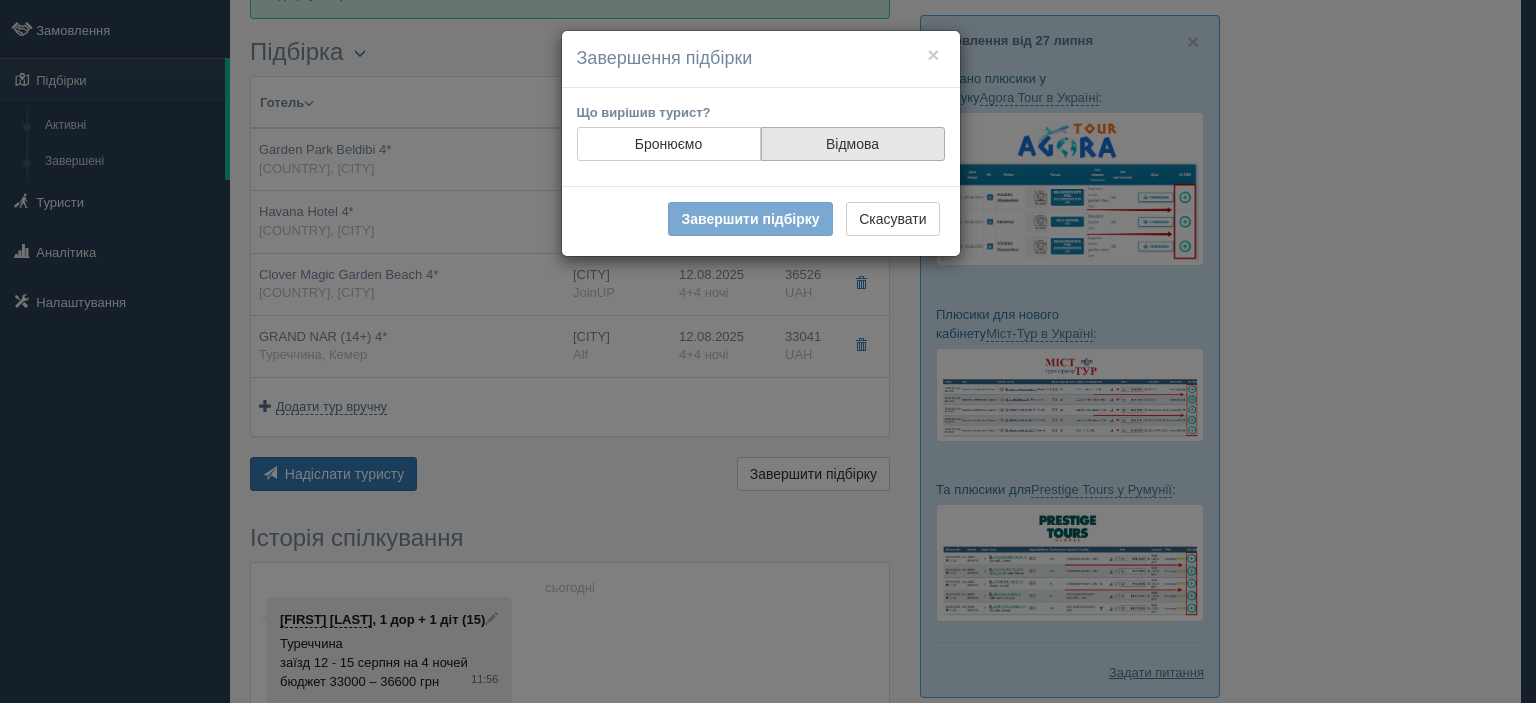 click on "Відмова" at bounding box center [853, 144] 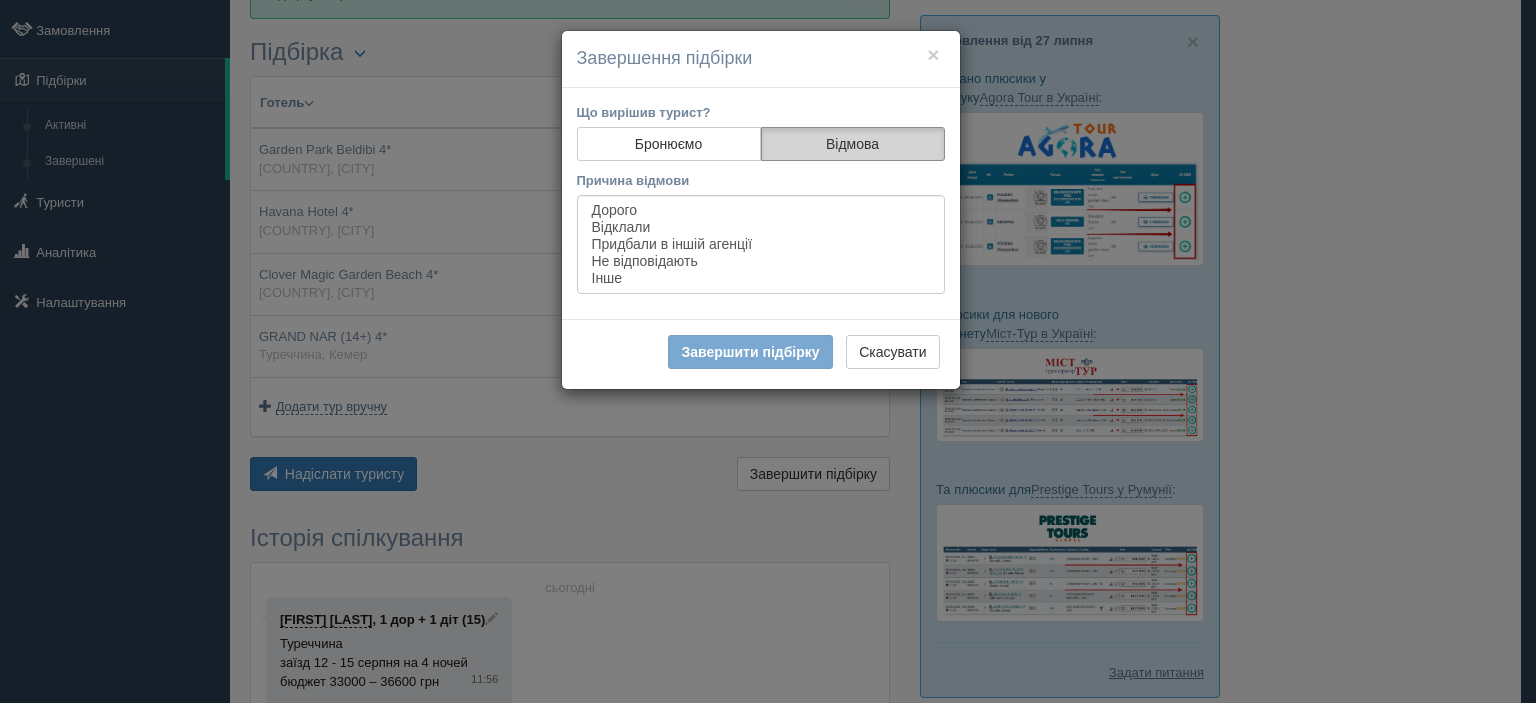 click on "Відмова" at bounding box center (853, 144) 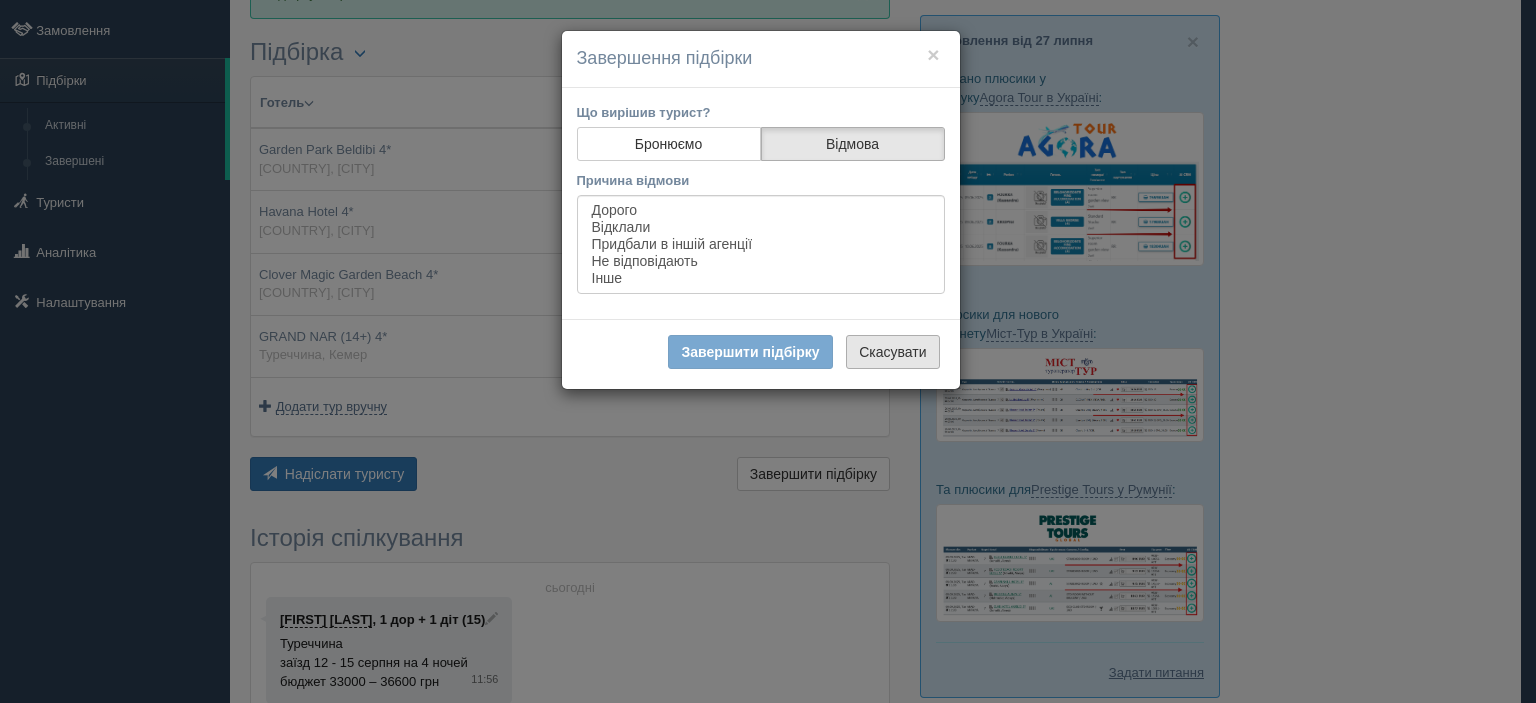 click on "Скасувати" at bounding box center (892, 352) 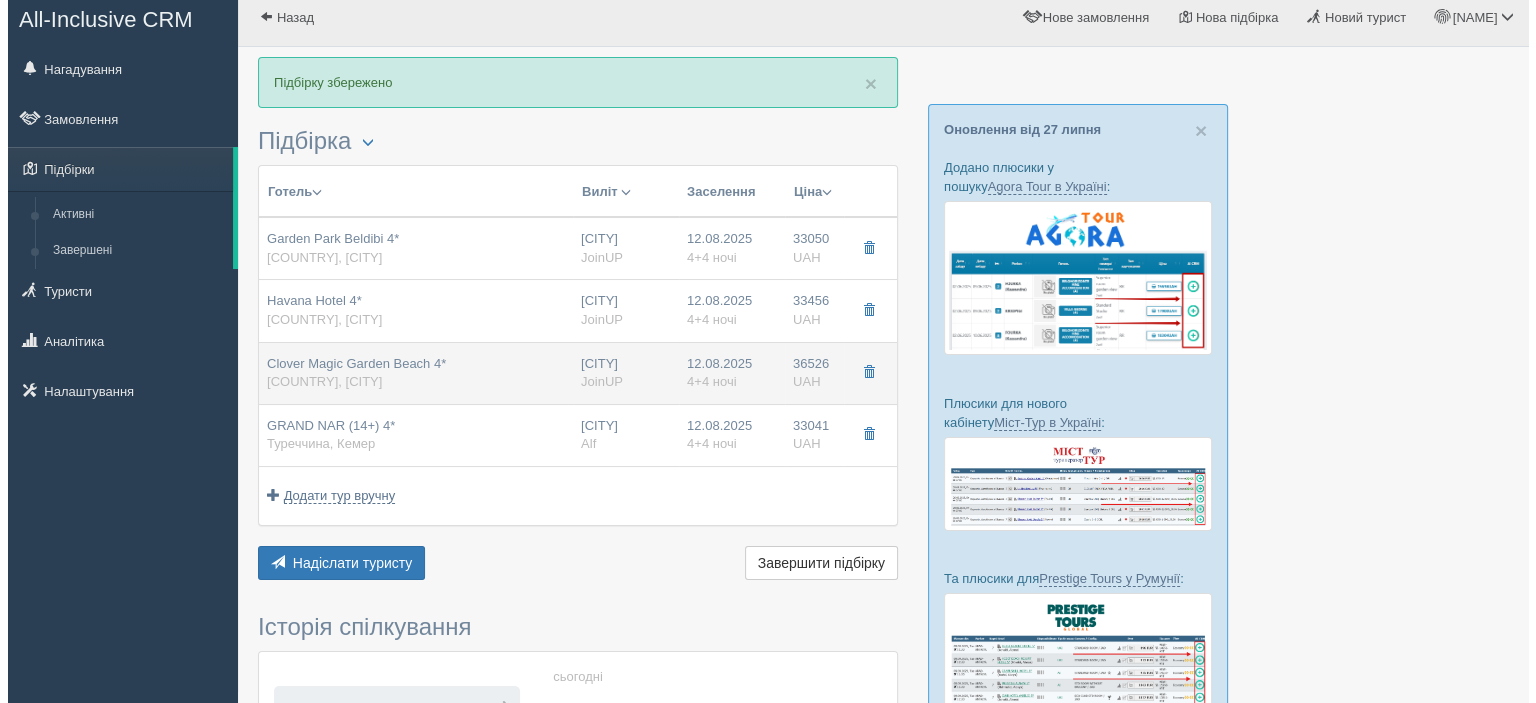 scroll, scrollTop: 0, scrollLeft: 0, axis: both 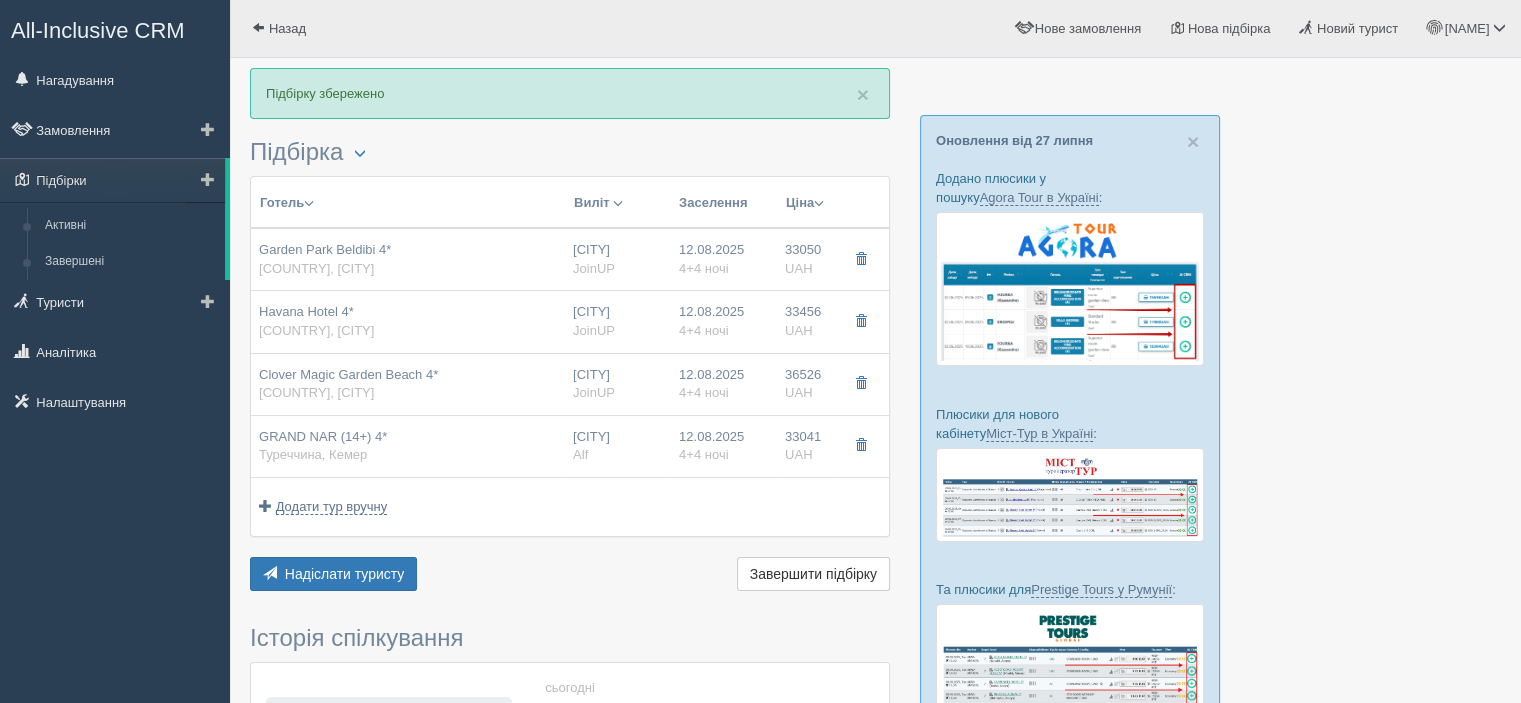 click at bounding box center (208, 179) 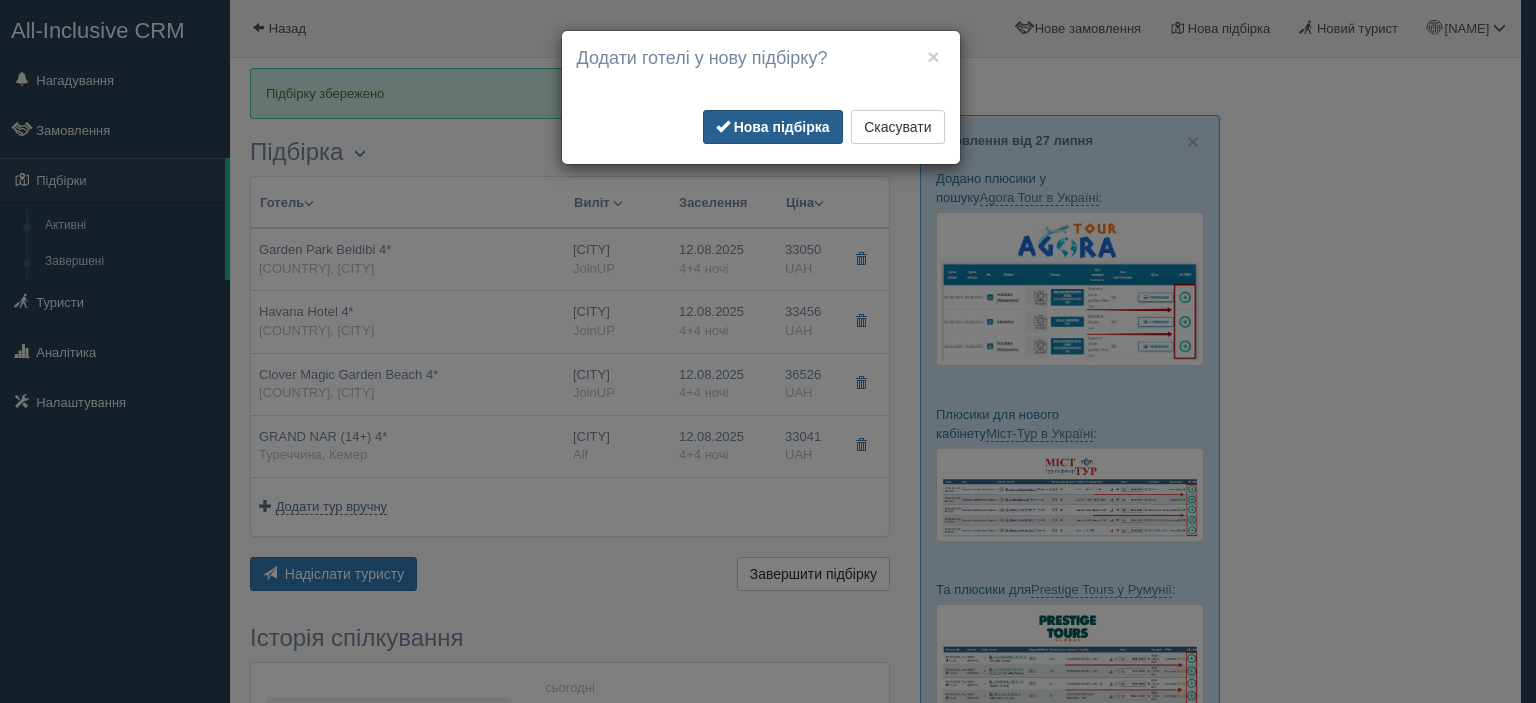 click on "Нова підбірка" at bounding box center (782, 127) 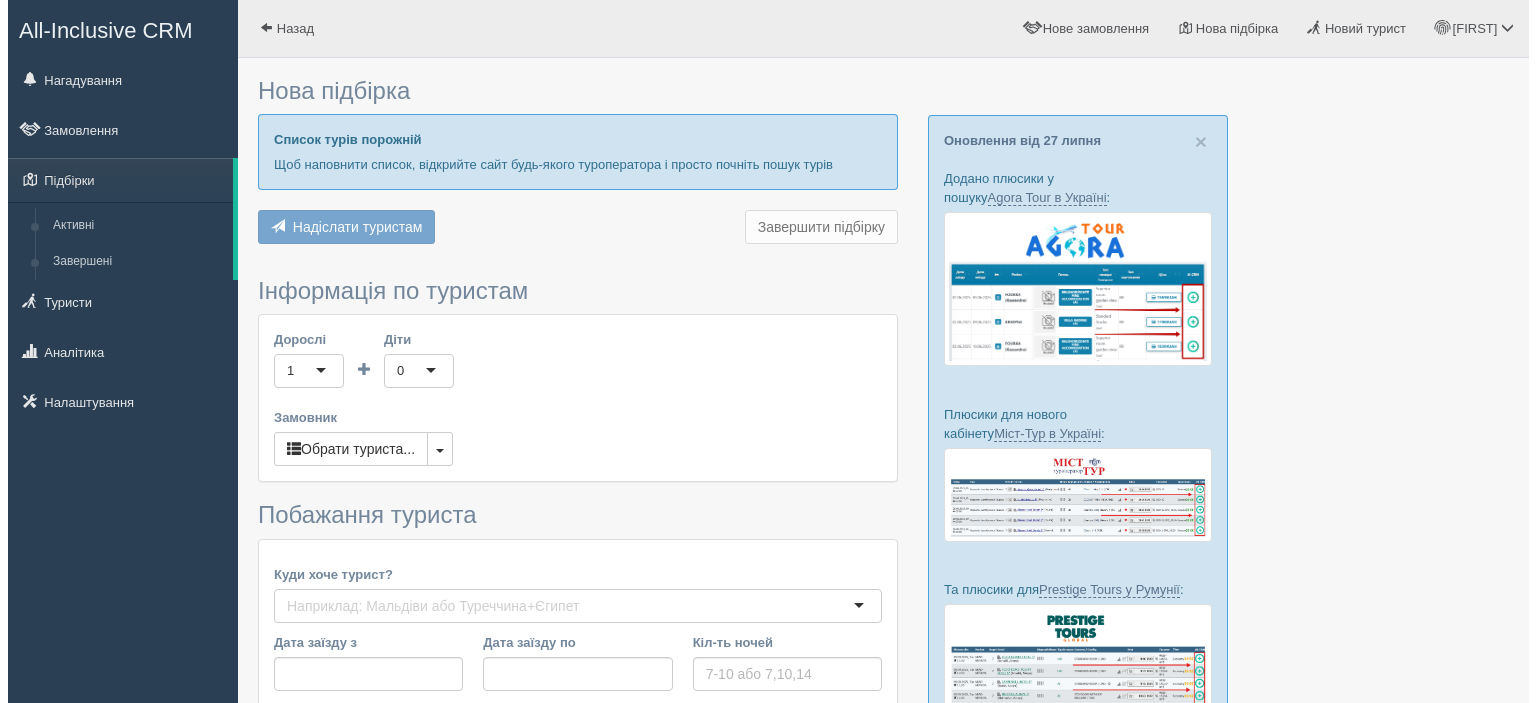 scroll, scrollTop: 0, scrollLeft: 0, axis: both 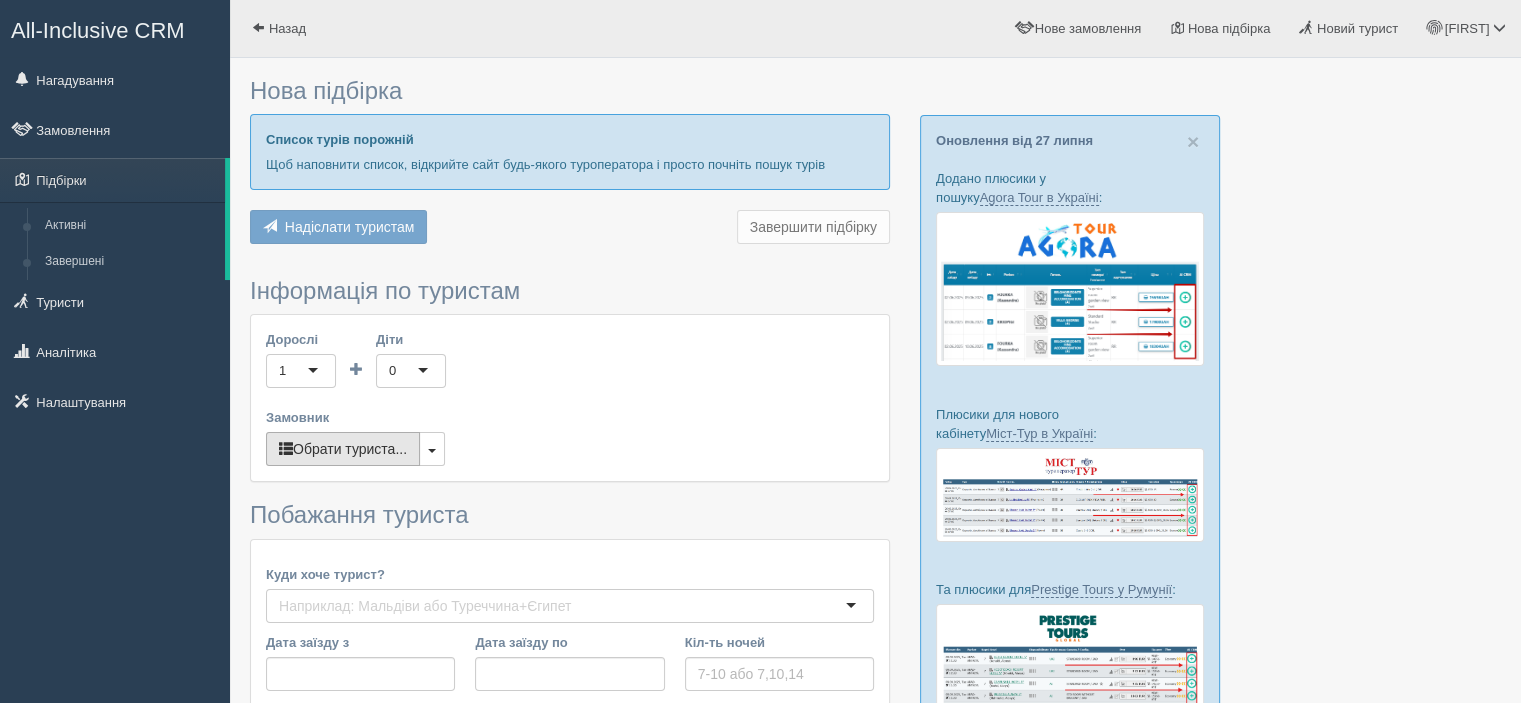 click on "Обрати туриста..." at bounding box center (343, 449) 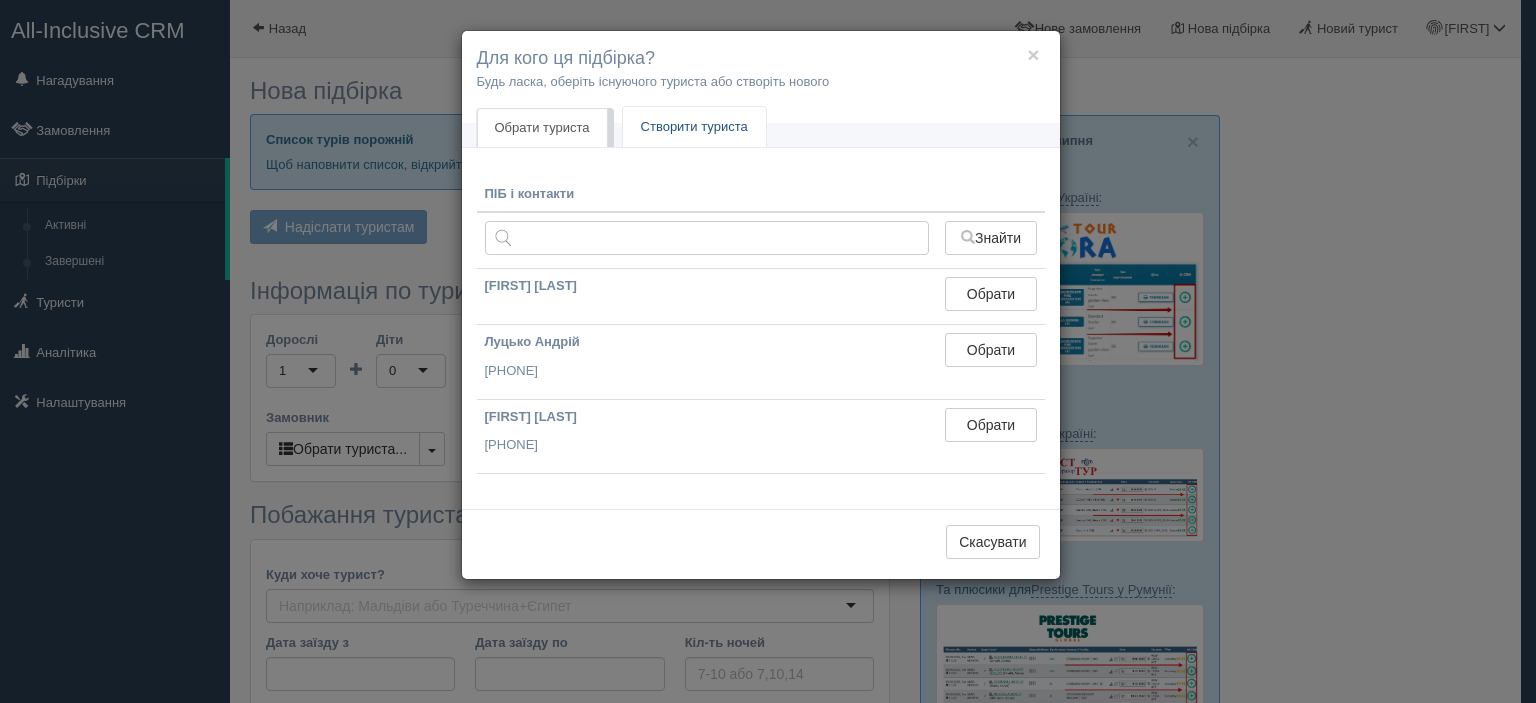 click on "Створити туриста" at bounding box center (694, 127) 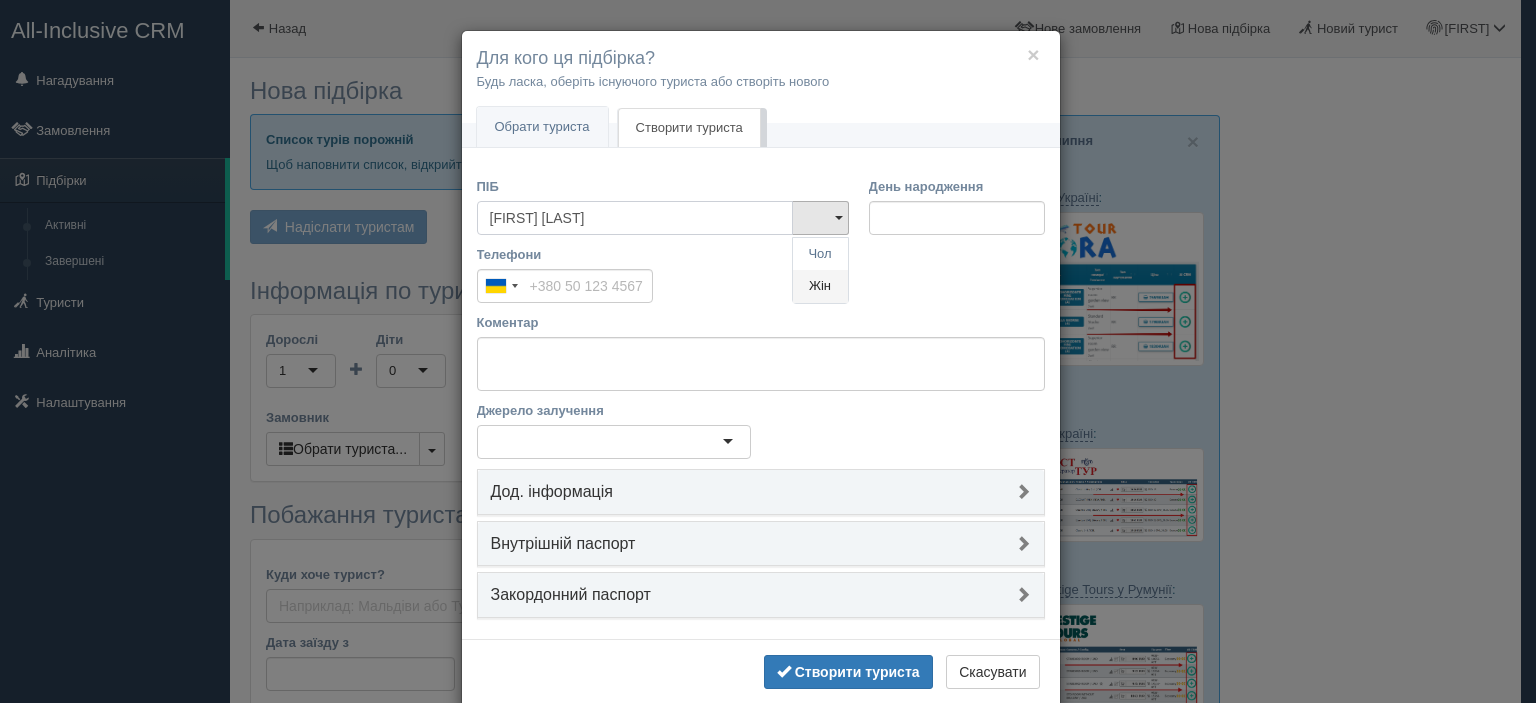 type on "[FIRST] [LAST]" 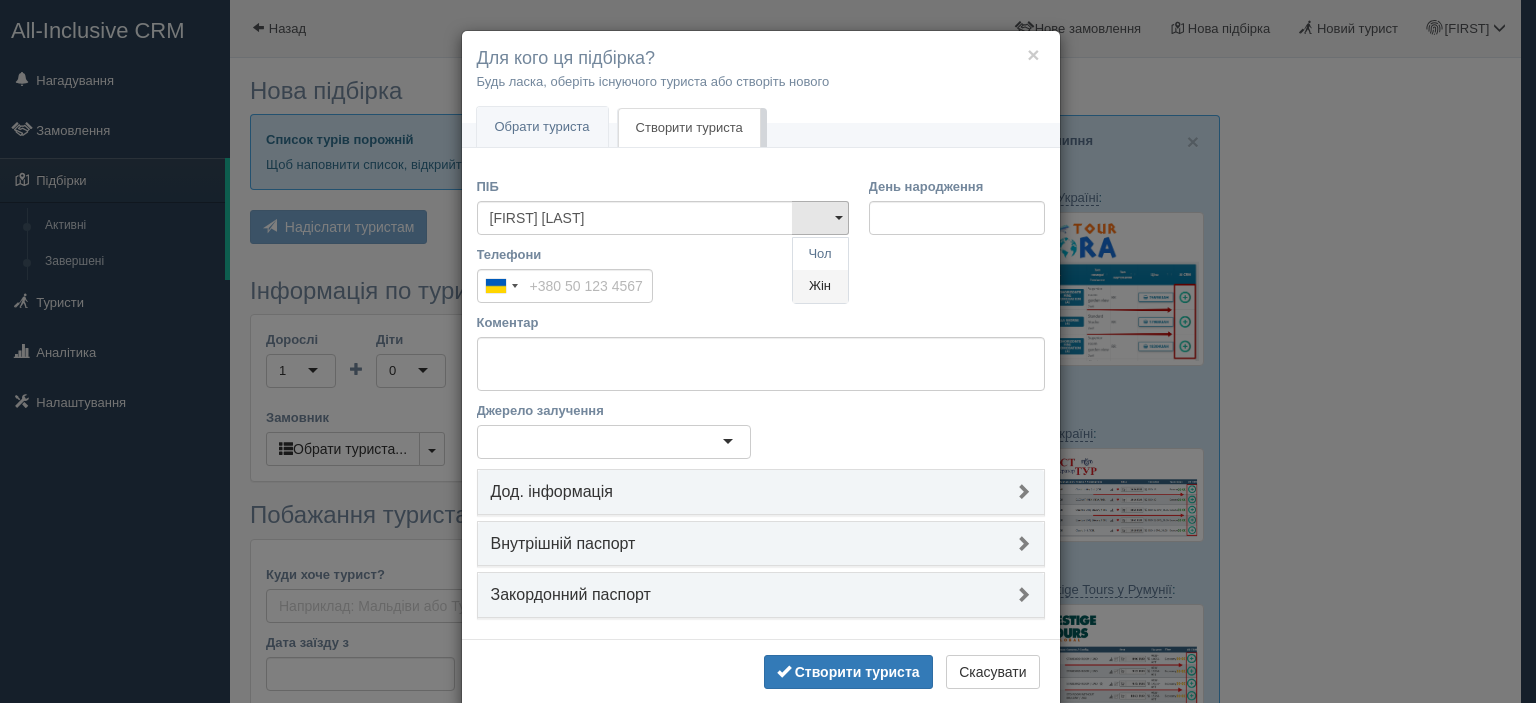 click on "Жін" at bounding box center (820, 286) 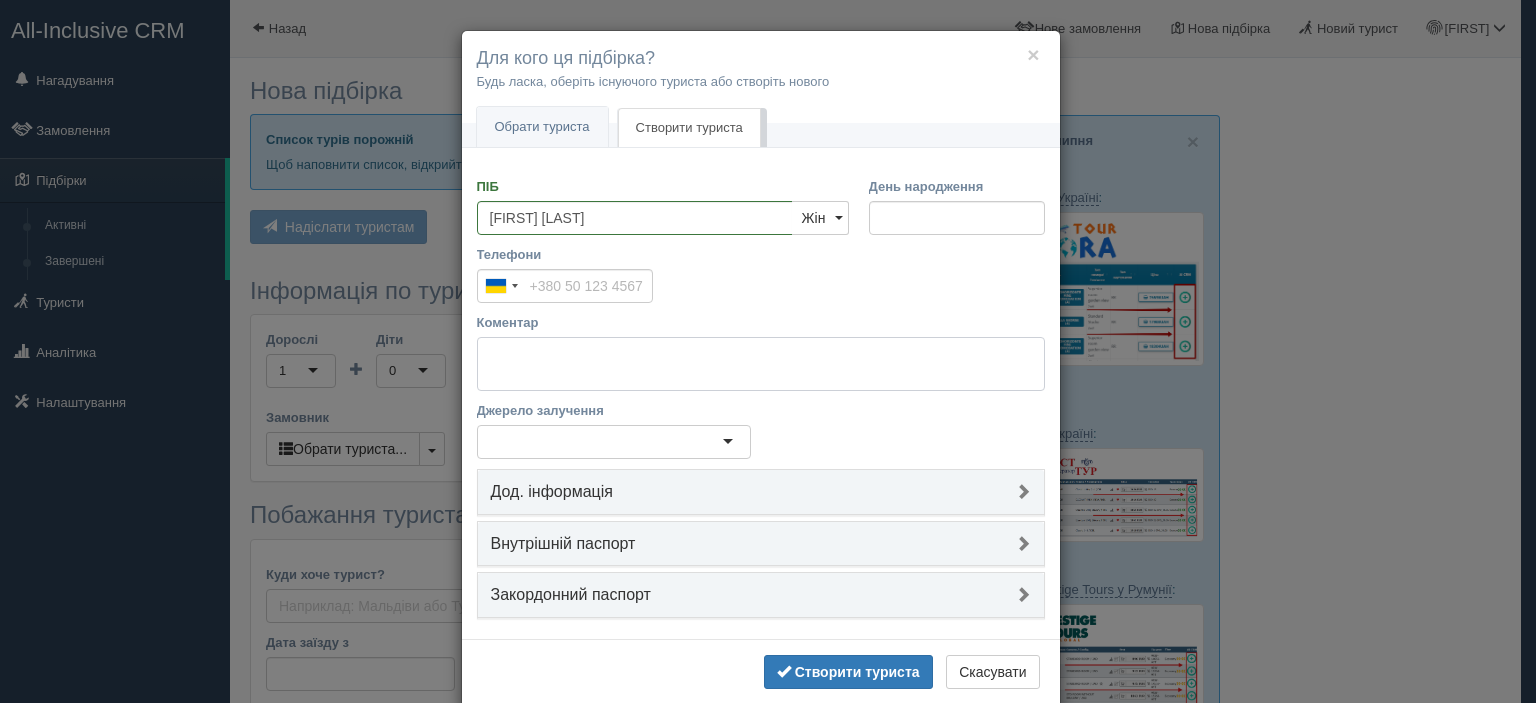 click on "Коментар" at bounding box center (761, 364) 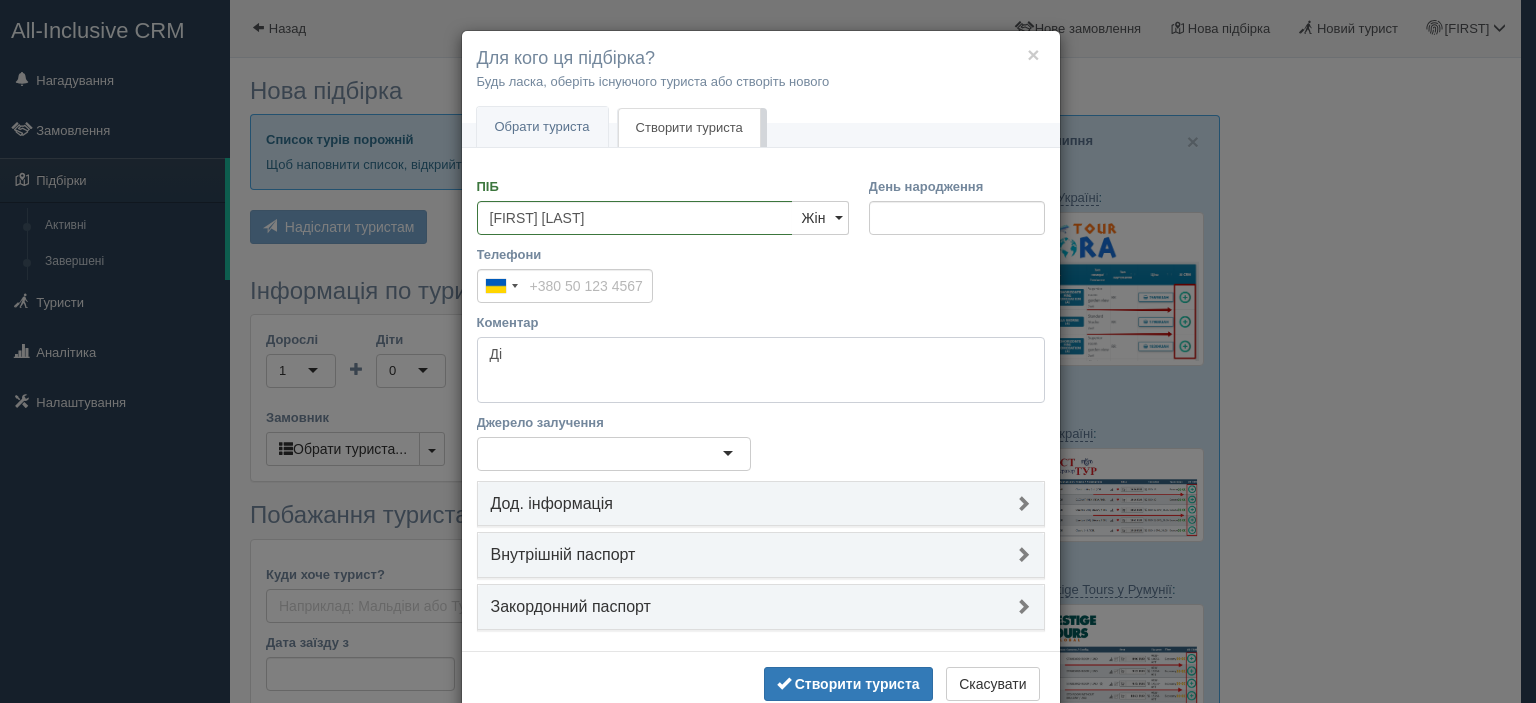 type on "Д" 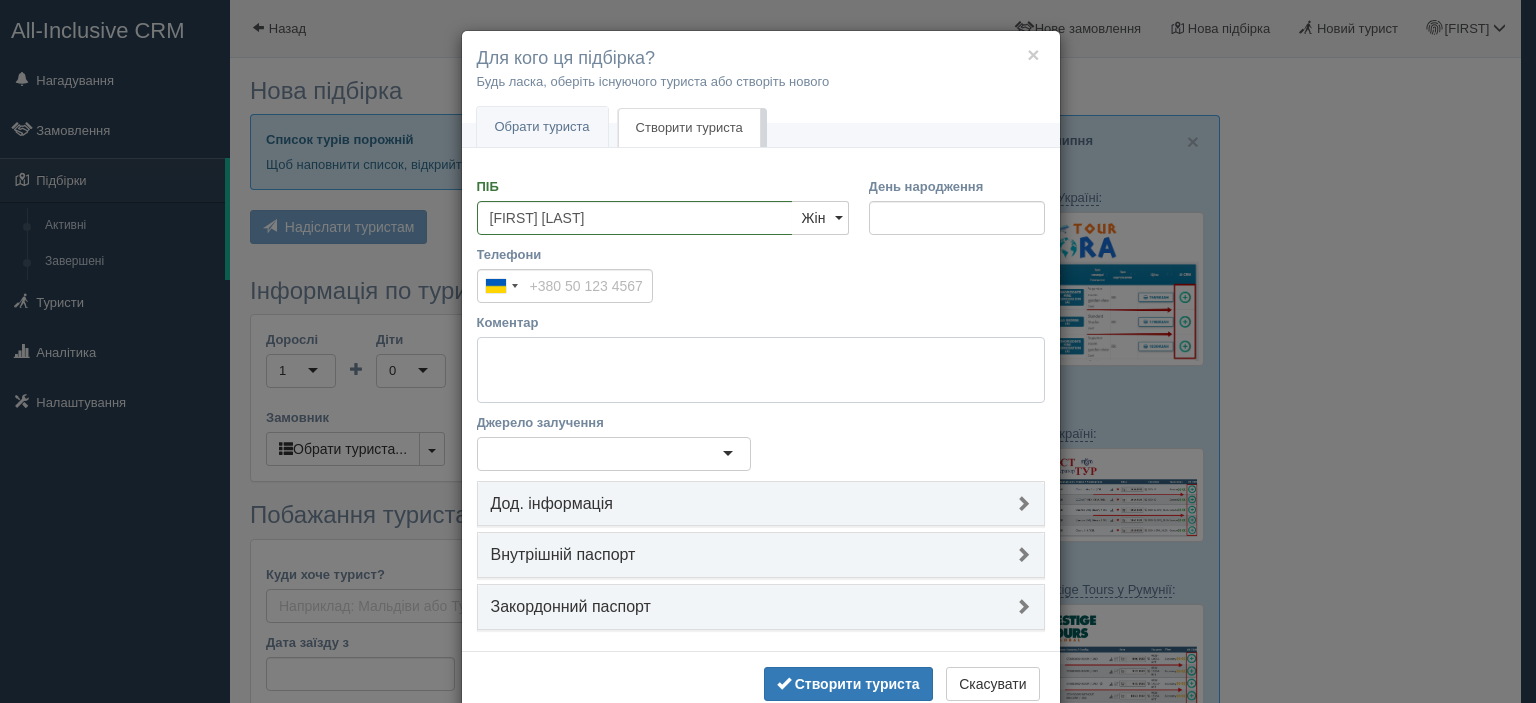 type on "С" 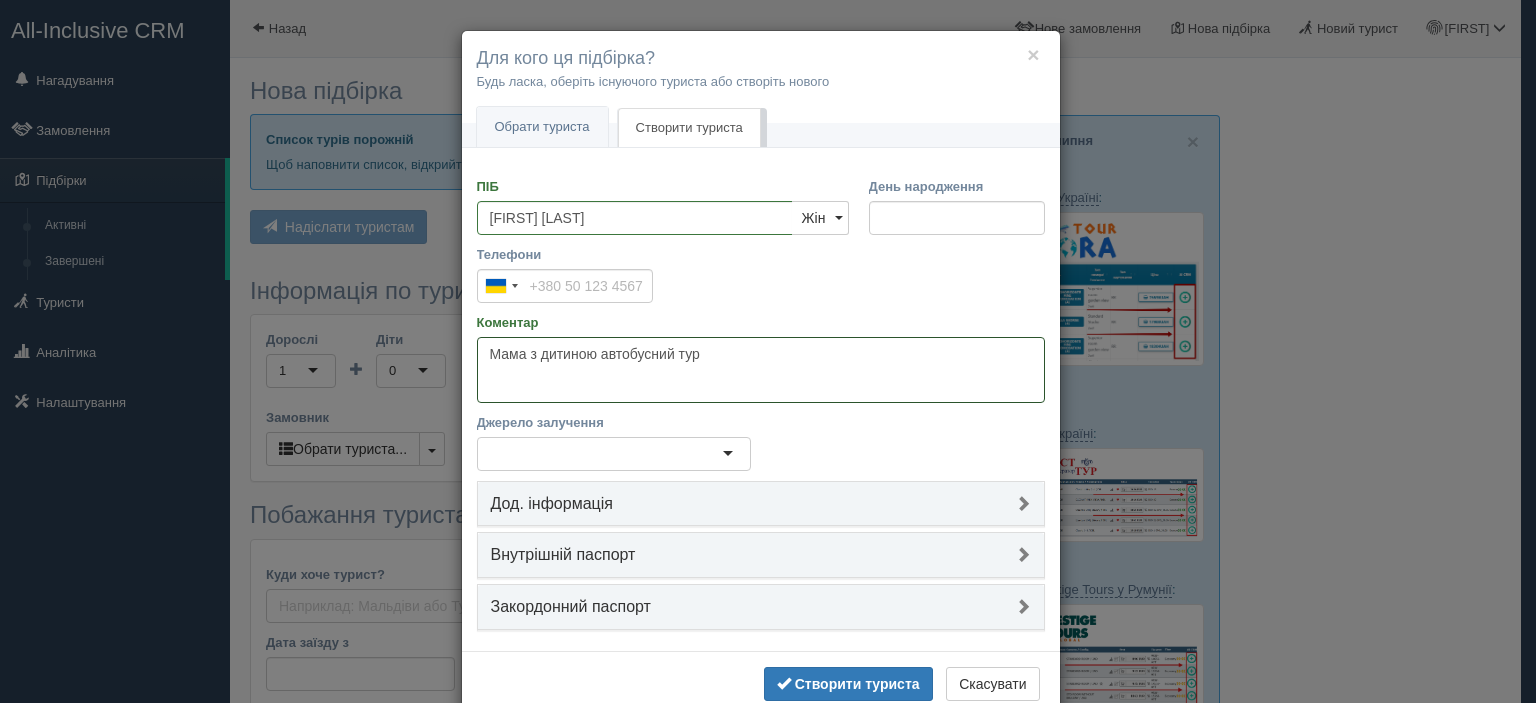 click on "Мама здитиною автобусний тур" at bounding box center (761, 370) 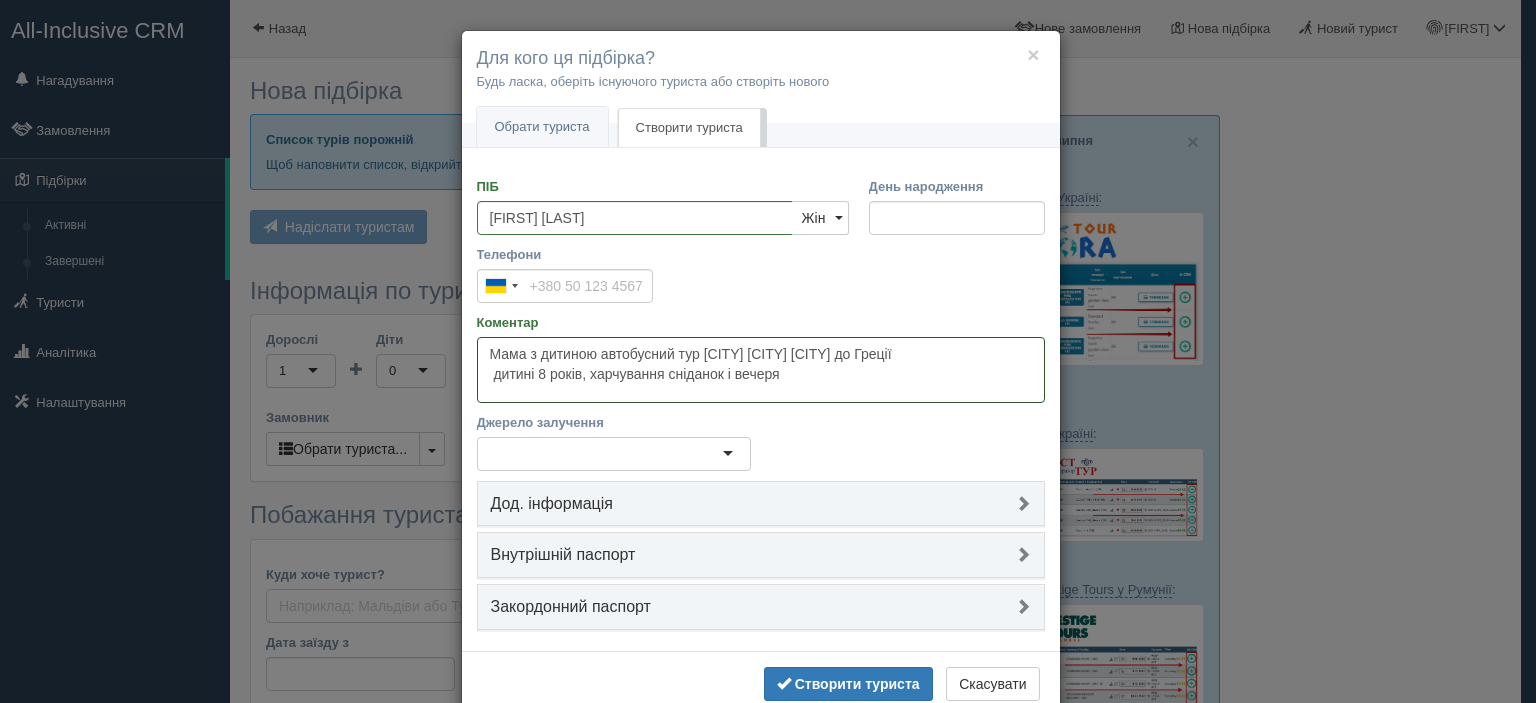 type on "Мама з дитиною автобусний тур Чернівці Мукачево Ужгород до Греції
дитині 8 років, харчування сніданок і вечеря" 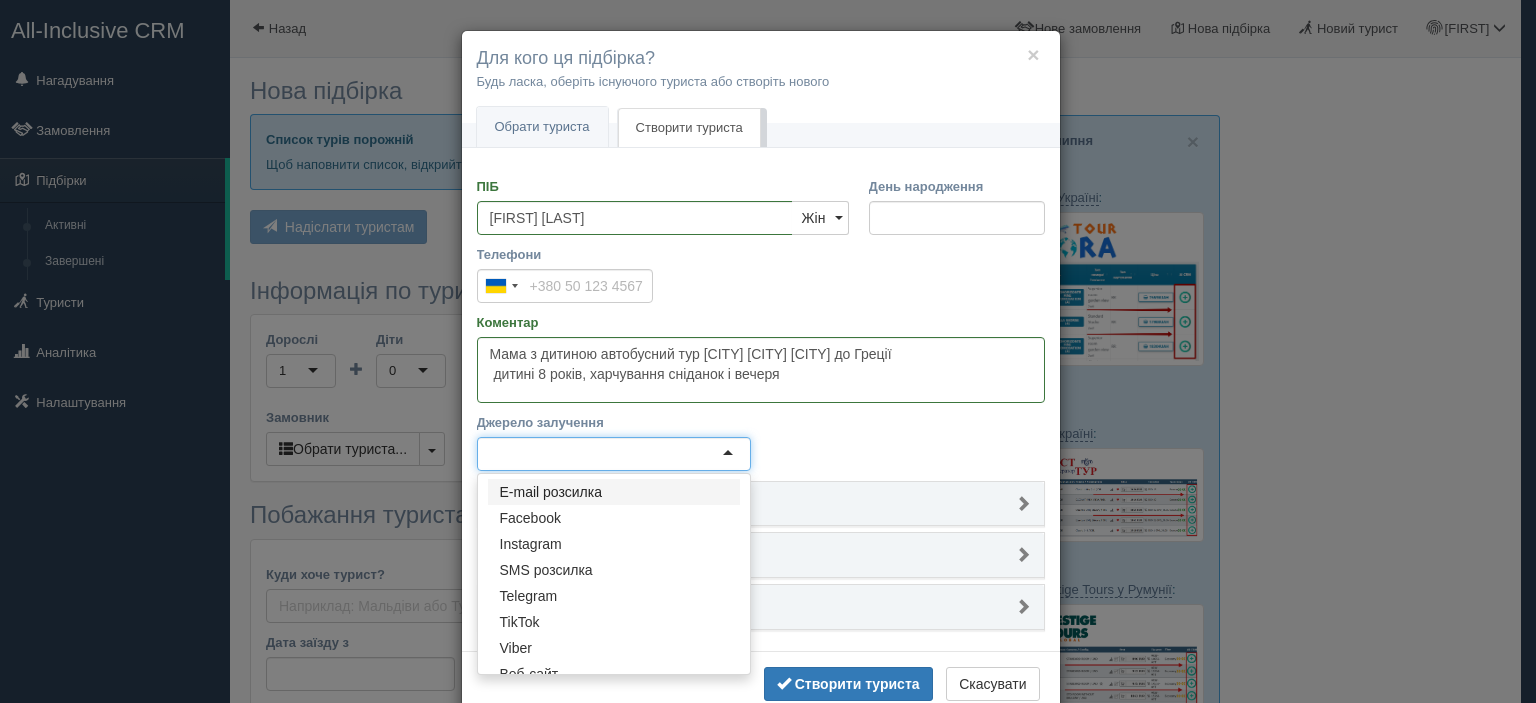click at bounding box center (614, 454) 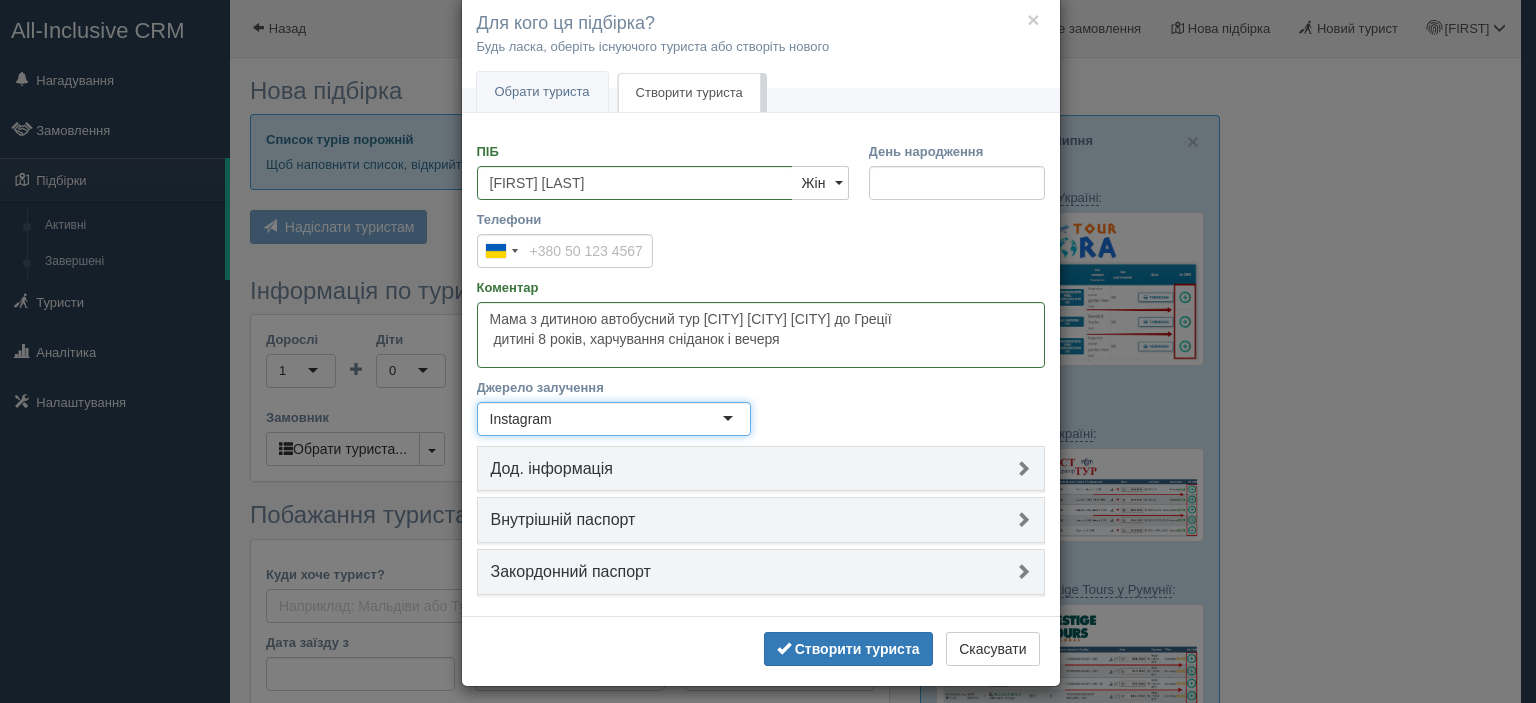 scroll, scrollTop: 45, scrollLeft: 0, axis: vertical 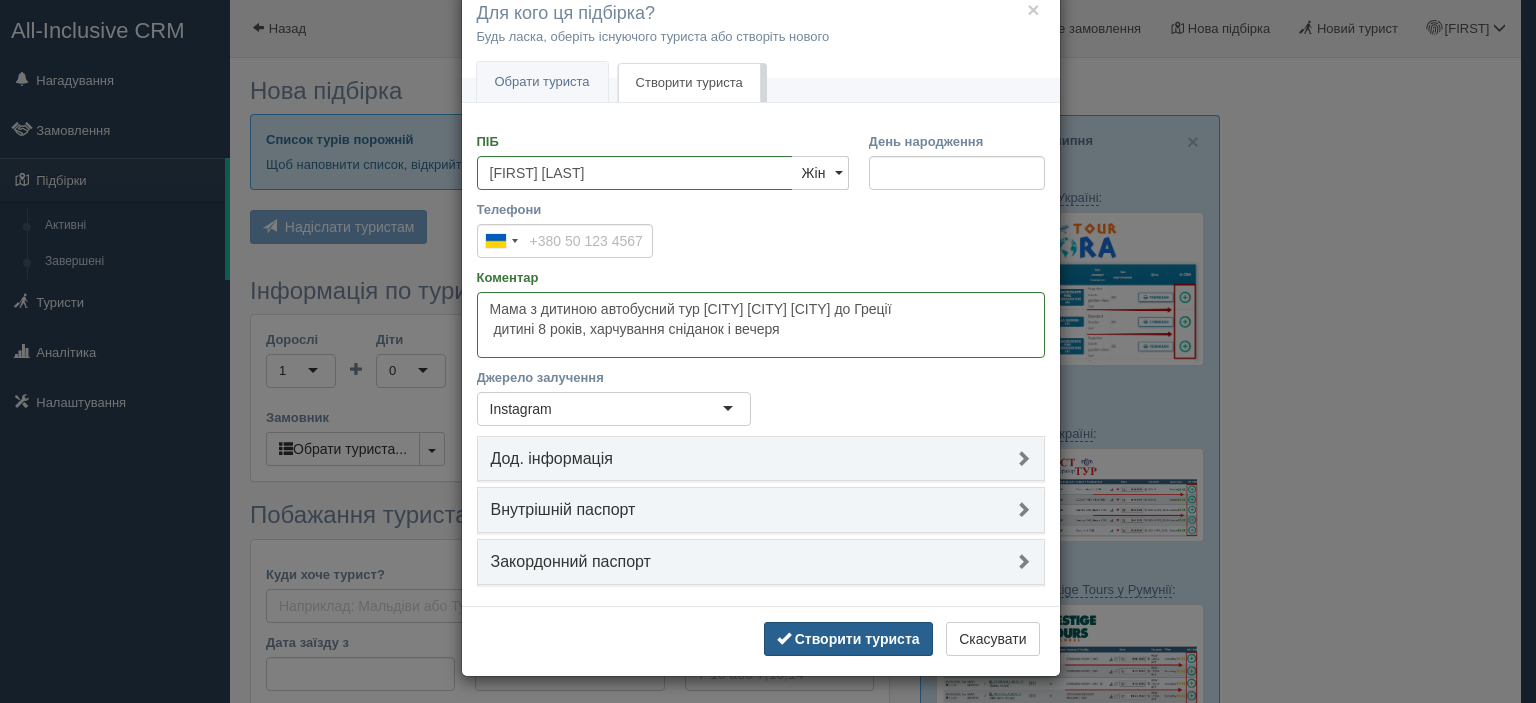 click on "Створити туриста" at bounding box center [857, 639] 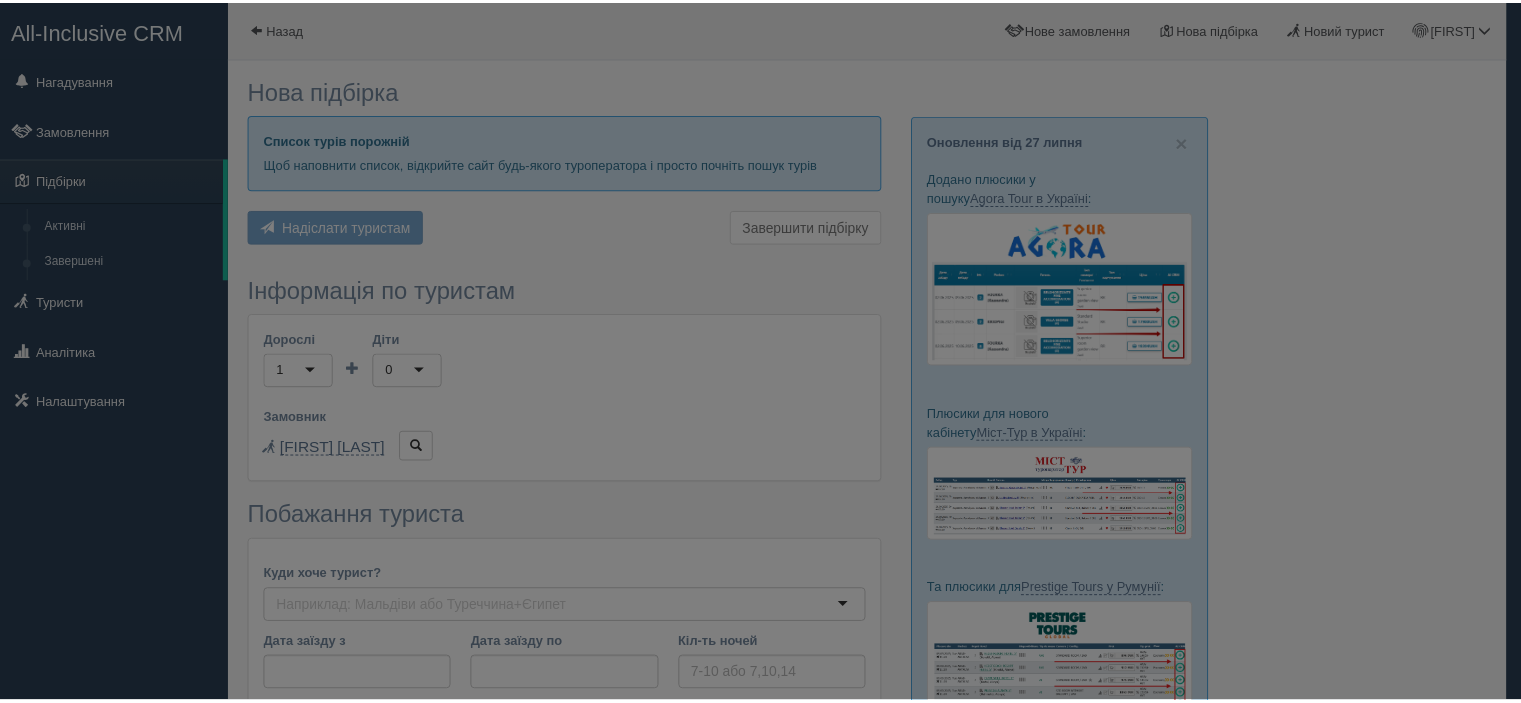 scroll, scrollTop: 33, scrollLeft: 0, axis: vertical 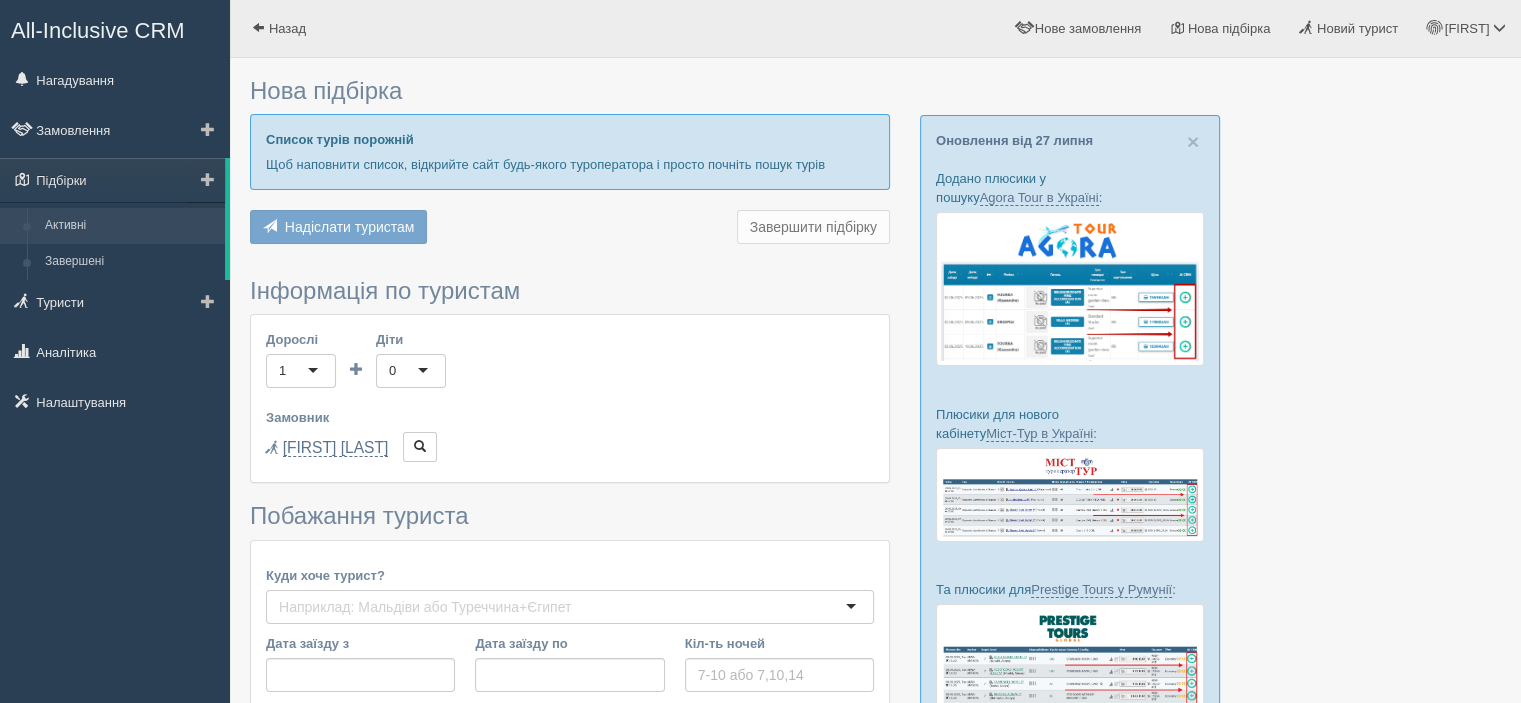 click on "Активні" at bounding box center (130, 226) 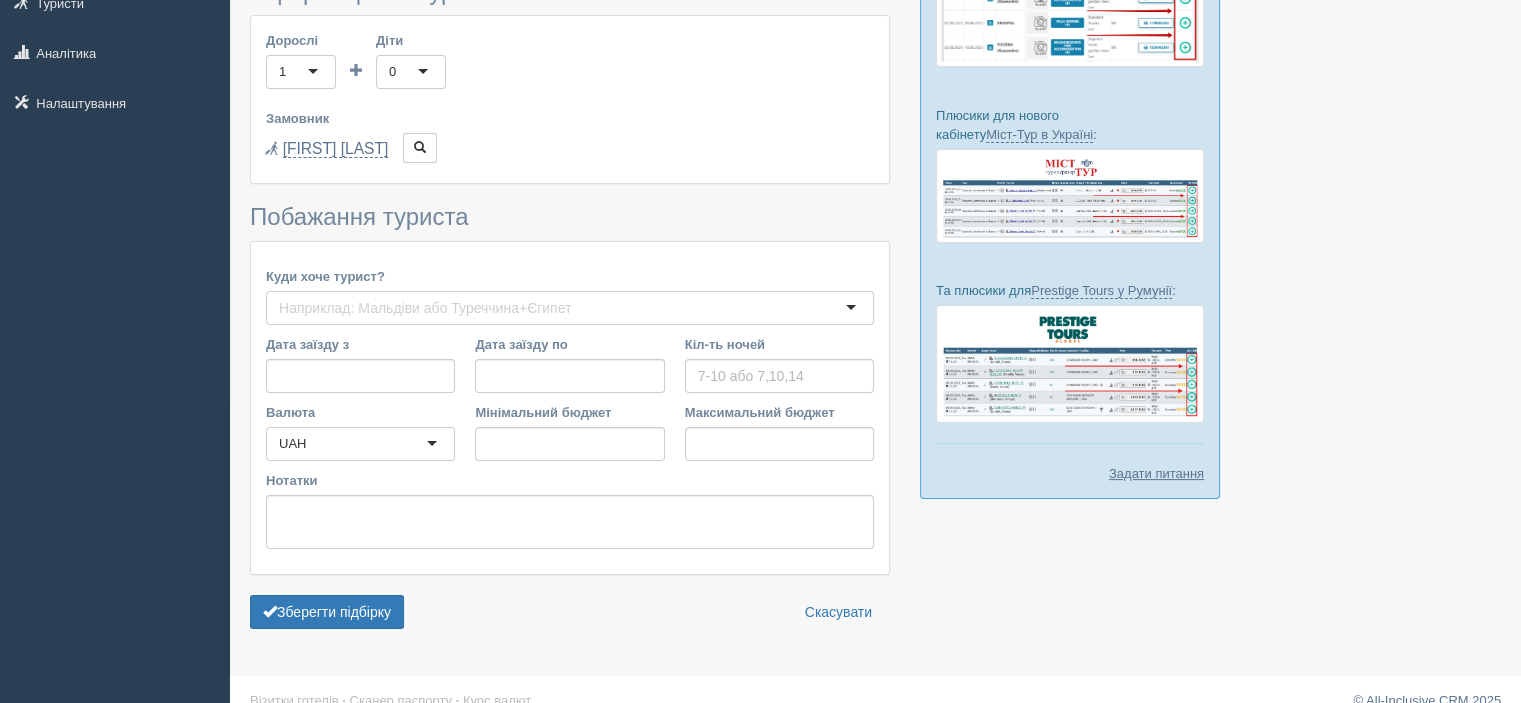 scroll, scrollTop: 300, scrollLeft: 0, axis: vertical 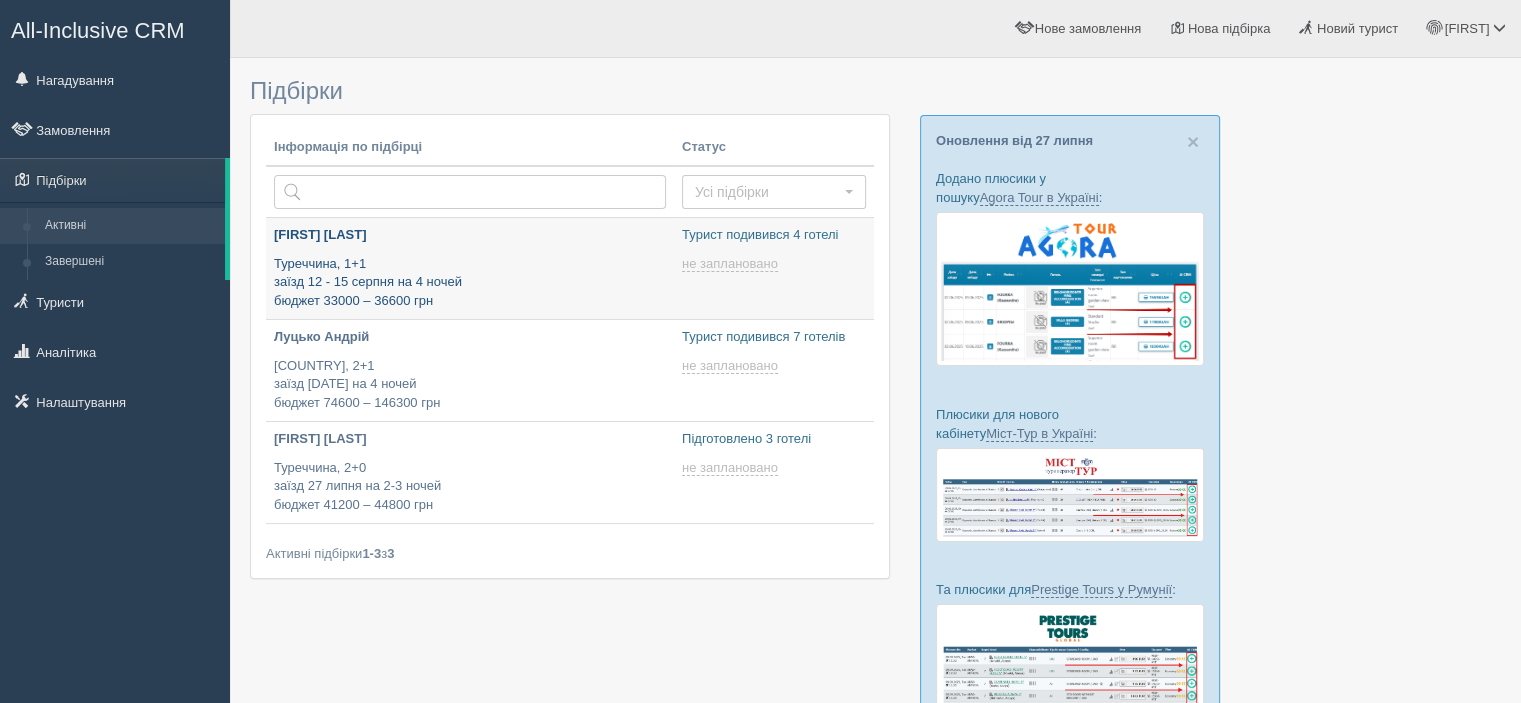 click on "[COUNTRY], 1+1 заїзд [DATE] - [DATE] на 4 ночей бюджет [PRICE] – [PRICE] грн" at bounding box center (470, 283) 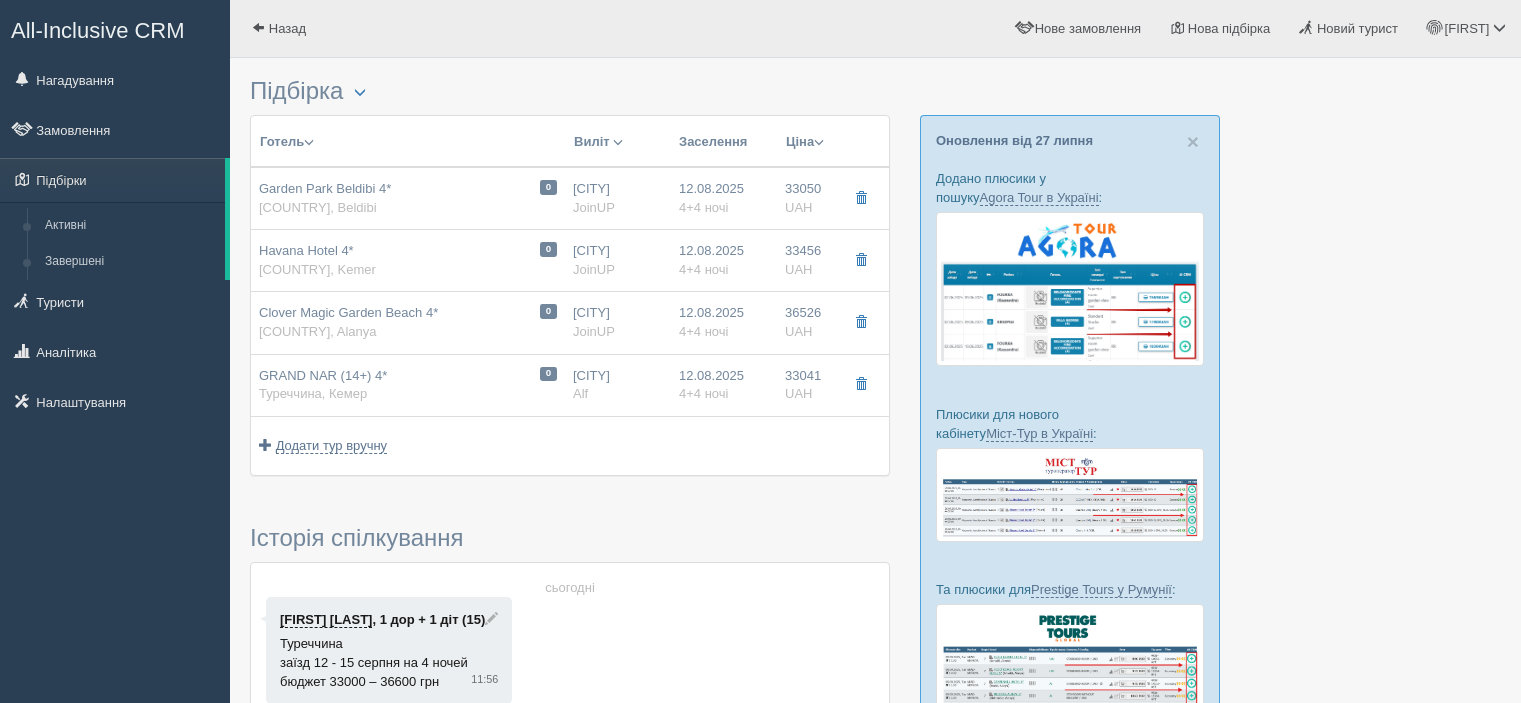 scroll, scrollTop: 0, scrollLeft: 0, axis: both 